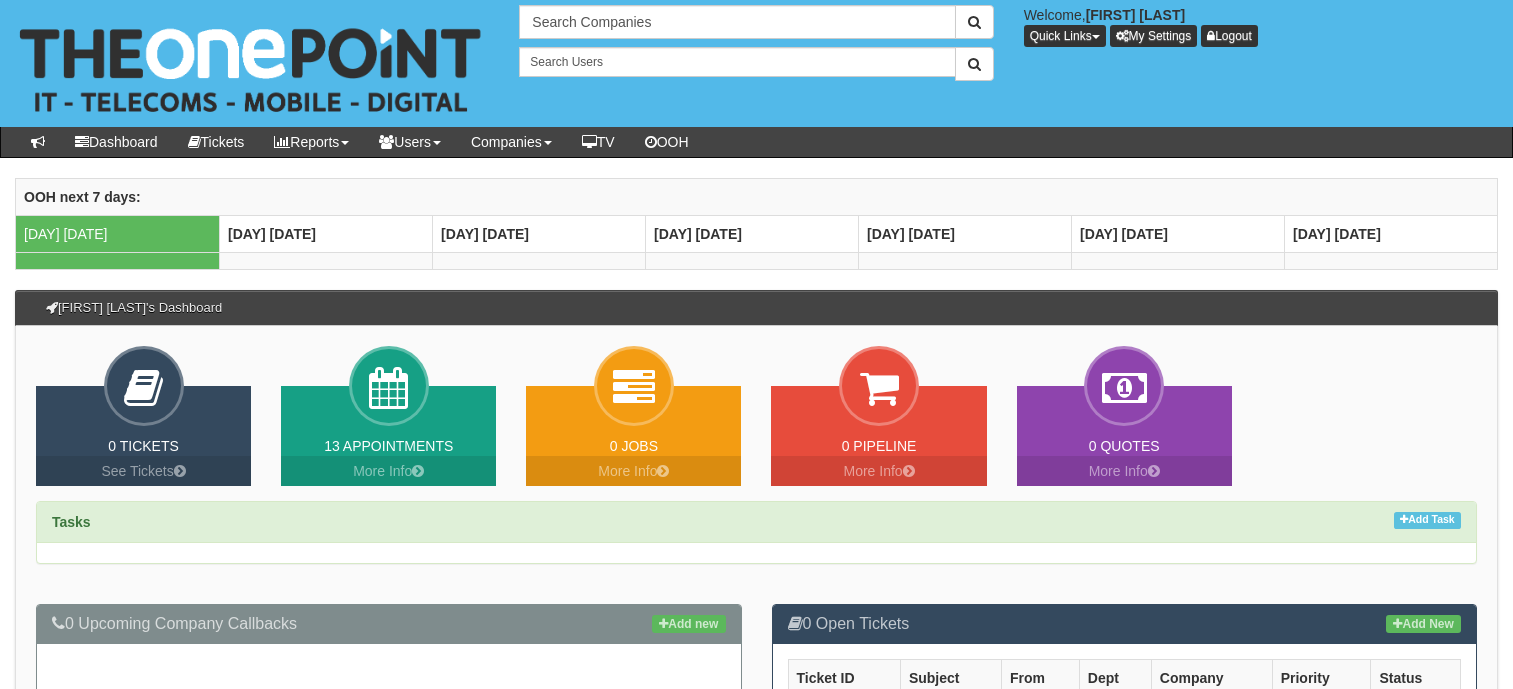 scroll, scrollTop: 0, scrollLeft: 0, axis: both 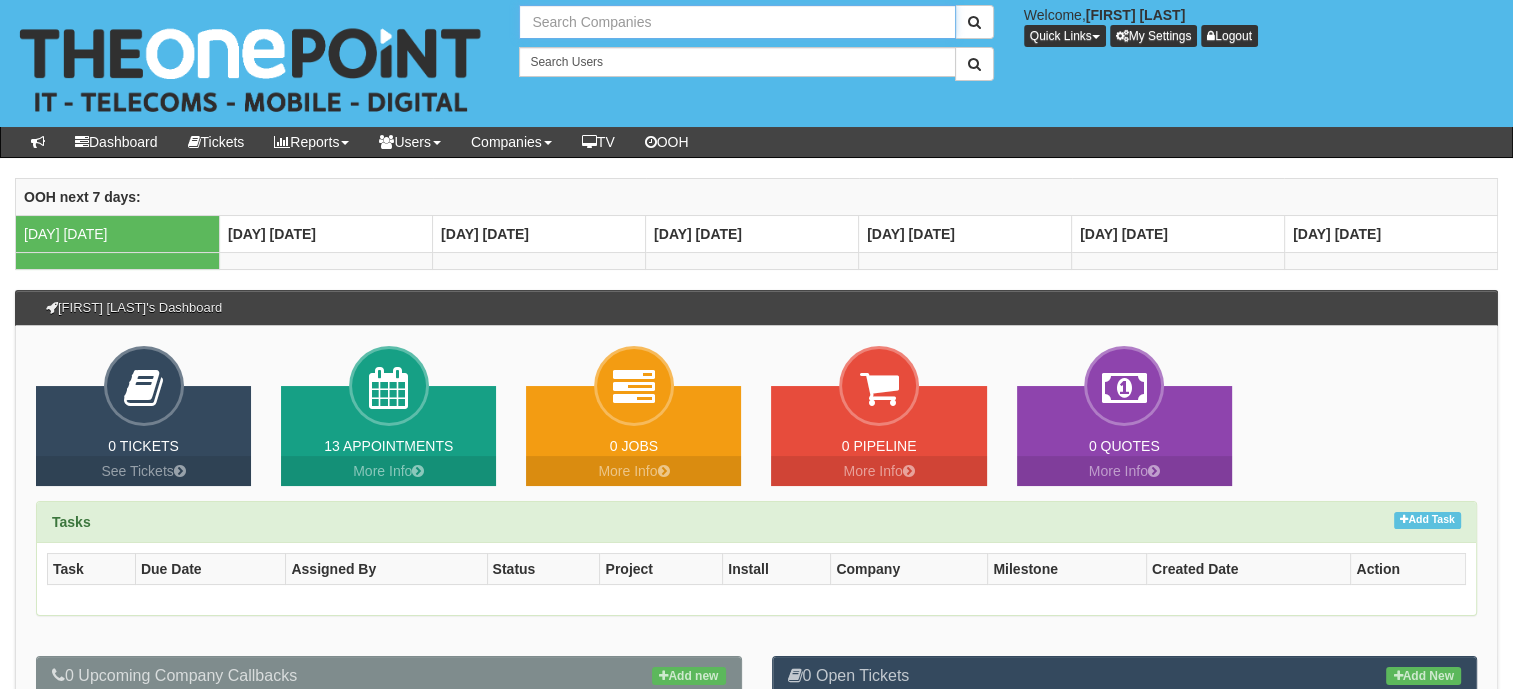 click at bounding box center (737, 22) 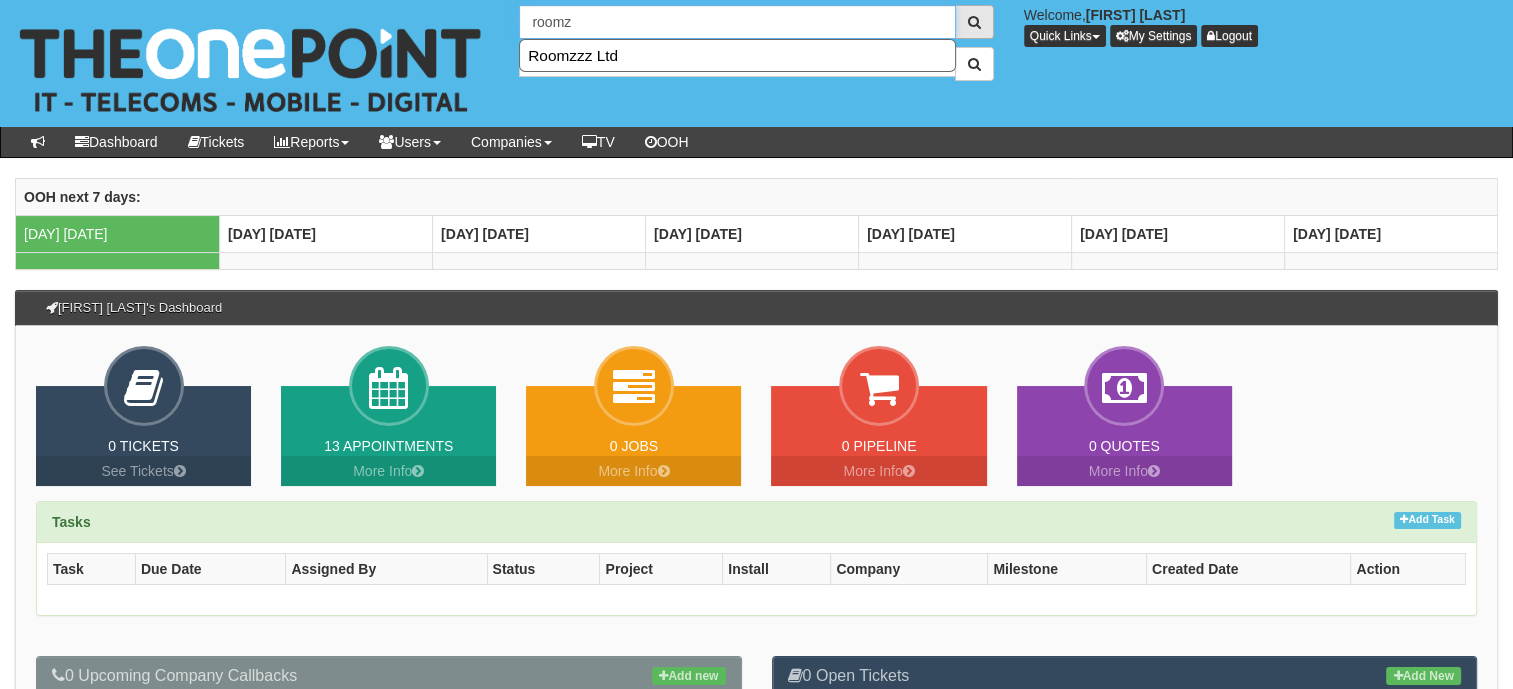 type on "roomz" 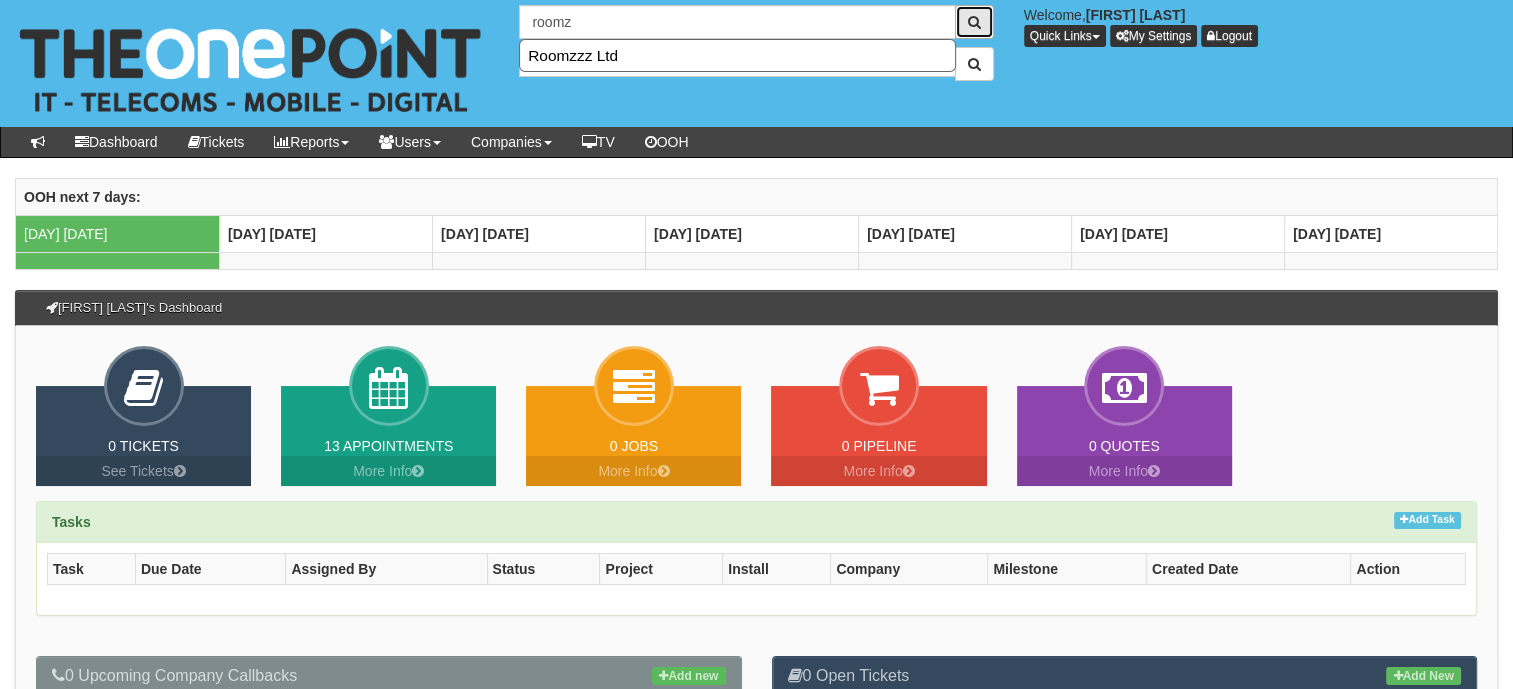 click at bounding box center (974, 22) 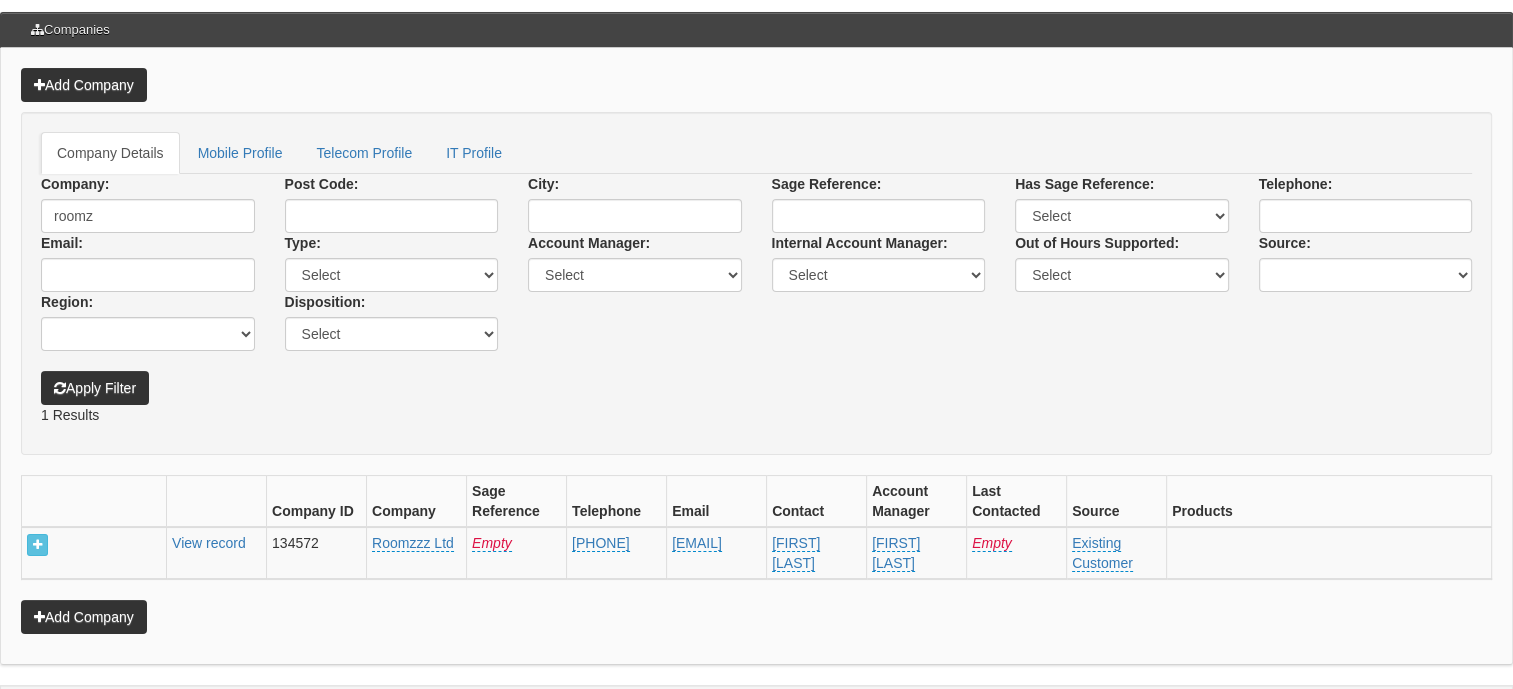 scroll, scrollTop: 0, scrollLeft: 0, axis: both 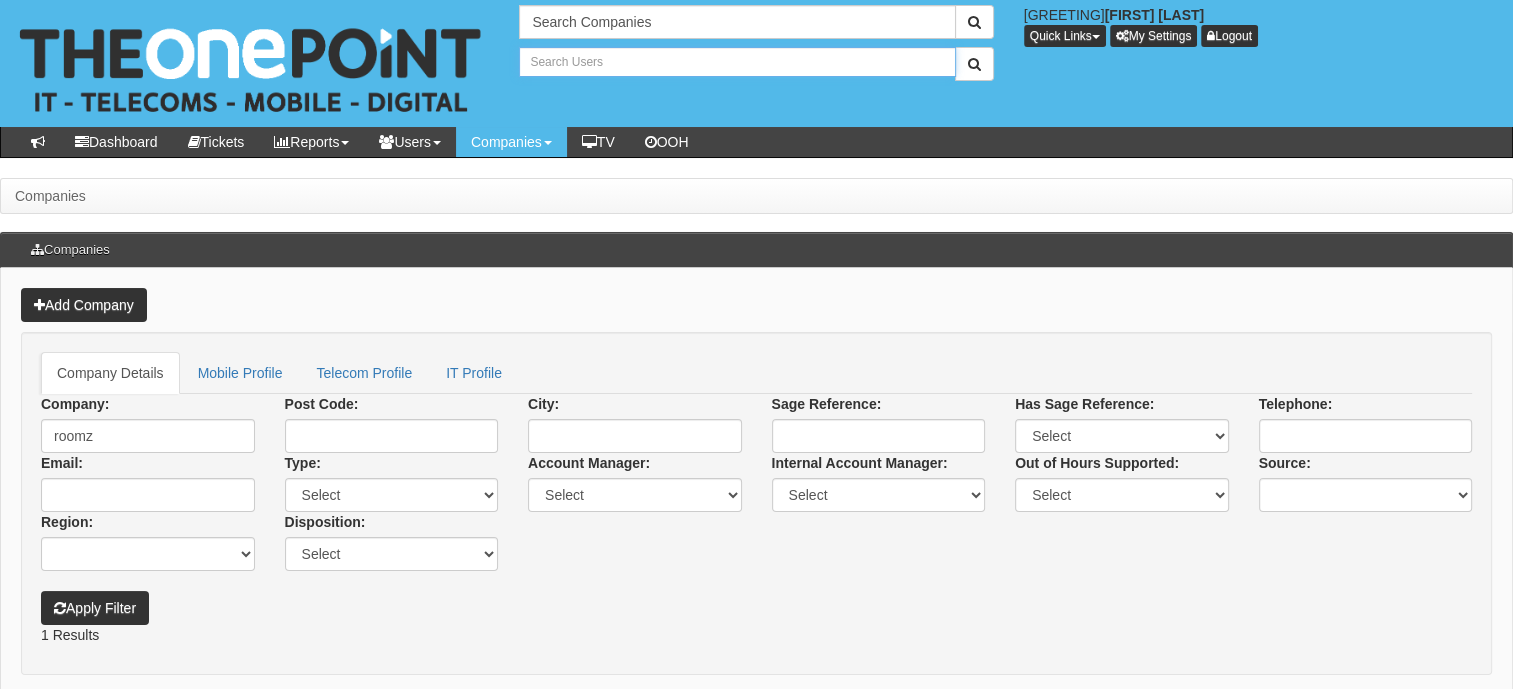 click at bounding box center [737, 62] 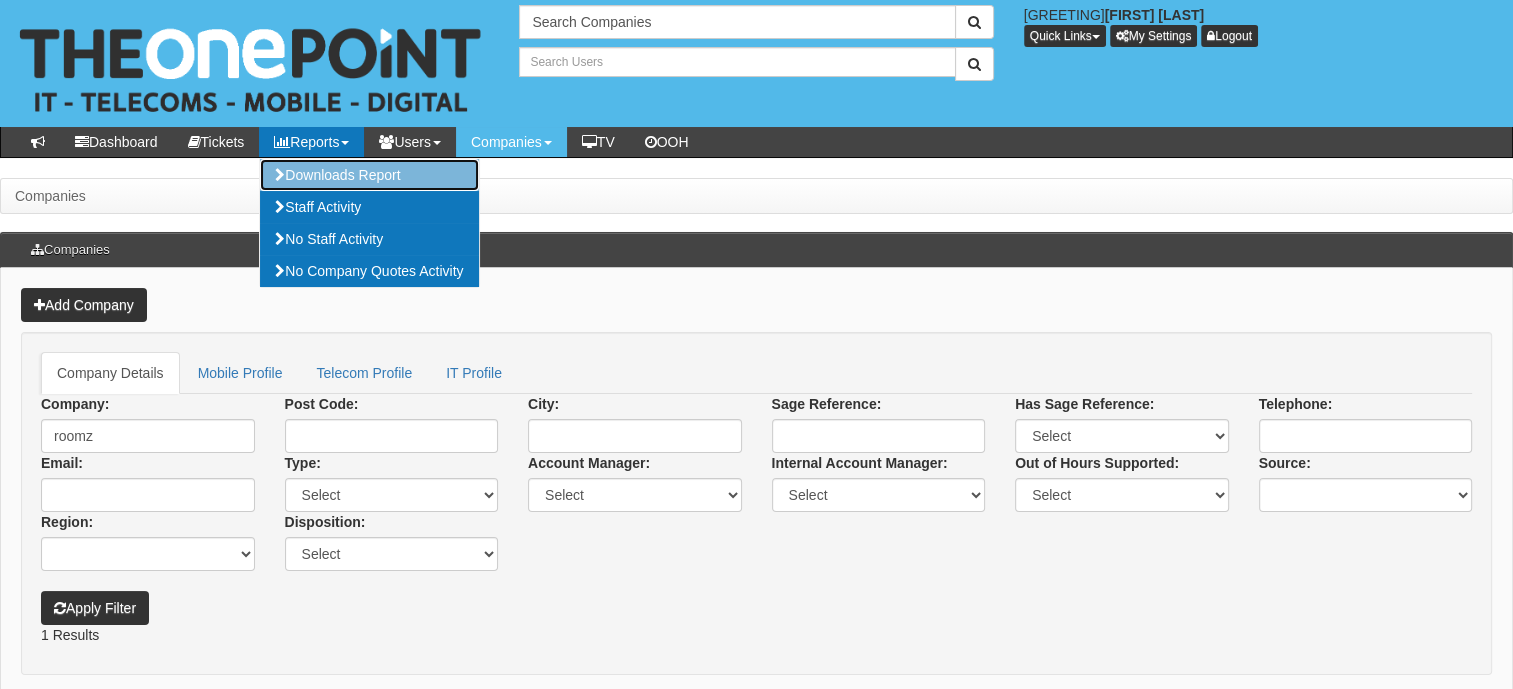type on "Search Users" 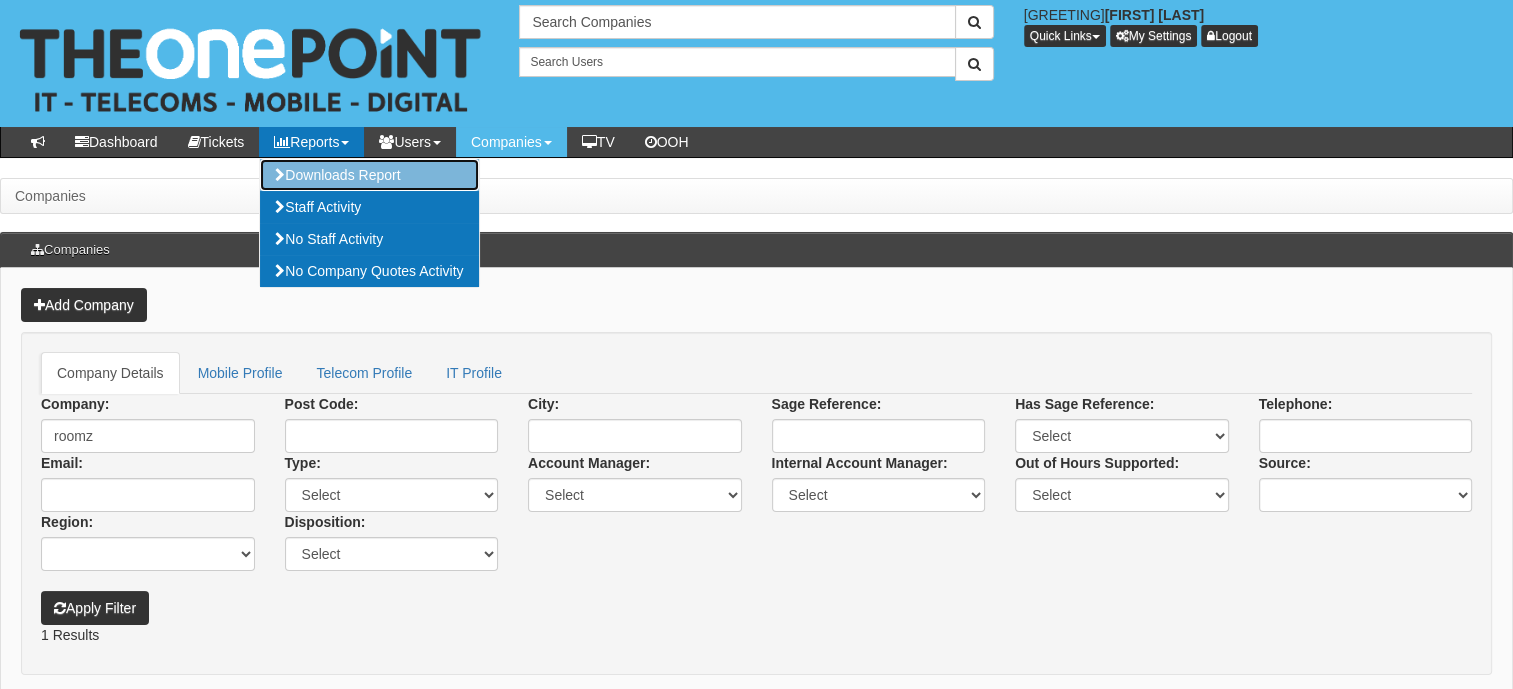click on "Downloads Report" at bounding box center [369, 175] 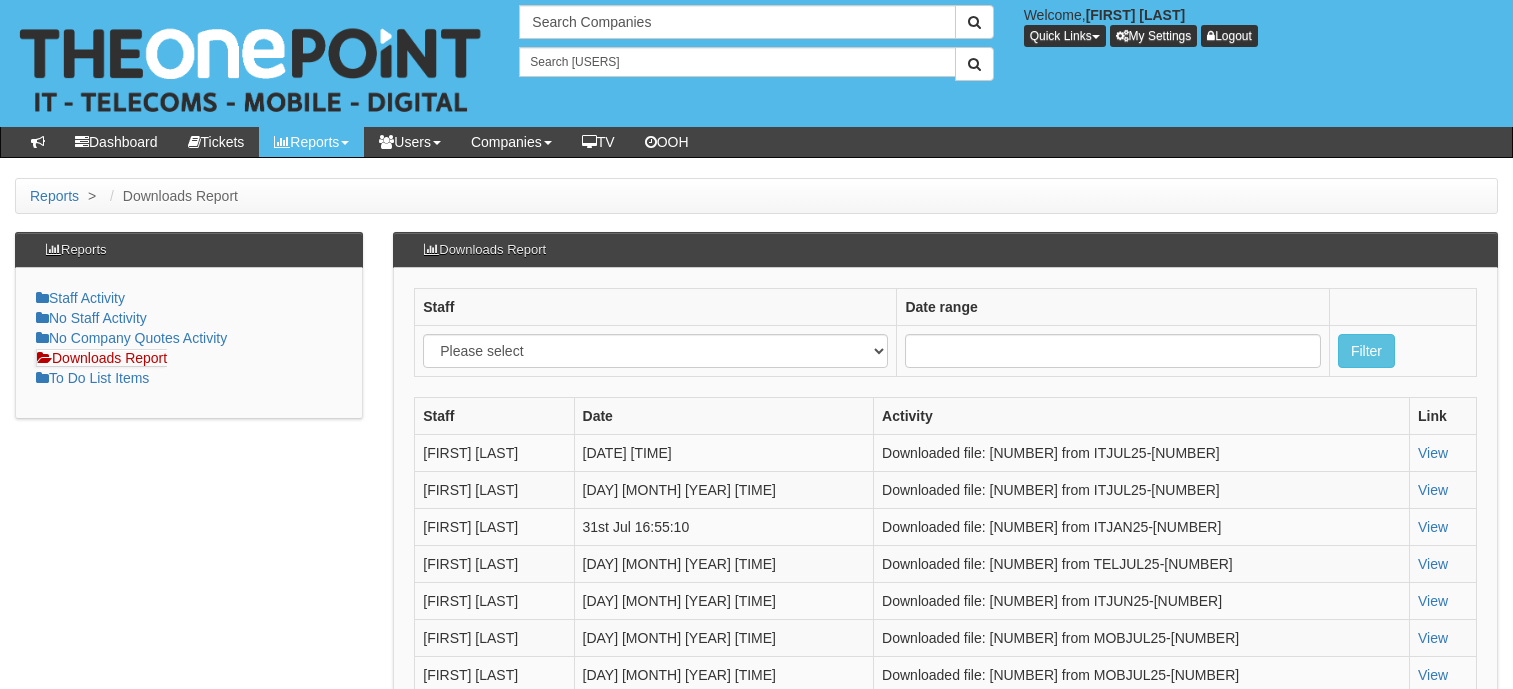 scroll, scrollTop: 0, scrollLeft: 0, axis: both 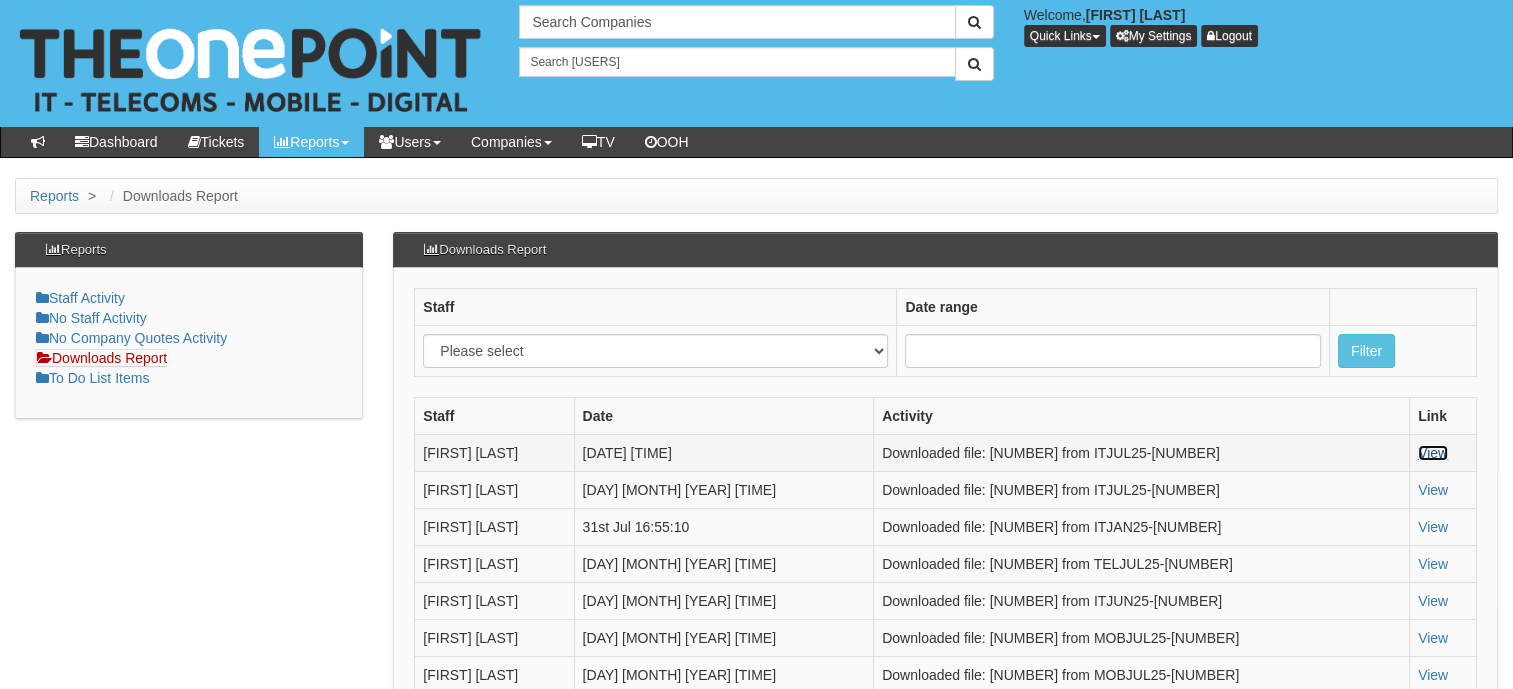click on "View" at bounding box center [1433, 453] 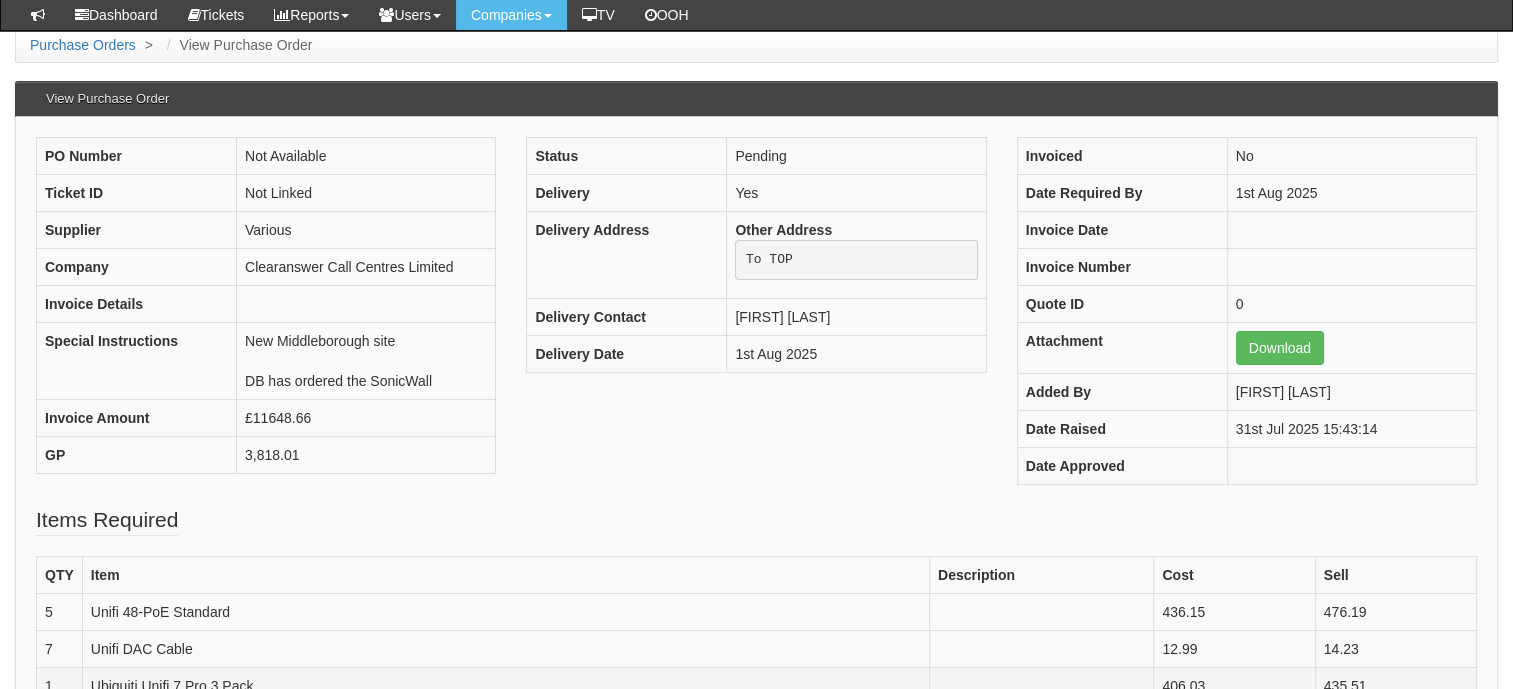 scroll, scrollTop: 0, scrollLeft: 0, axis: both 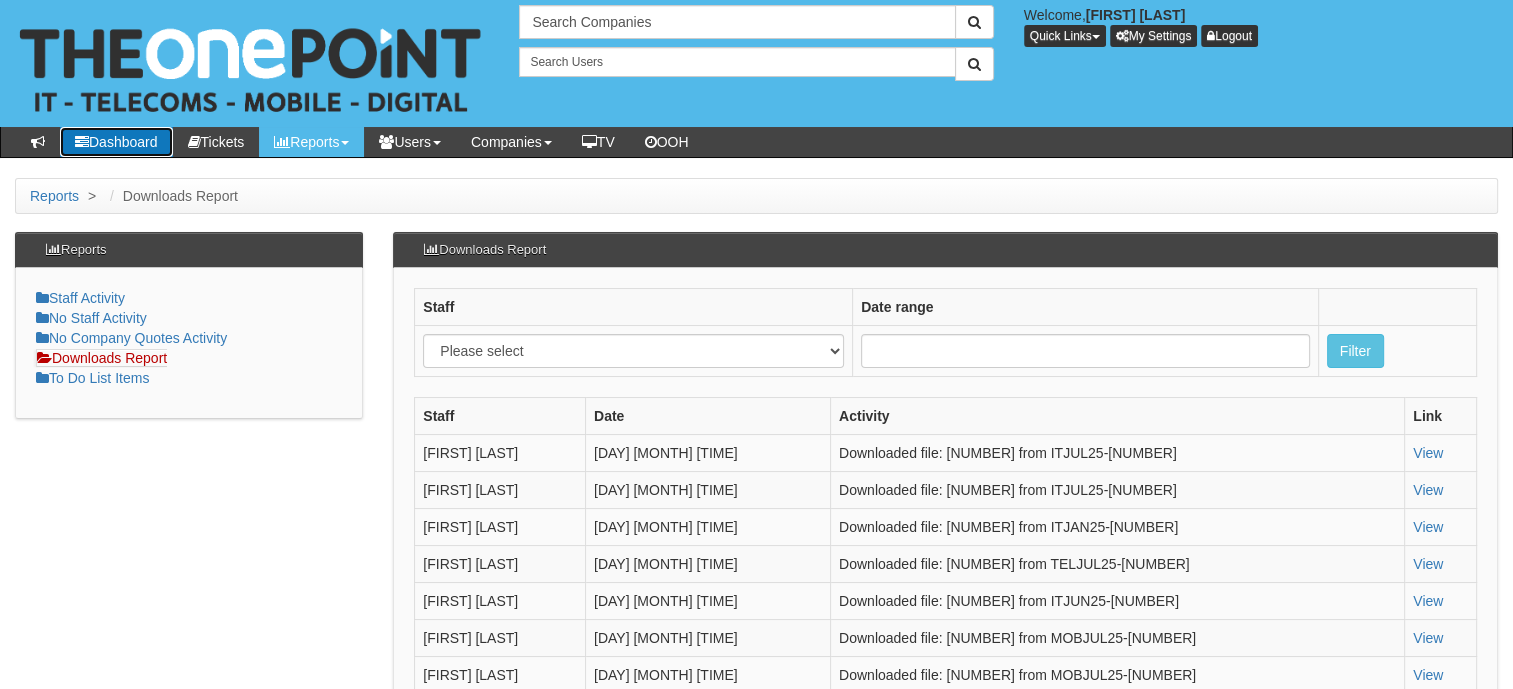 click on "Dashboard" at bounding box center [116, 142] 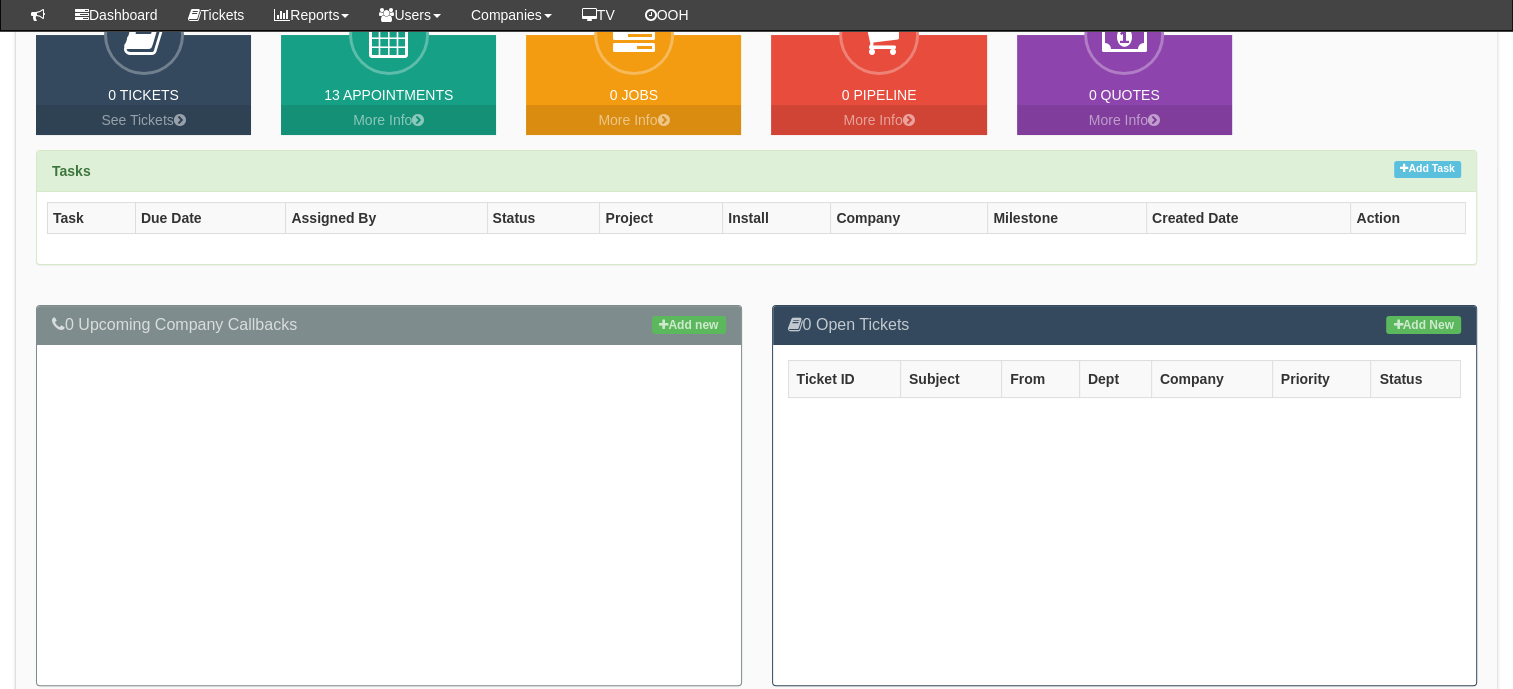 scroll, scrollTop: 0, scrollLeft: 0, axis: both 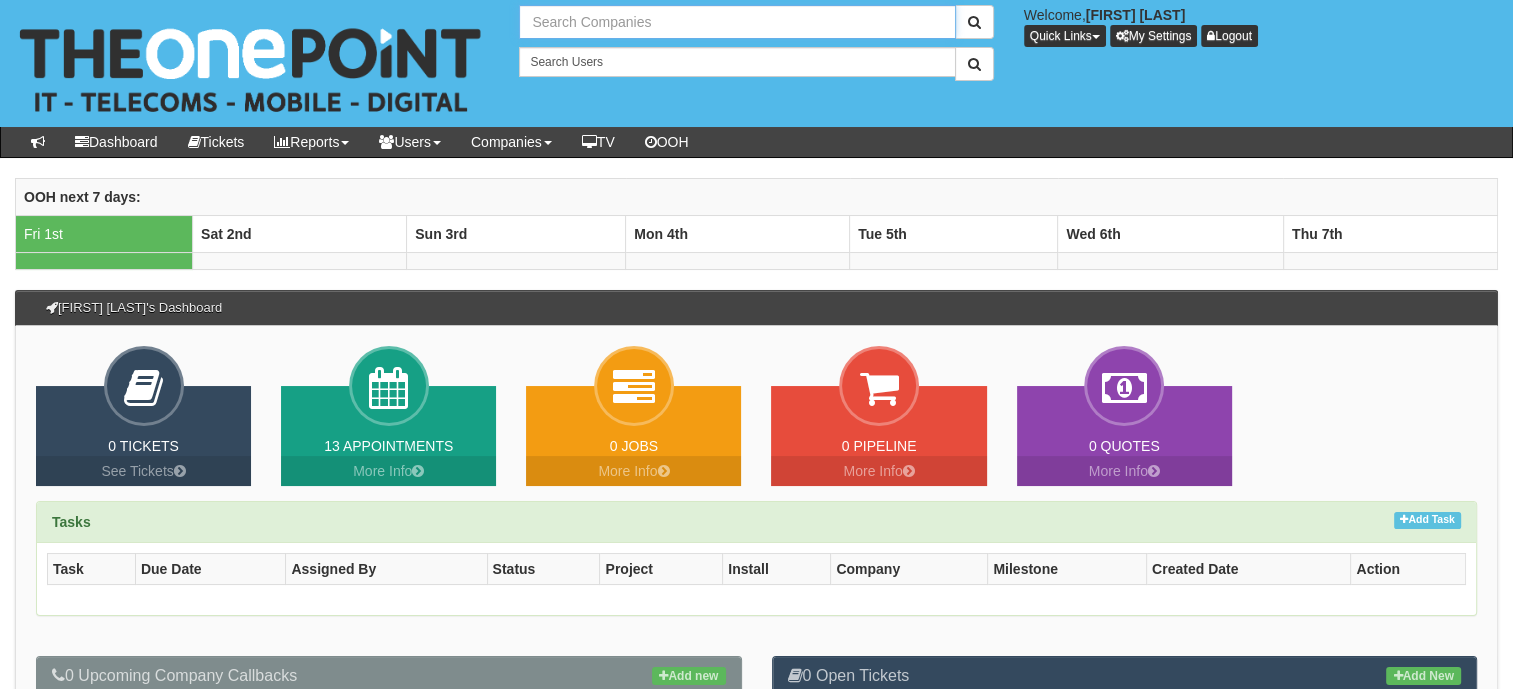 click at bounding box center [737, 22] 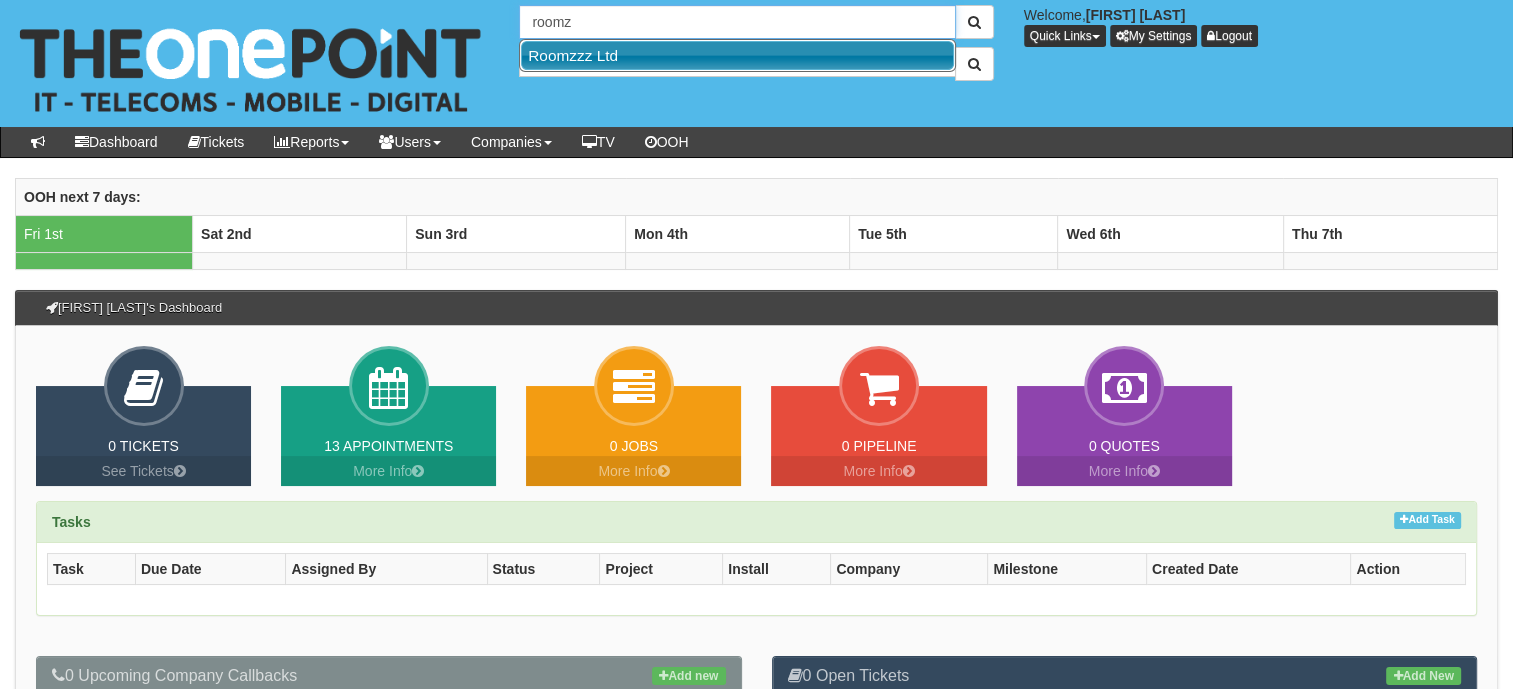 click on "Roomzzz Ltd" at bounding box center (737, 55) 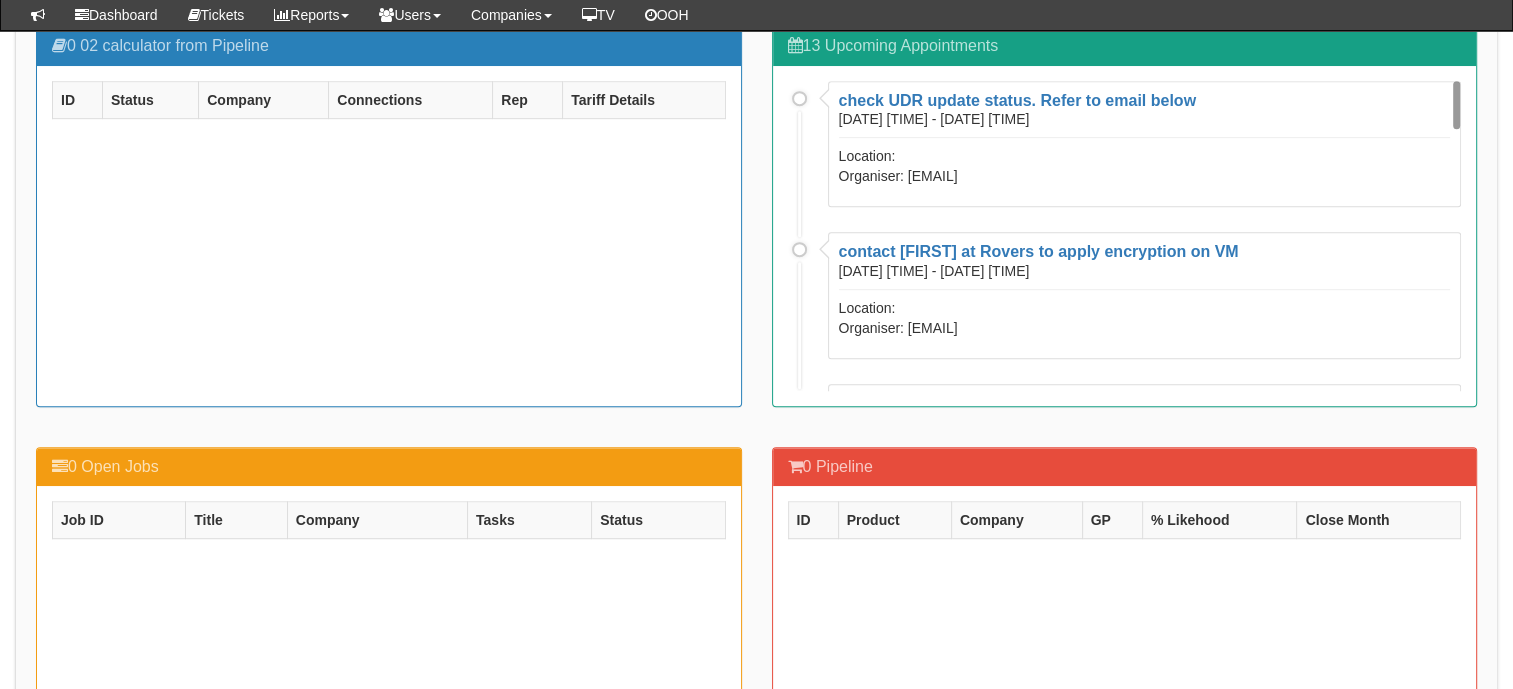 scroll, scrollTop: 1100, scrollLeft: 0, axis: vertical 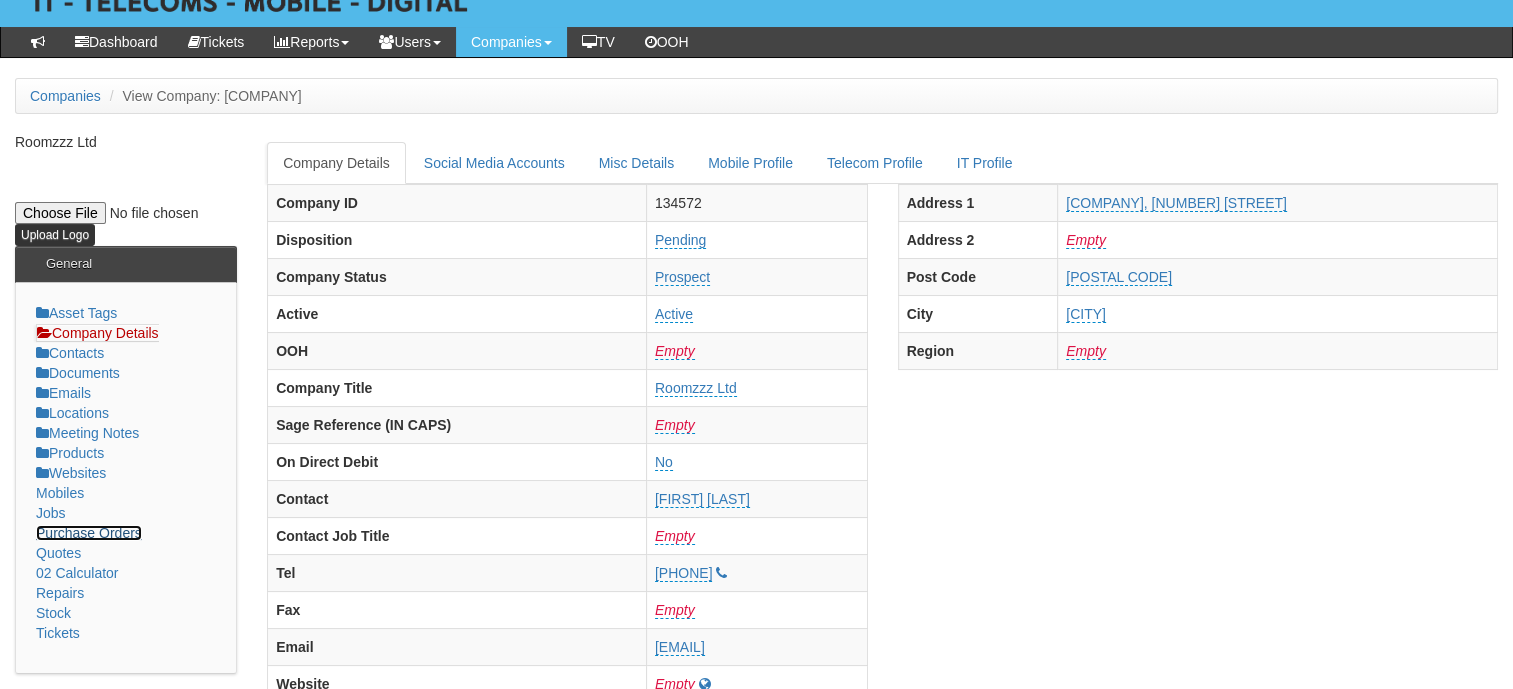 click on "Purchase Orders" at bounding box center (89, 533) 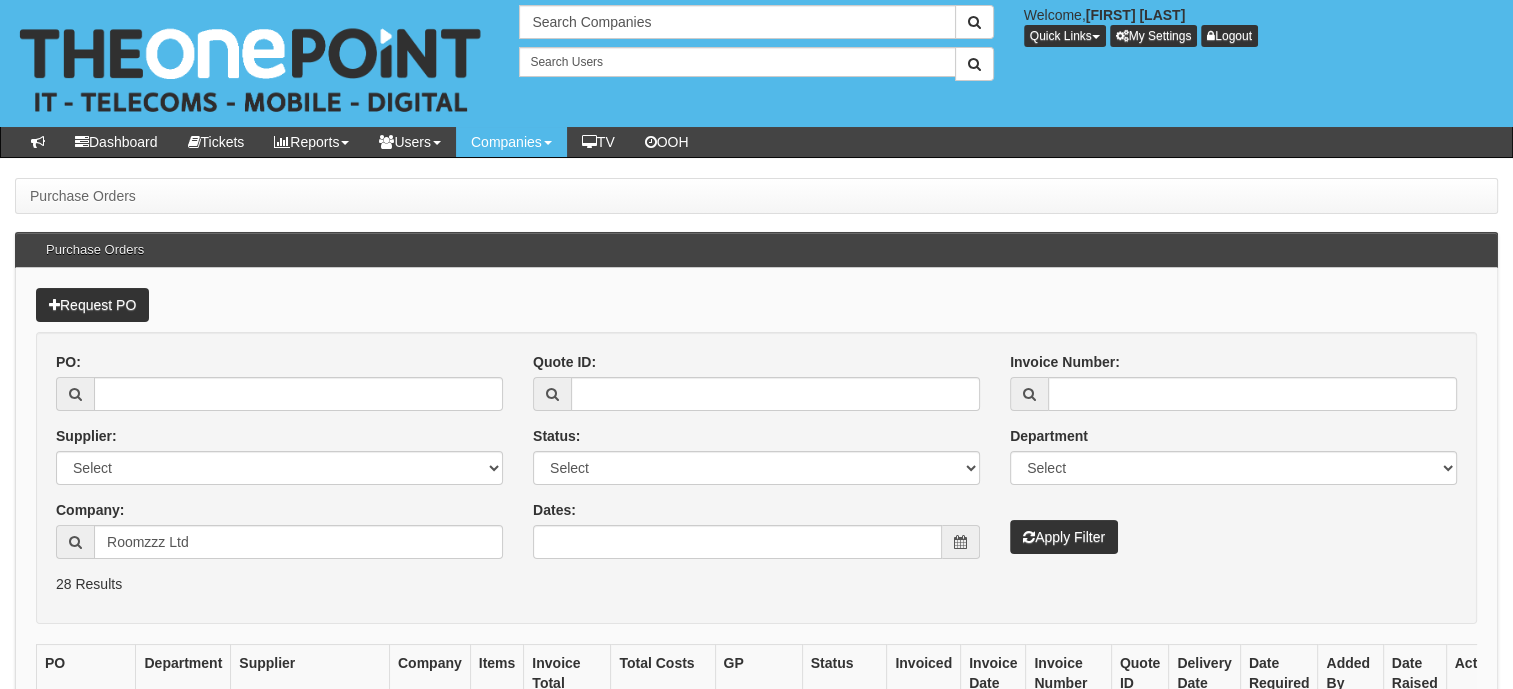 scroll, scrollTop: 200, scrollLeft: 0, axis: vertical 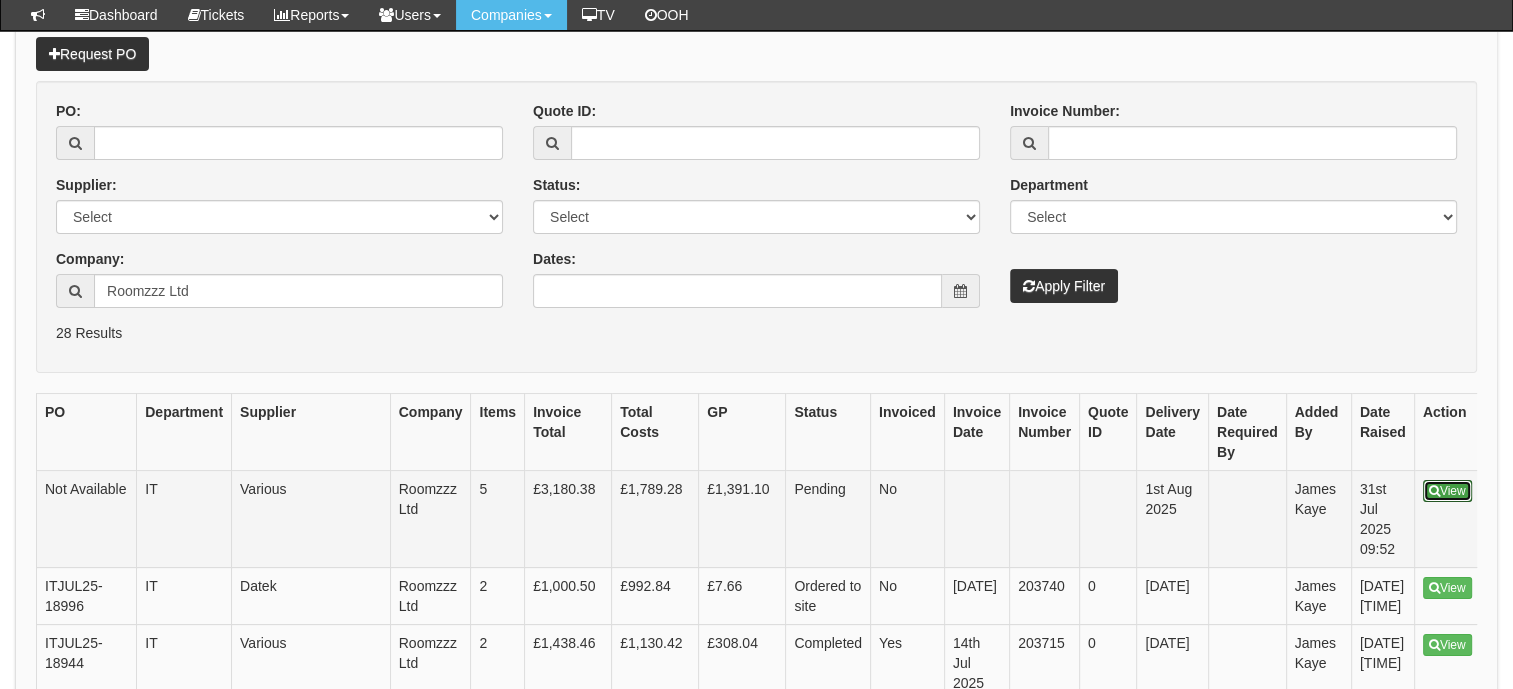 drag, startPoint x: 1446, startPoint y: 495, endPoint x: 1396, endPoint y: 487, distance: 50.635956 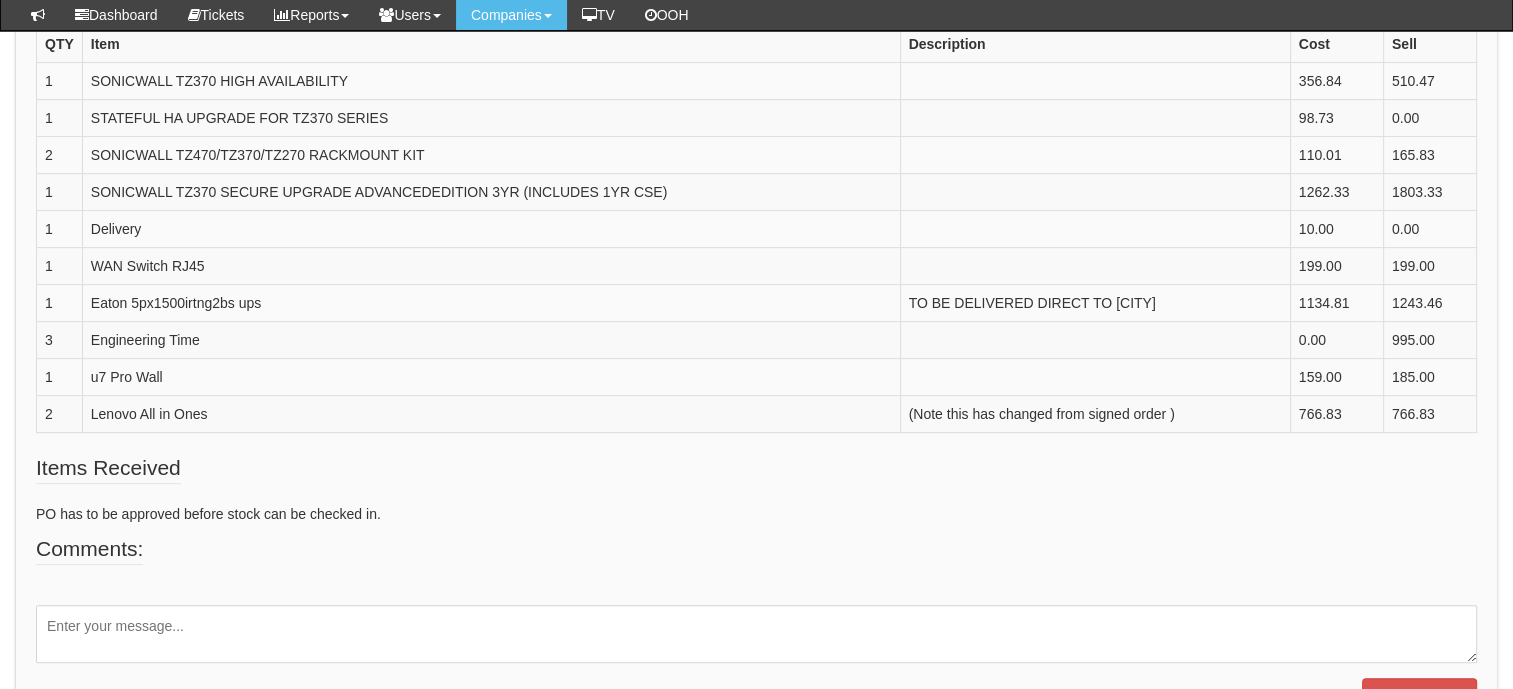 scroll, scrollTop: 700, scrollLeft: 0, axis: vertical 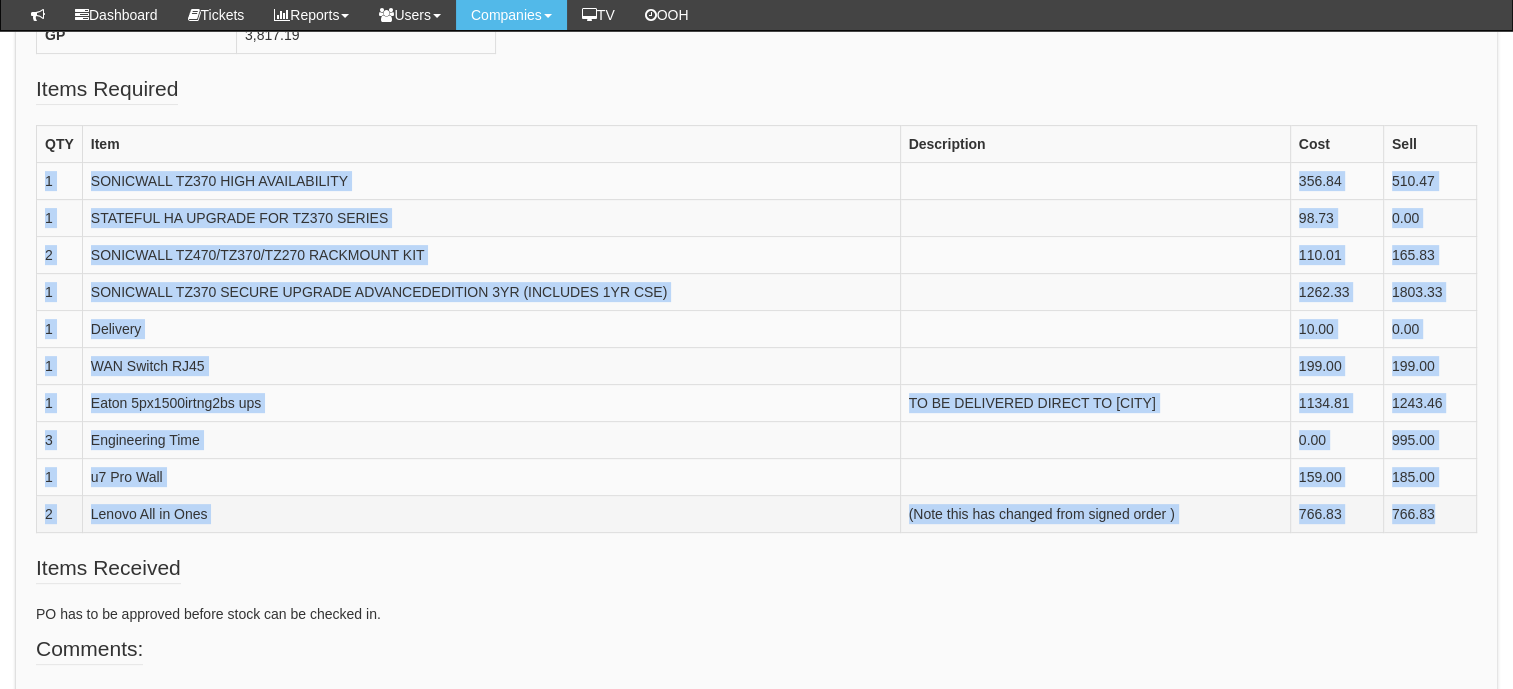 drag, startPoint x: 47, startPoint y: 160, endPoint x: 1440, endPoint y: 474, distance: 1427.9513 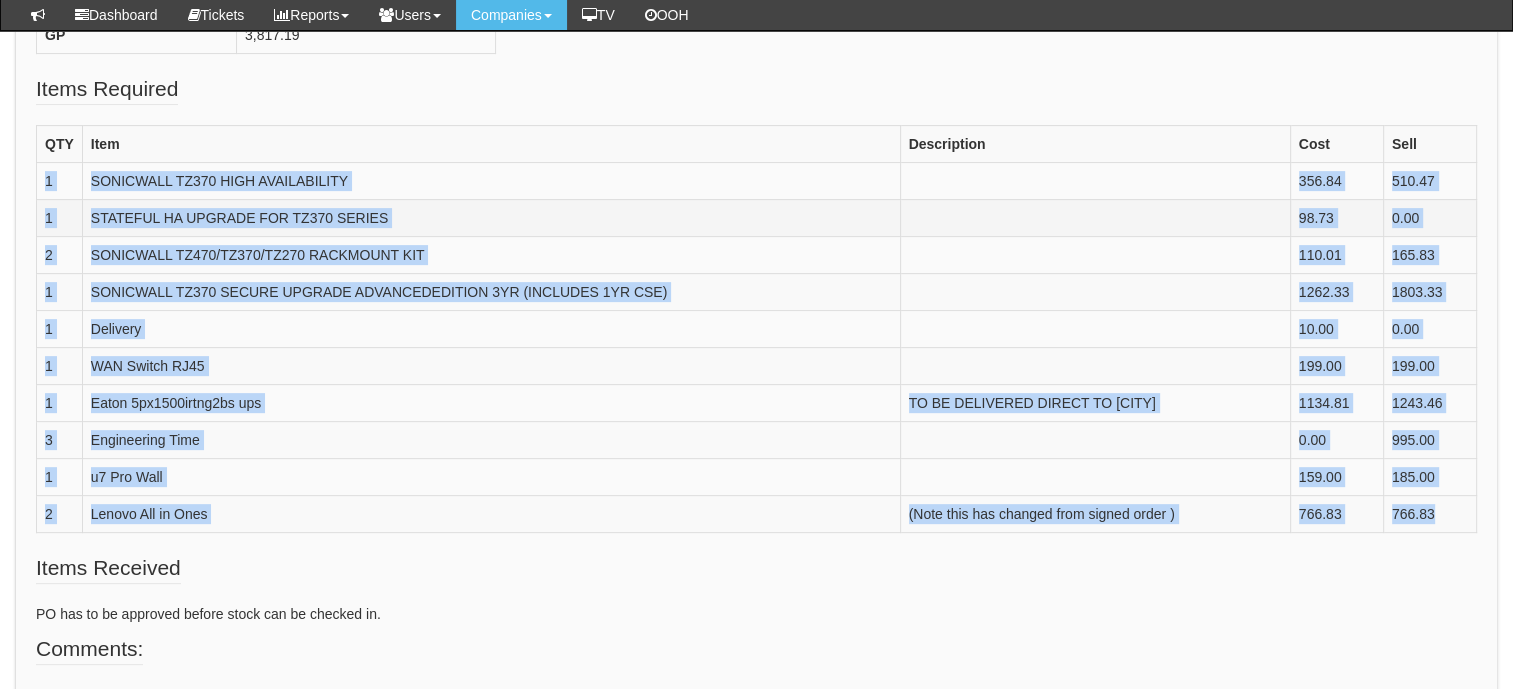 copy on "1 SONICWALL TZ370 HIGH AVAILABILITY 356.84 510.47 1 STATEFUL HA UPGRADE FOR TZ370 SERIES 98.73 0.00 2 SONICWALL TZ470/TZ370/TZ270 RACKMOUNT KIT 110.01 165.83 1 SONICWALL TZ370 SECURE UPGRADE ADVANCEDEDITION 3YR (INCLUDES 1YR CSE) 1262.33 1803.33 1 Delivery 10.00 0.00 1 WAN Switch RJ45 199.00 199.00 1 Eaton 5px1500irtng2bs ups TO BE DELIVERED DIRECT TO GLASGOW 1134.81 1243.46 3 Engineering Time 0.00 995.00 1 u7 Pro Wall 159.00 185.00 2 Lenovo All in Ones  (Note this has changed from signed order ) 766.83 766.83" 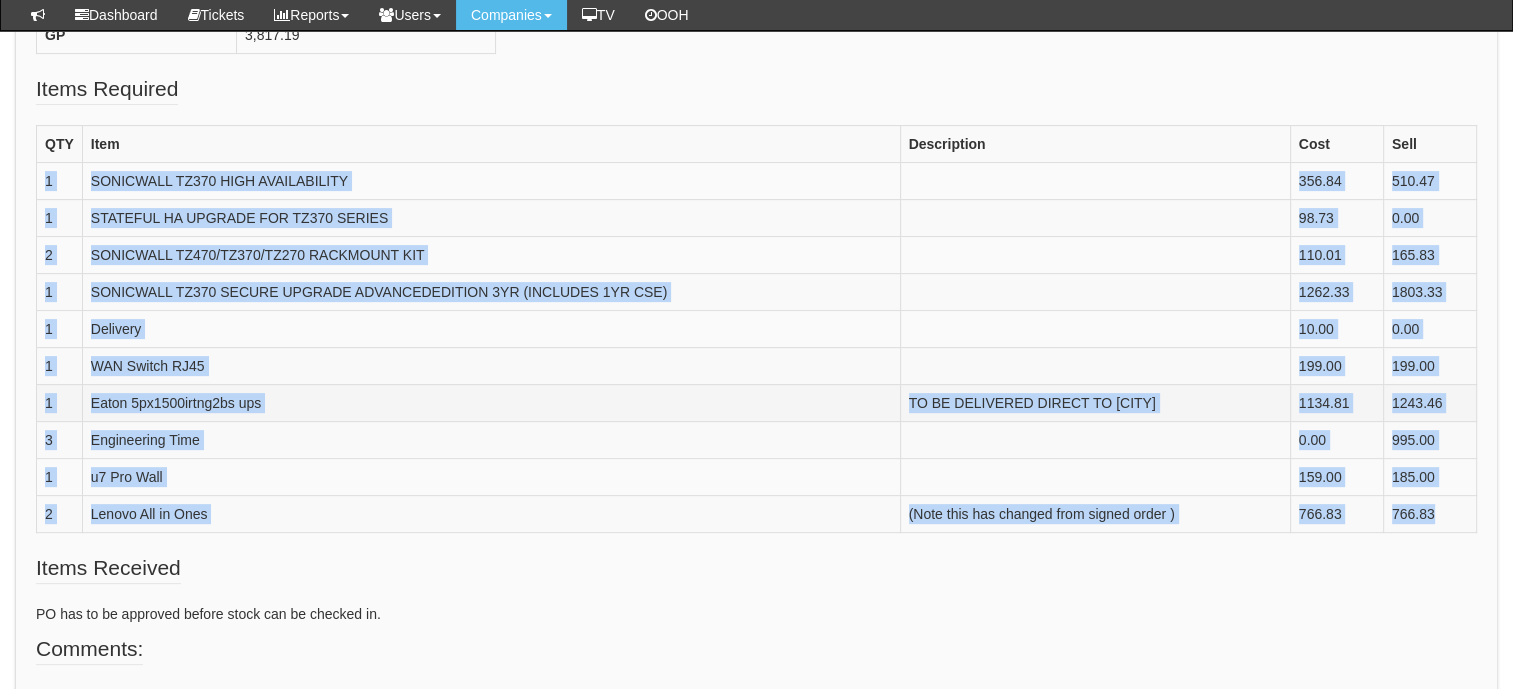 drag, startPoint x: 629, startPoint y: 396, endPoint x: 595, endPoint y: 367, distance: 44.687805 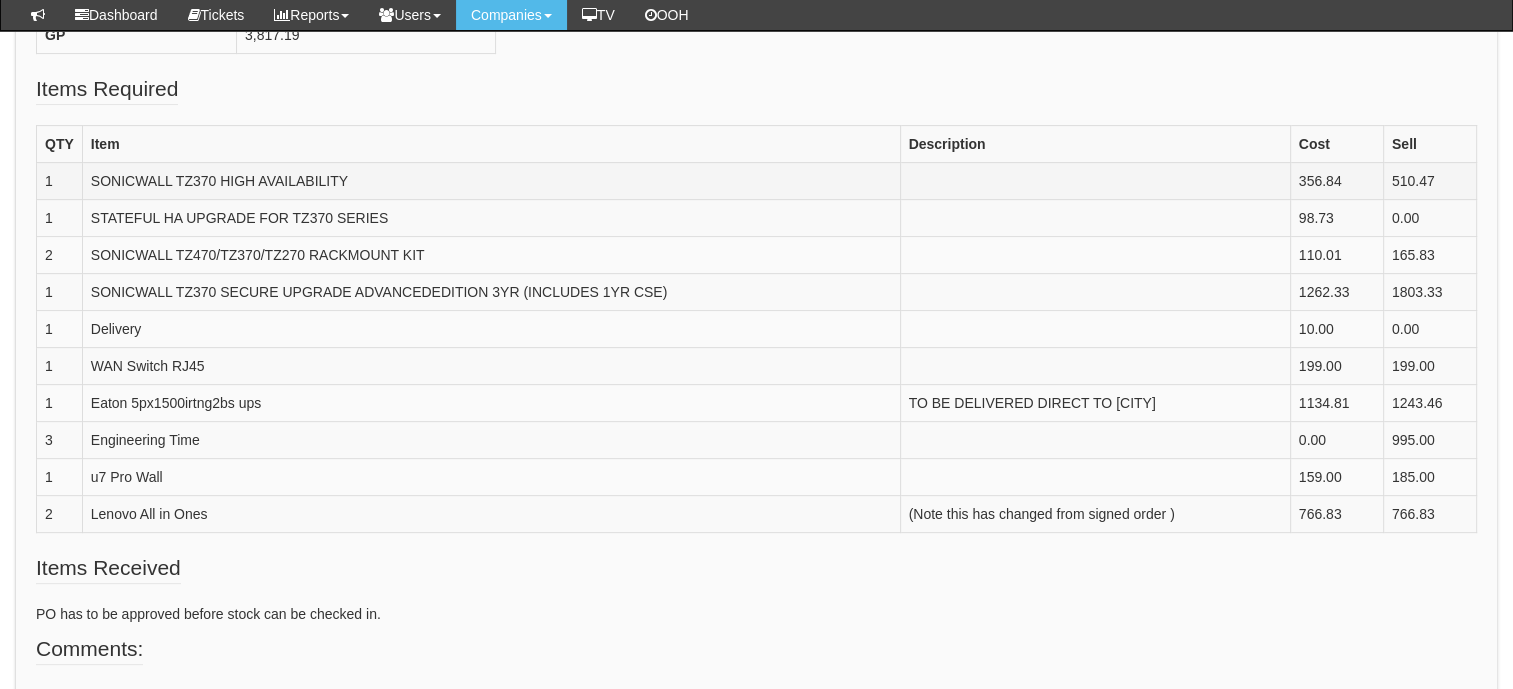 click on "PO Number
Not Available
Ticket ID
Not Linked
Supplier
Various
Company
ICONINC LLP
Invoice Details
note this is the first part of the order - quote has more on it but needs firming up between DaveB and Bilal.
SonicWALL needs to be here for the 7th Aug please.
Ref ICONINC Glasgow on Invoice Please.
UPS TO BE DELIVERED DIRECTLY TO GLASGOW PLEASE the rest to The View
Separate PO for Telecoms
GP No" at bounding box center (756, 175) 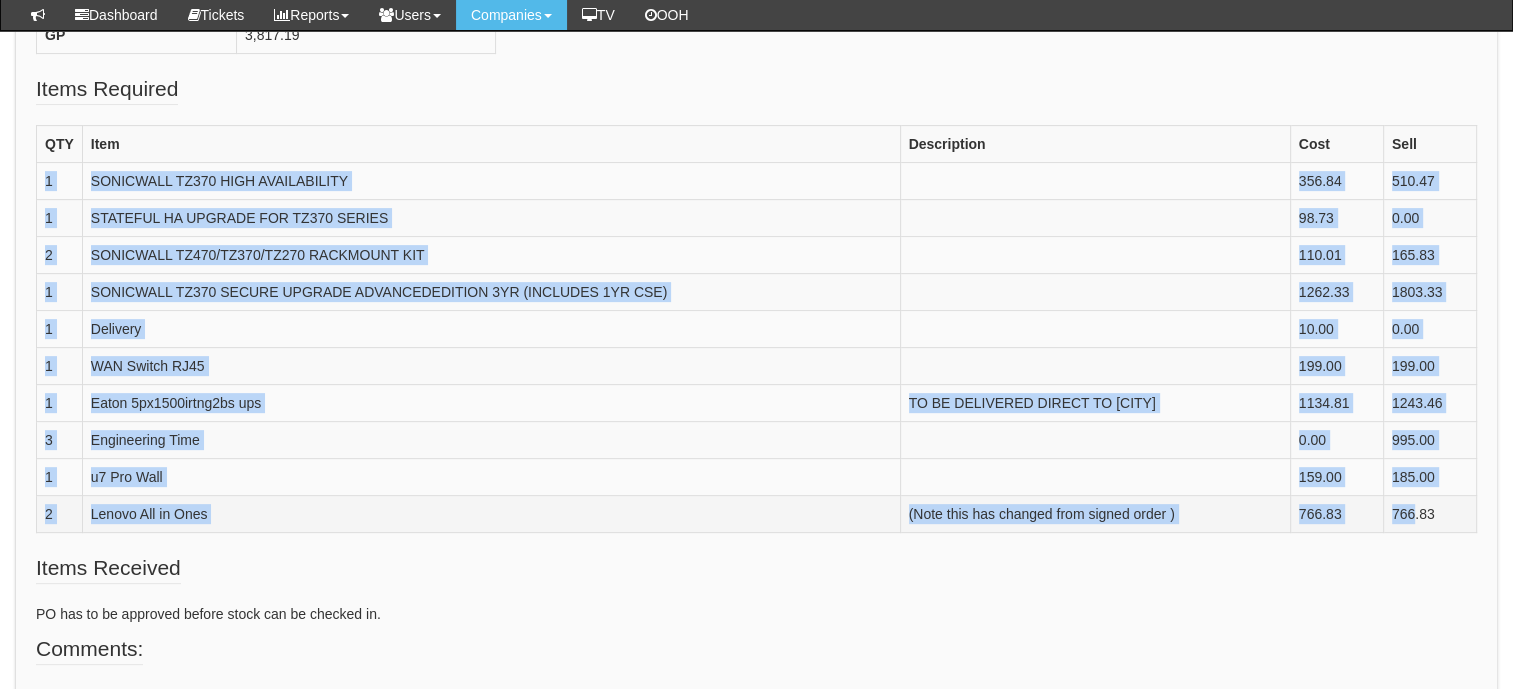 drag, startPoint x: 46, startPoint y: 156, endPoint x: 1412, endPoint y: 498, distance: 1408.1619 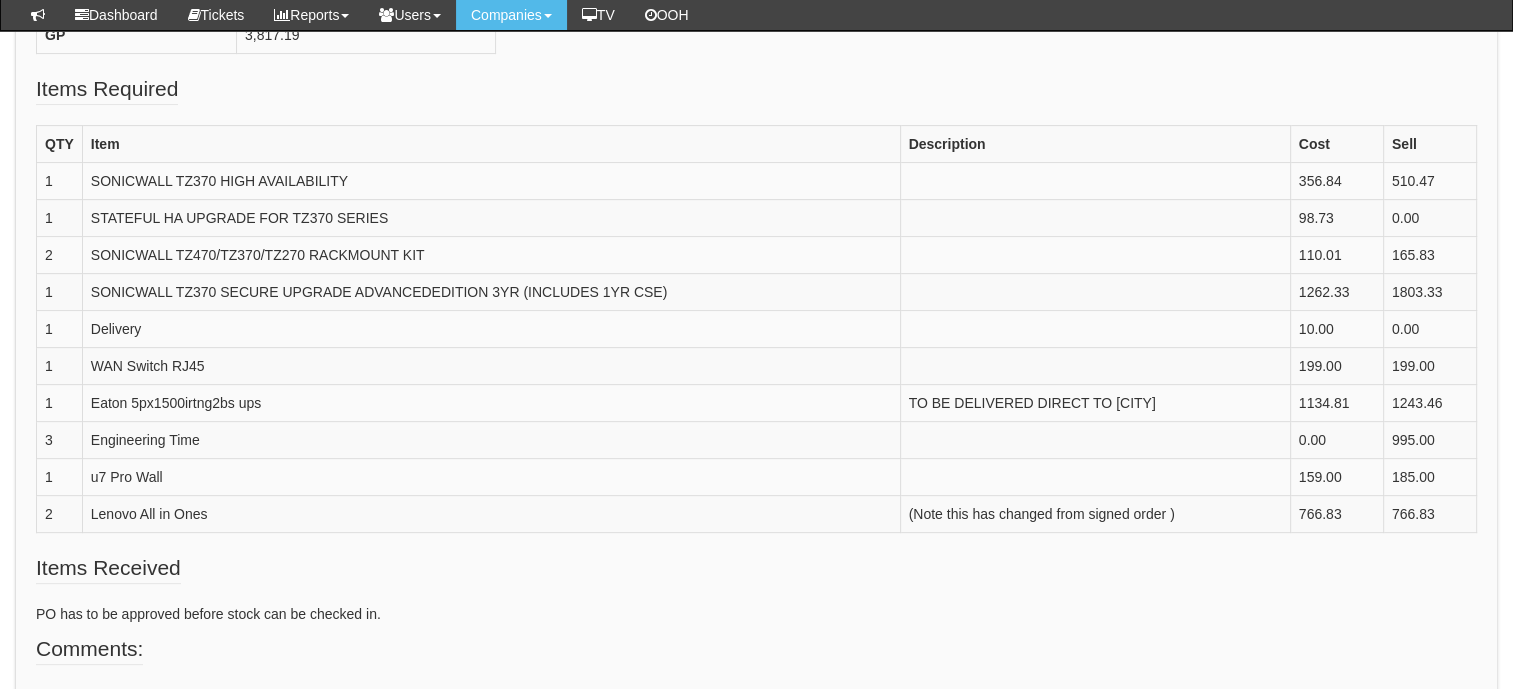 click on "Items Received
PO has to be approved before stock can be checked in." at bounding box center (756, 593) 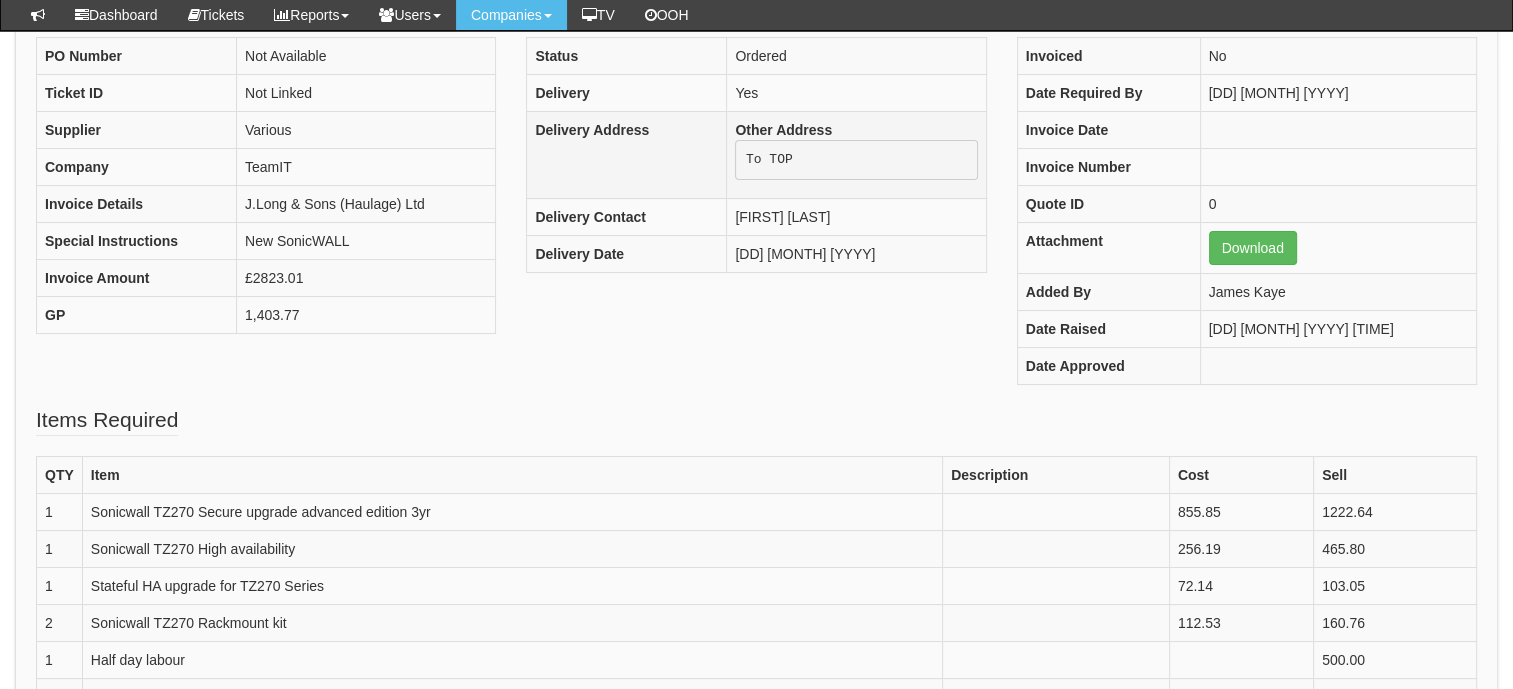 scroll, scrollTop: 0, scrollLeft: 0, axis: both 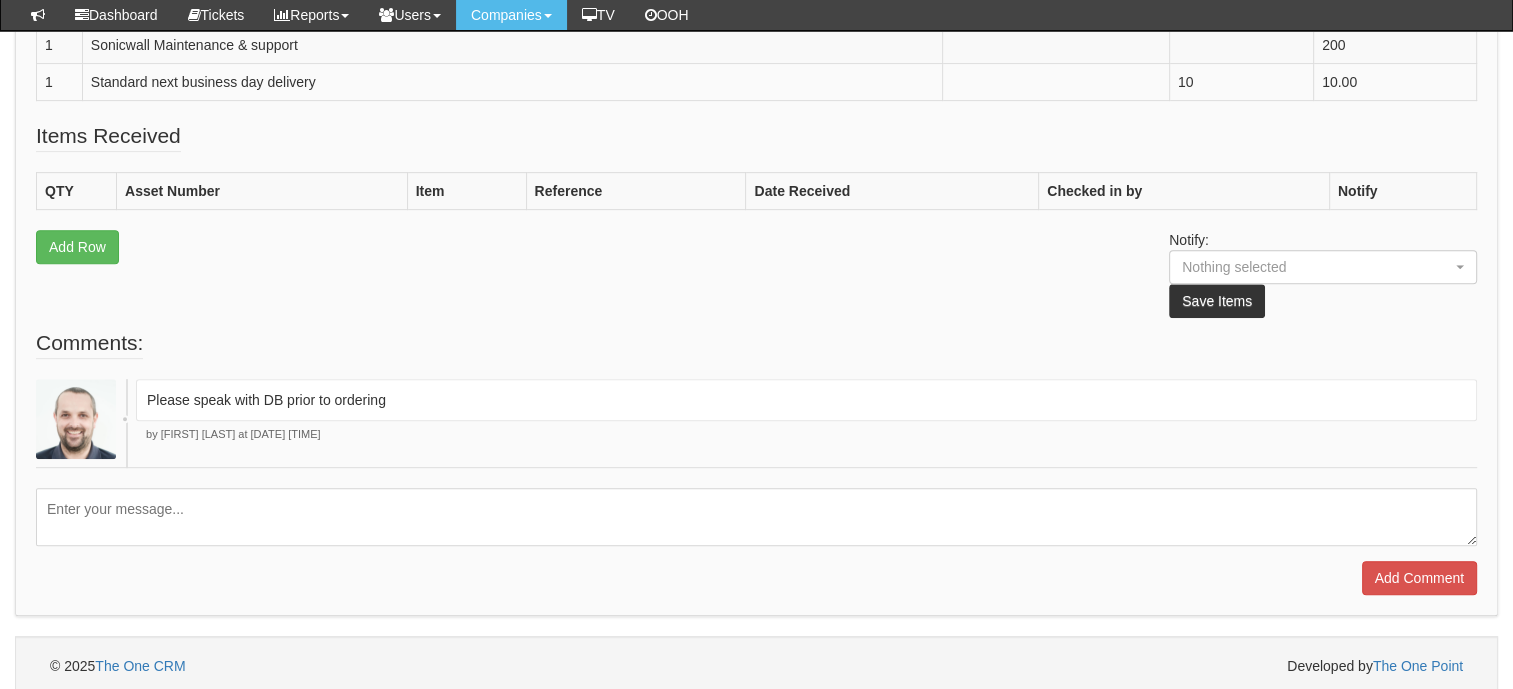 click at bounding box center (756, 517) 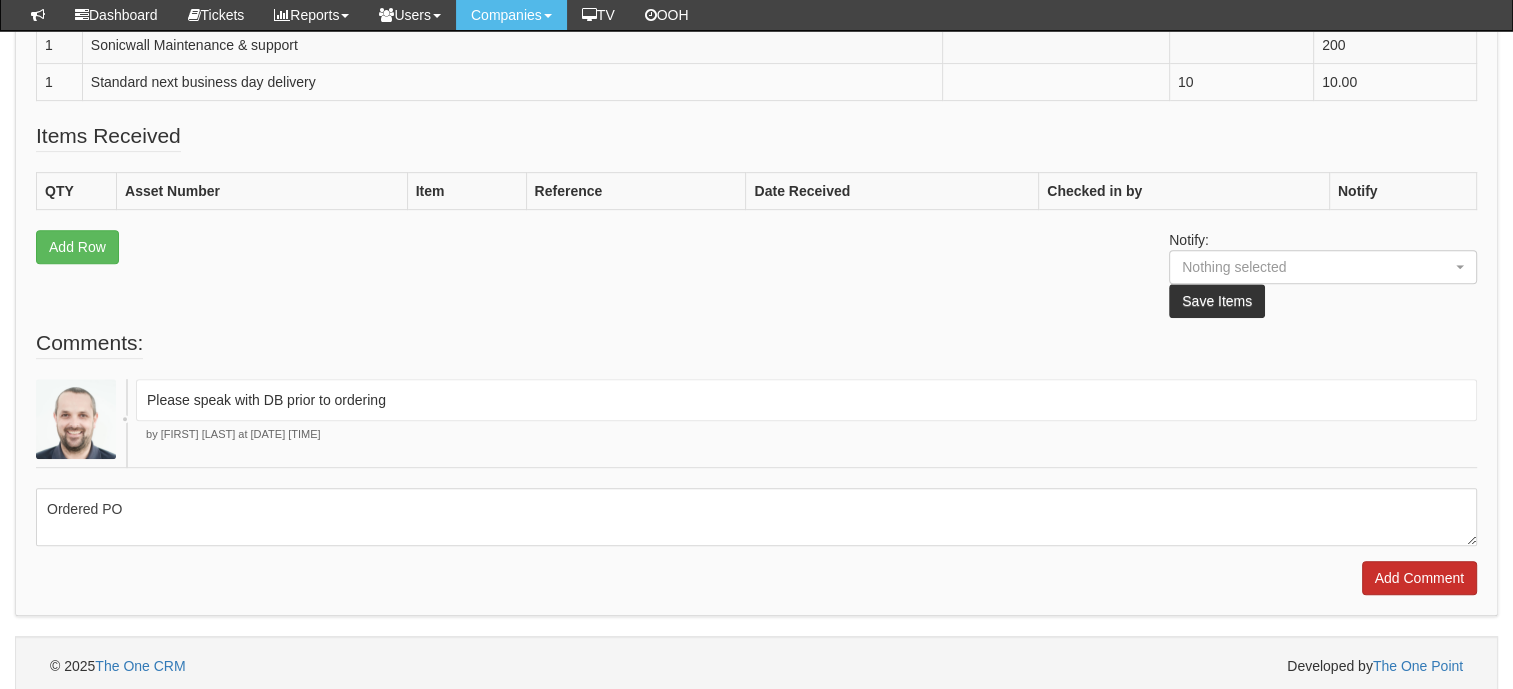 type on "Ordered PO19117" 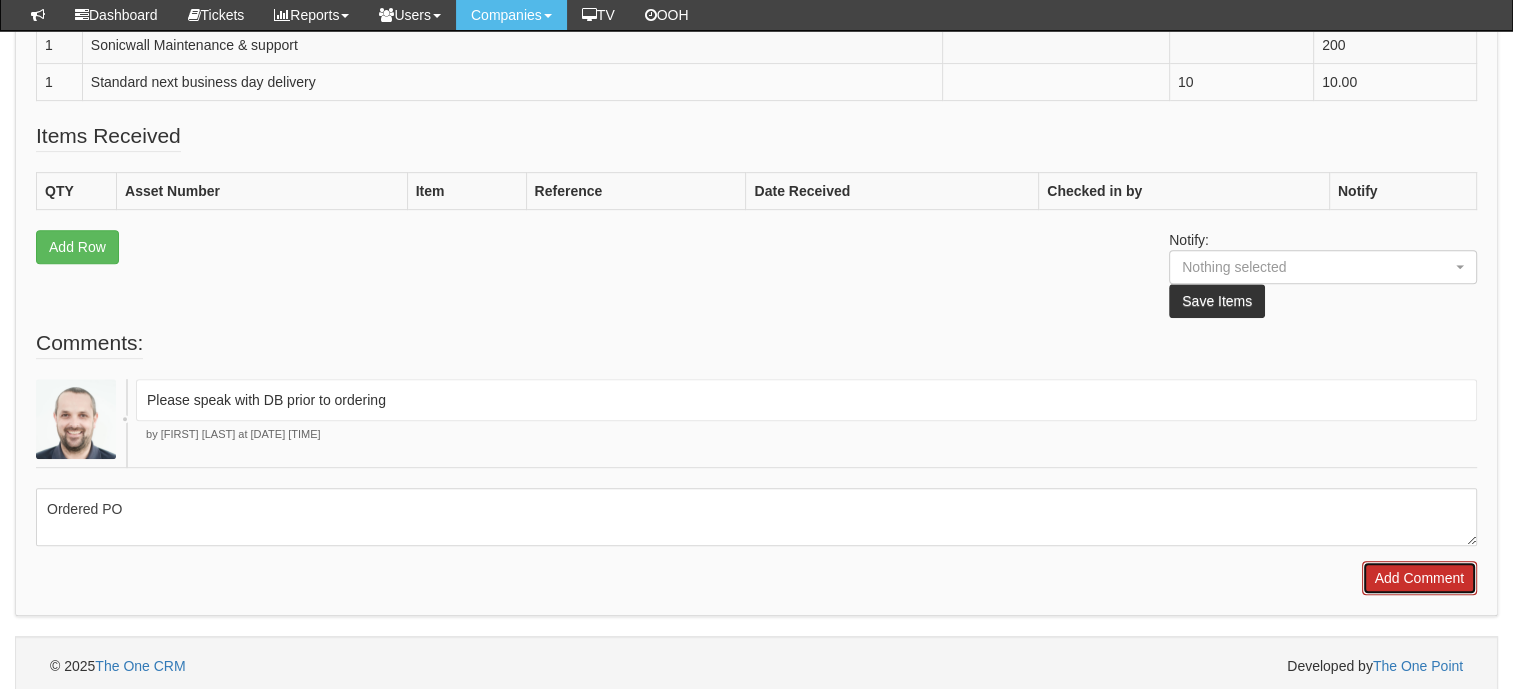 drag, startPoint x: 1428, startPoint y: 560, endPoint x: 1416, endPoint y: 559, distance: 12.0415945 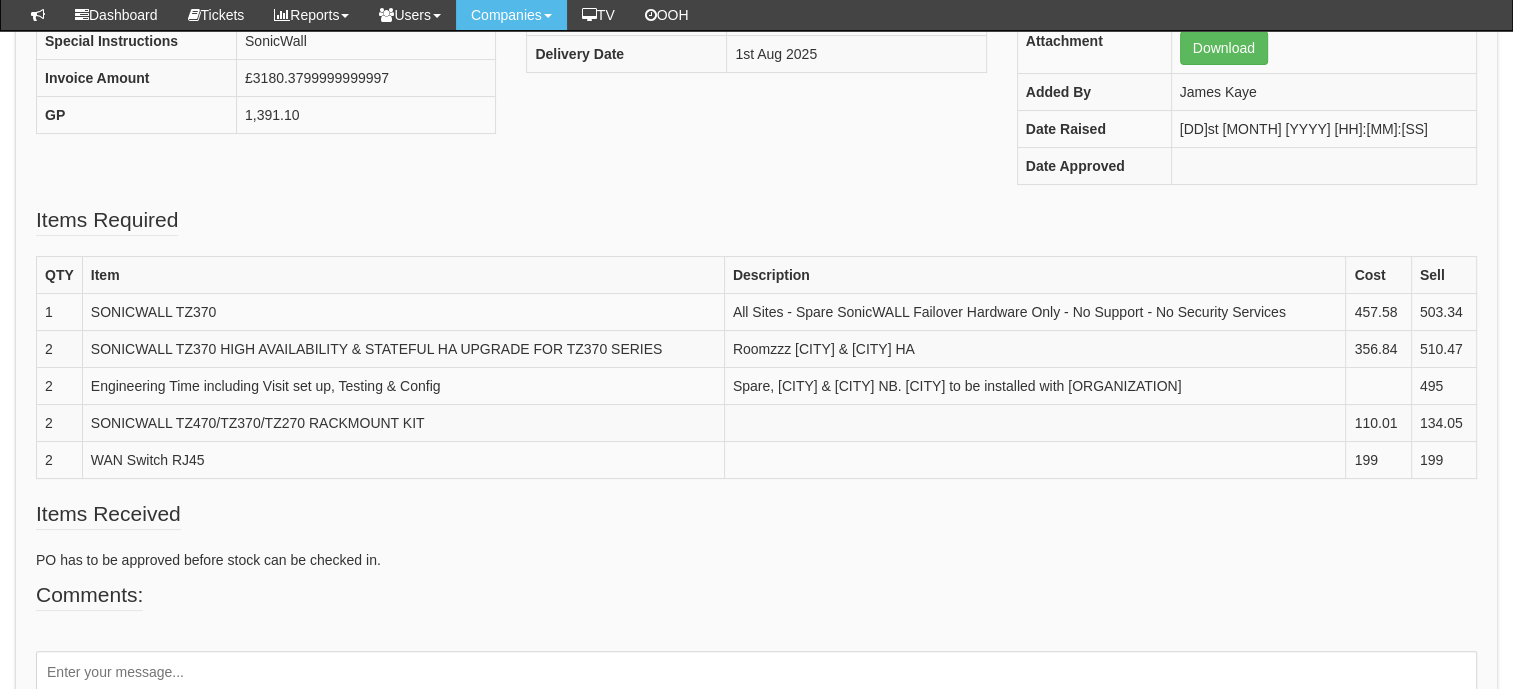 scroll, scrollTop: 564, scrollLeft: 0, axis: vertical 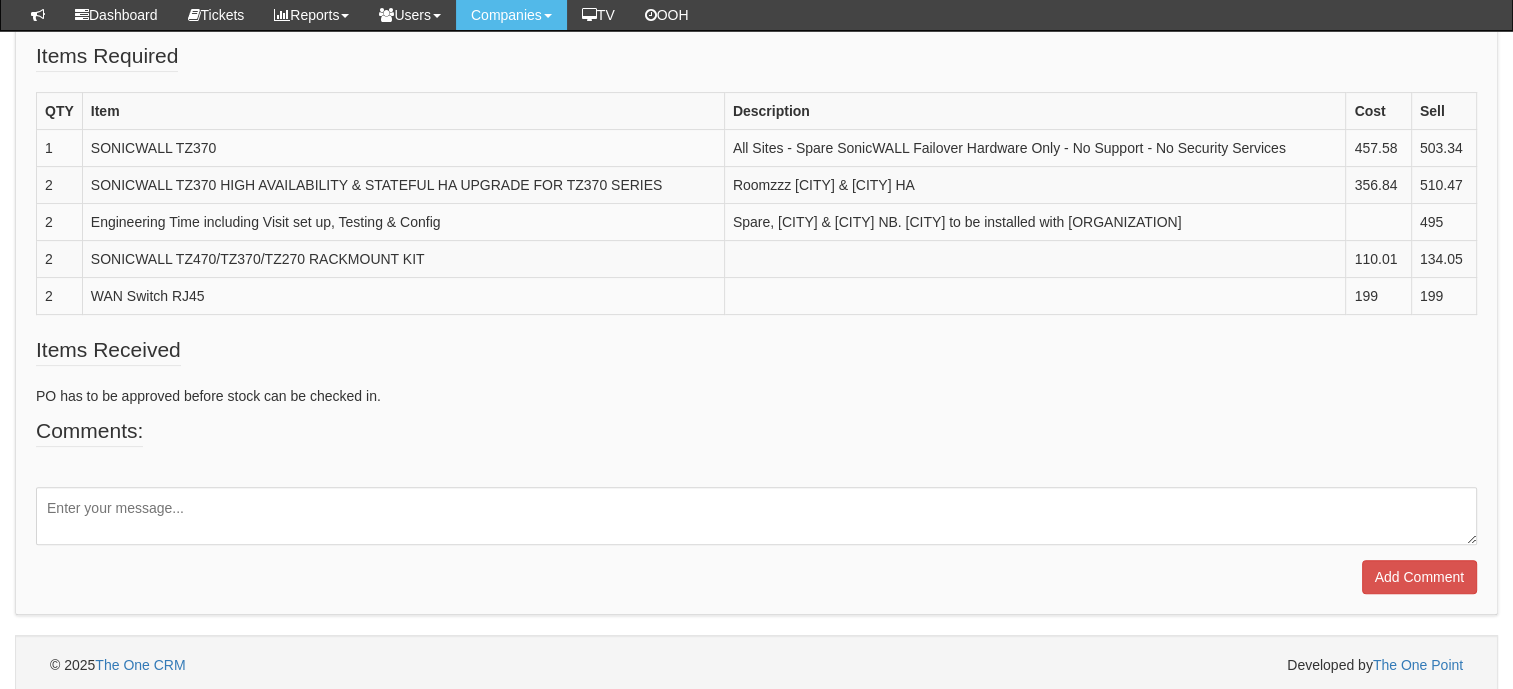 click at bounding box center [756, 516] 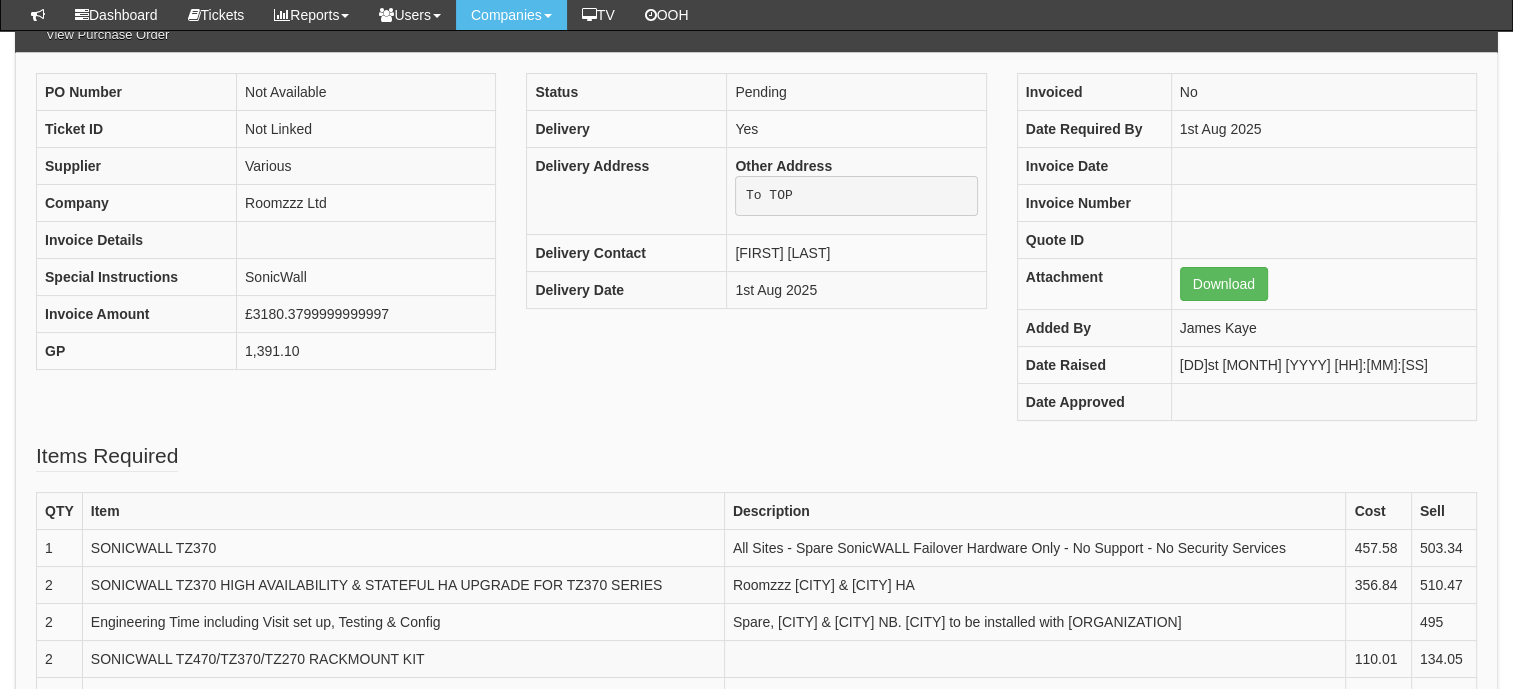 scroll, scrollTop: 0, scrollLeft: 0, axis: both 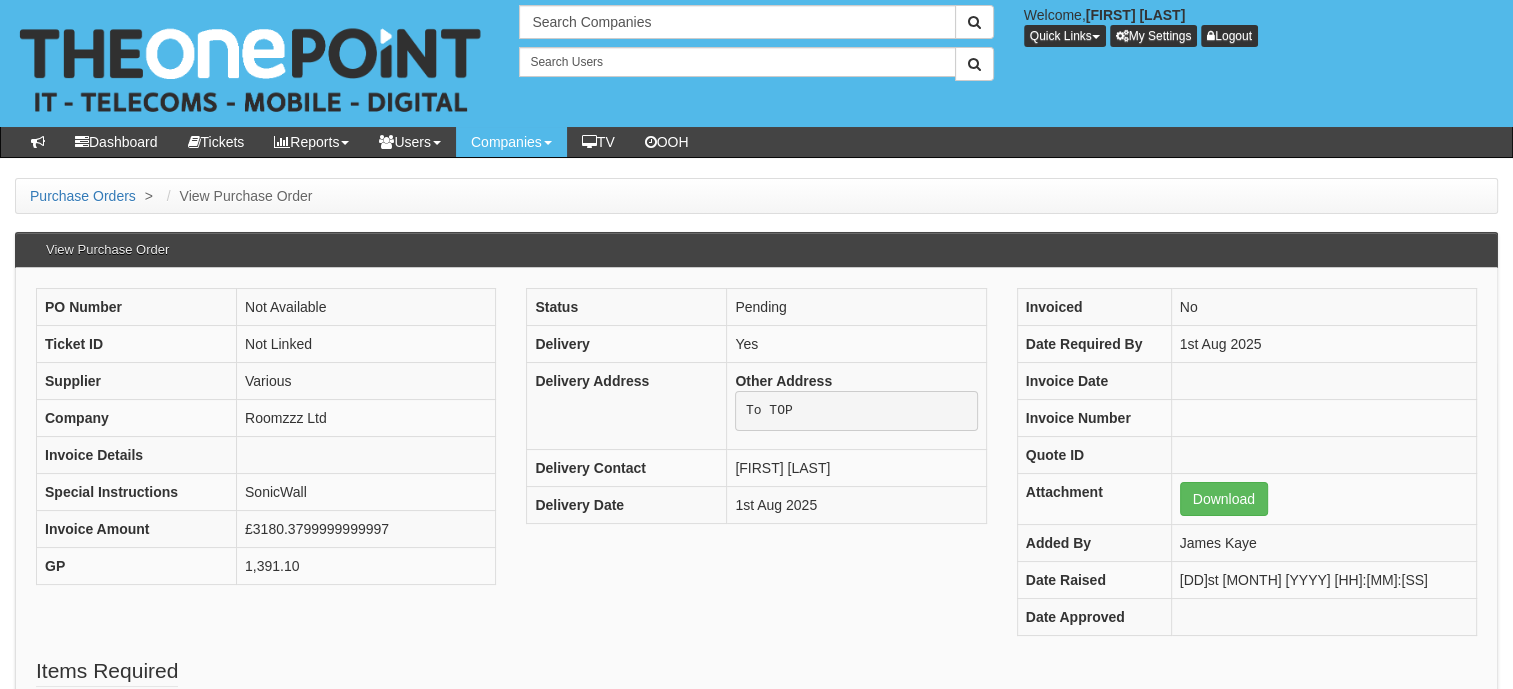 type on "Ordered. PO19171" 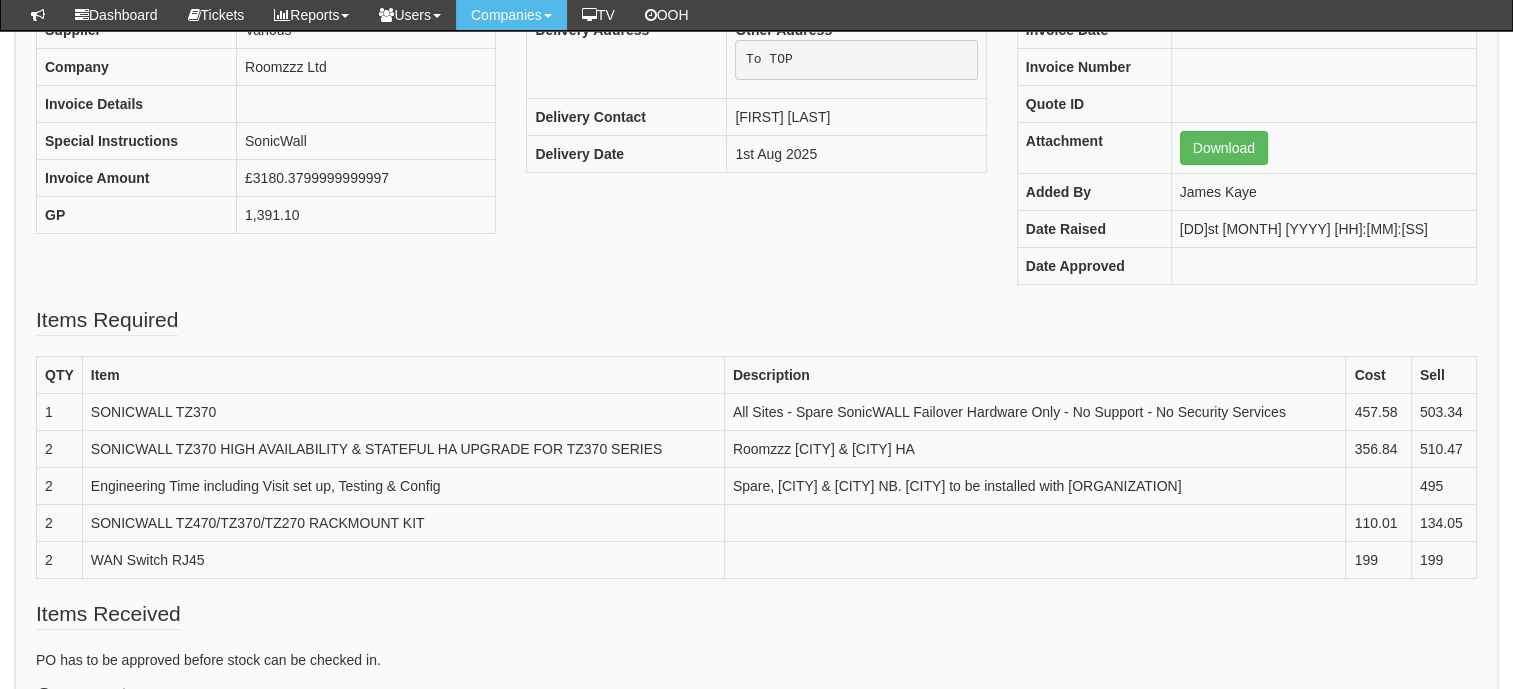 scroll, scrollTop: 564, scrollLeft: 0, axis: vertical 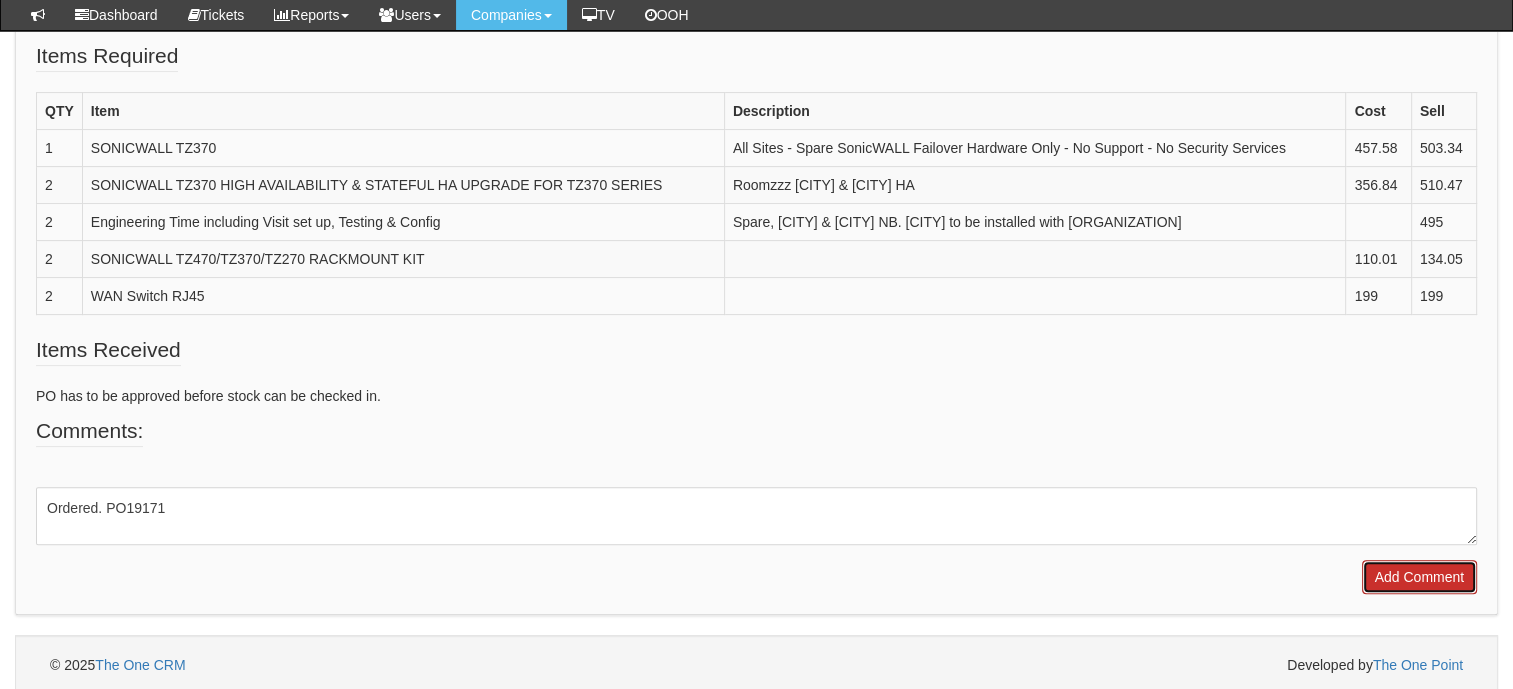 click on "Add Comment" at bounding box center (1419, 577) 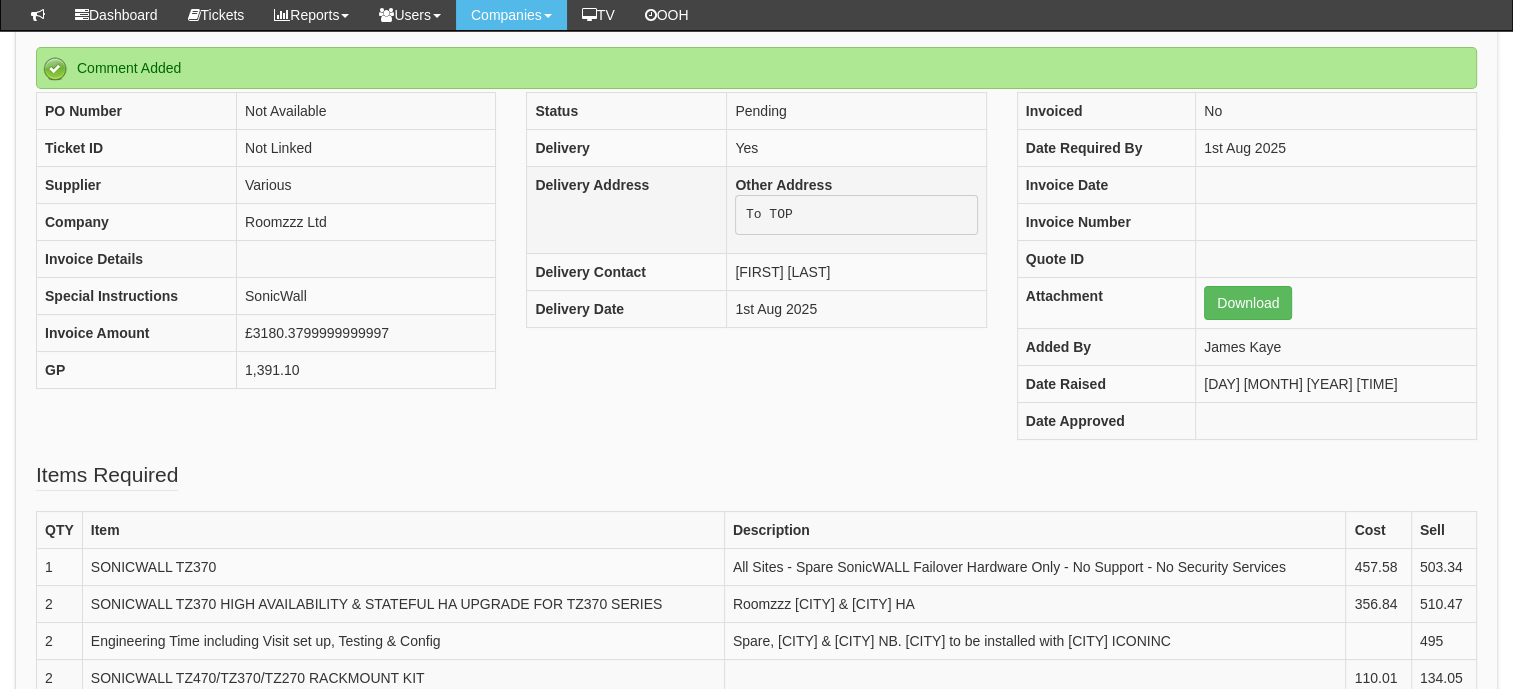 scroll, scrollTop: 0, scrollLeft: 0, axis: both 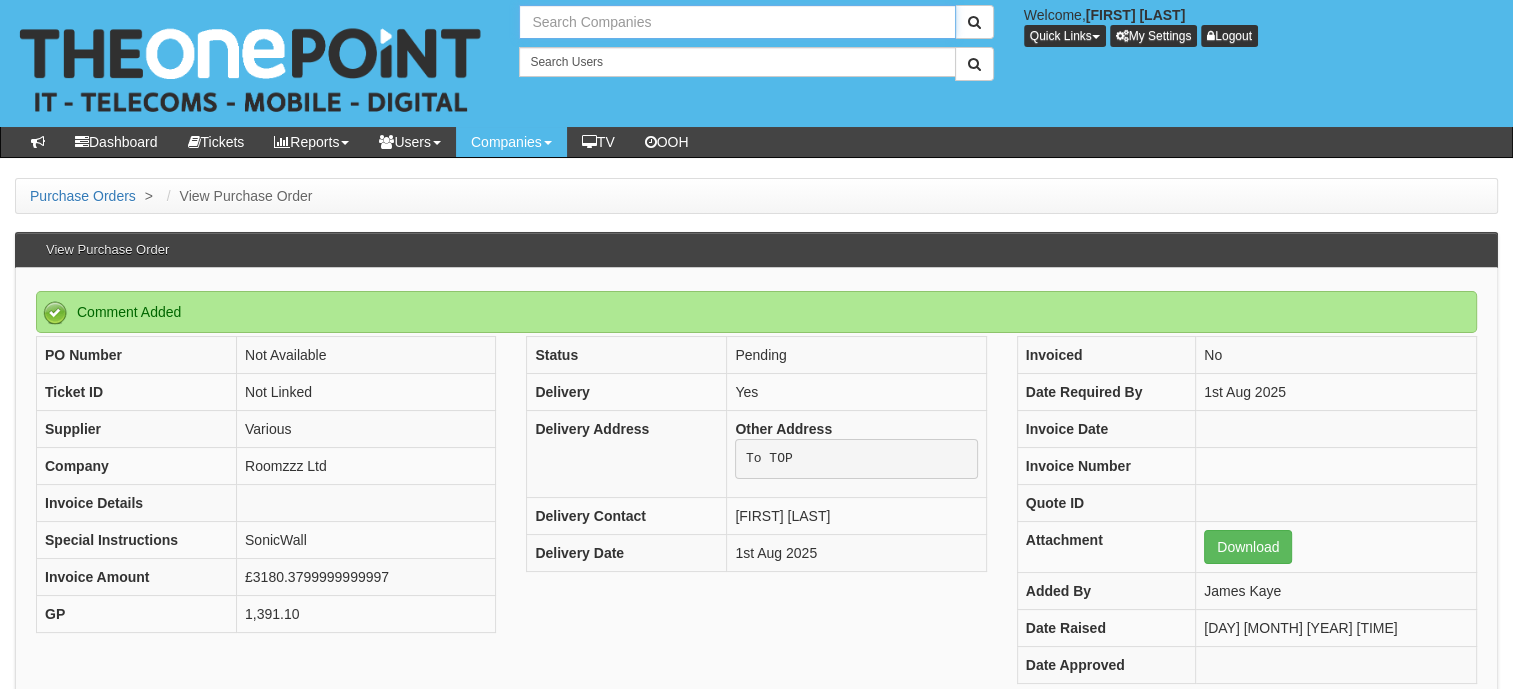 click at bounding box center [737, 22] 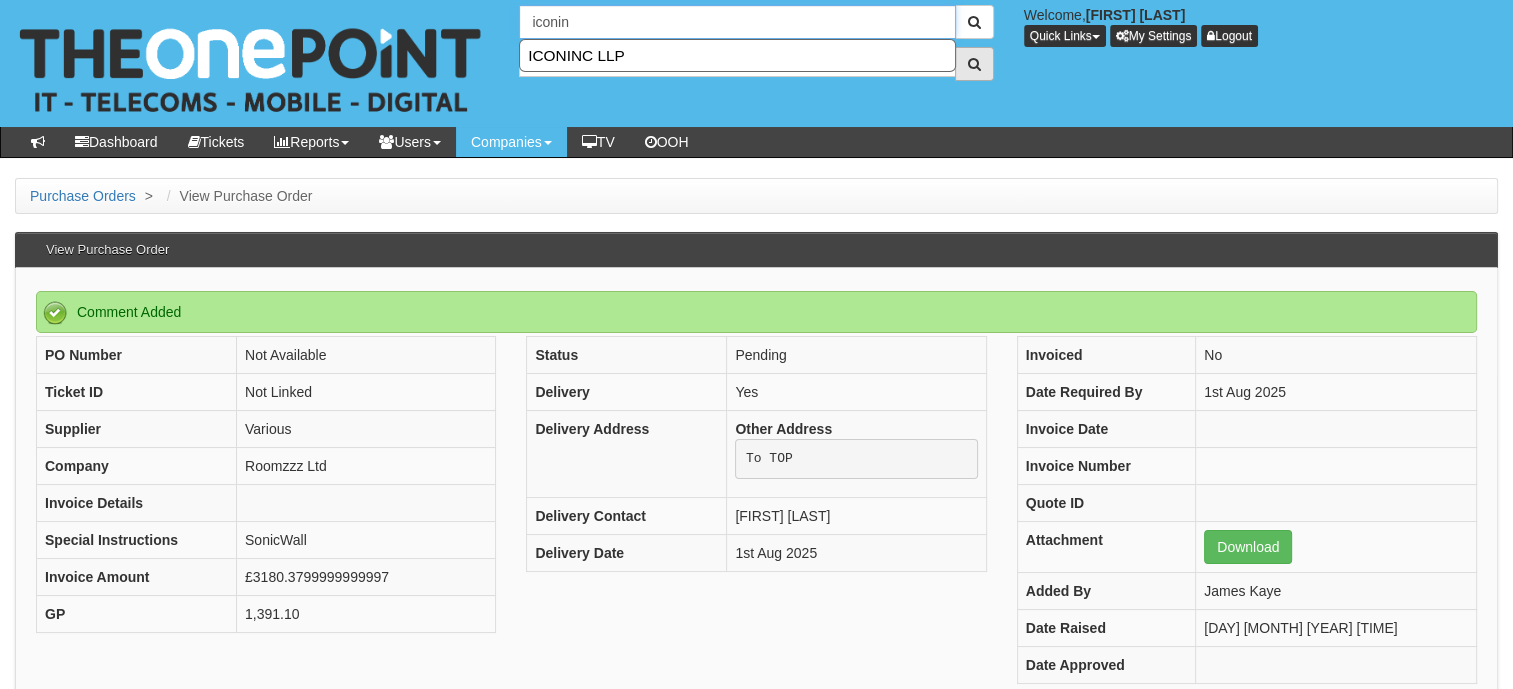 type on "iconin" 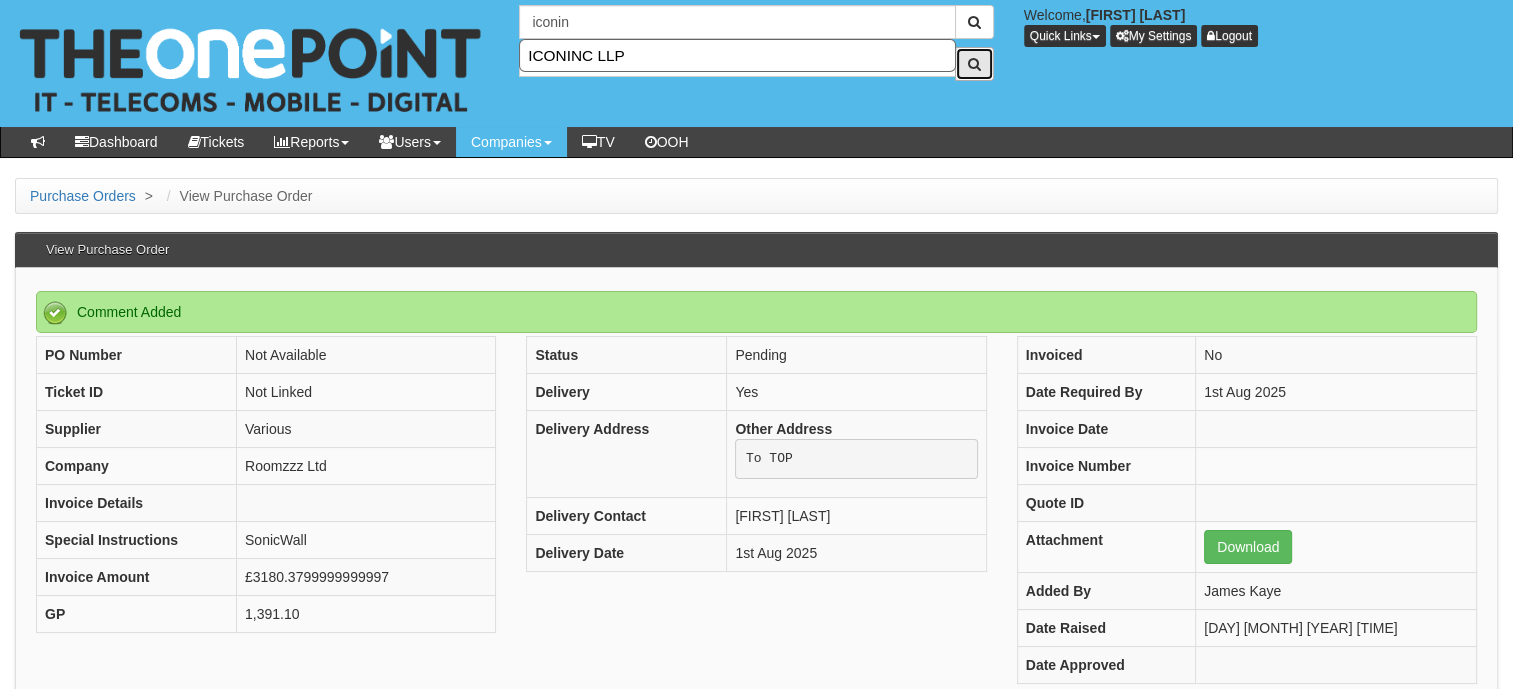 click at bounding box center (974, 64) 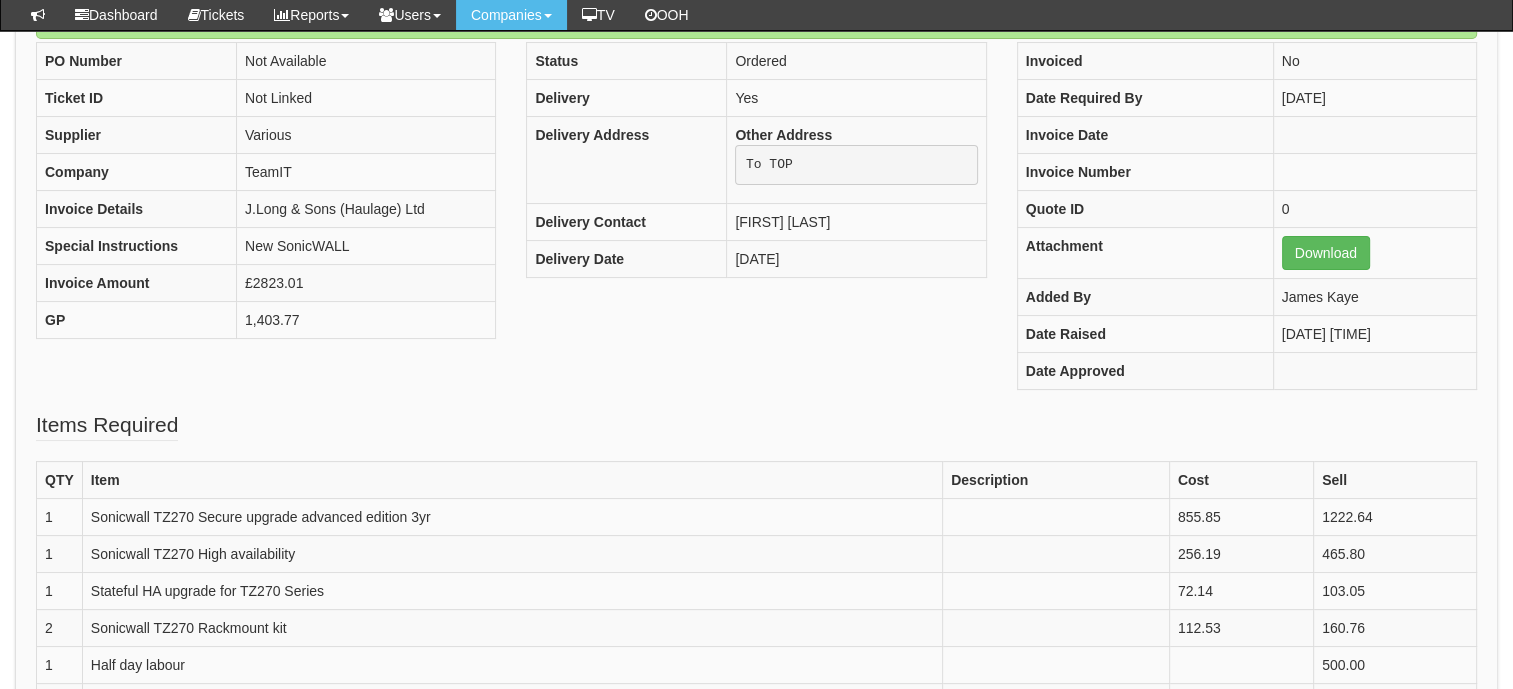 scroll, scrollTop: 143, scrollLeft: 0, axis: vertical 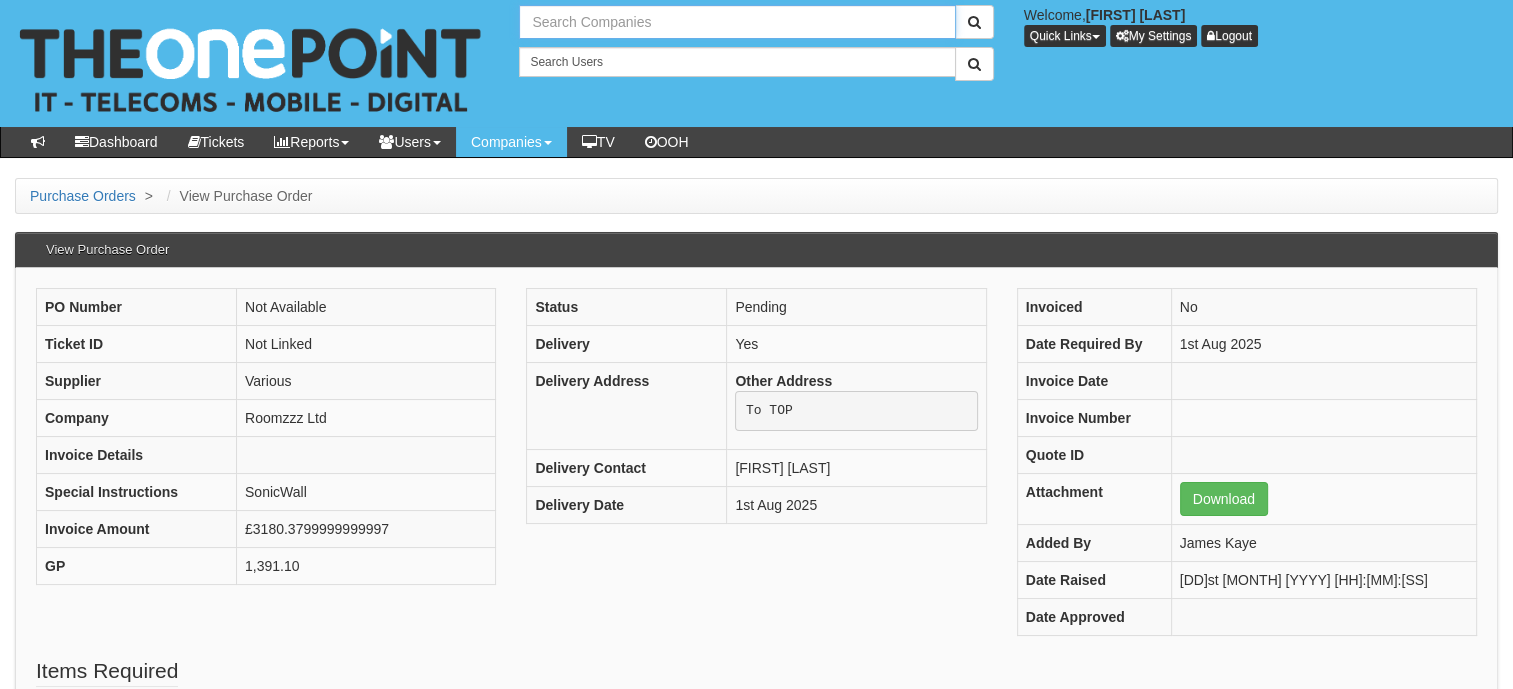 click at bounding box center (737, 22) 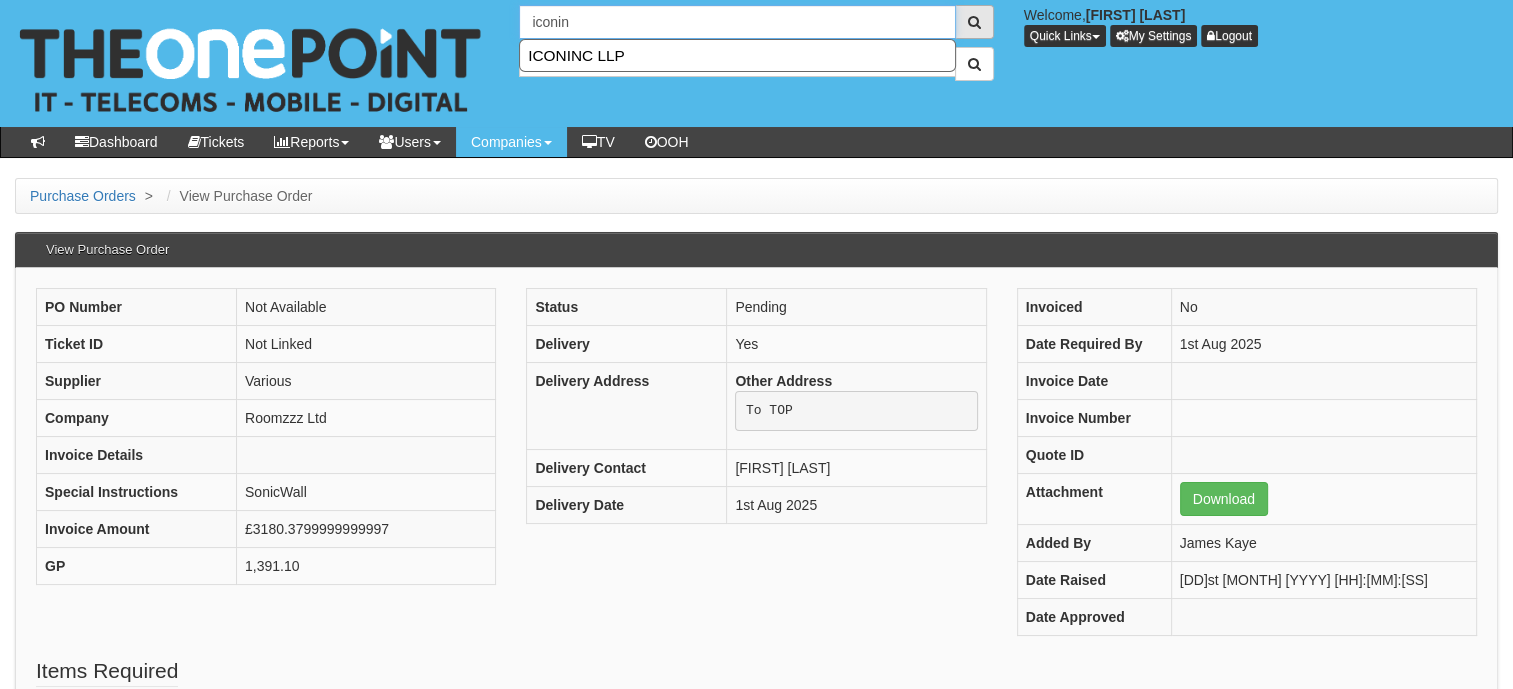 type on "iconin" 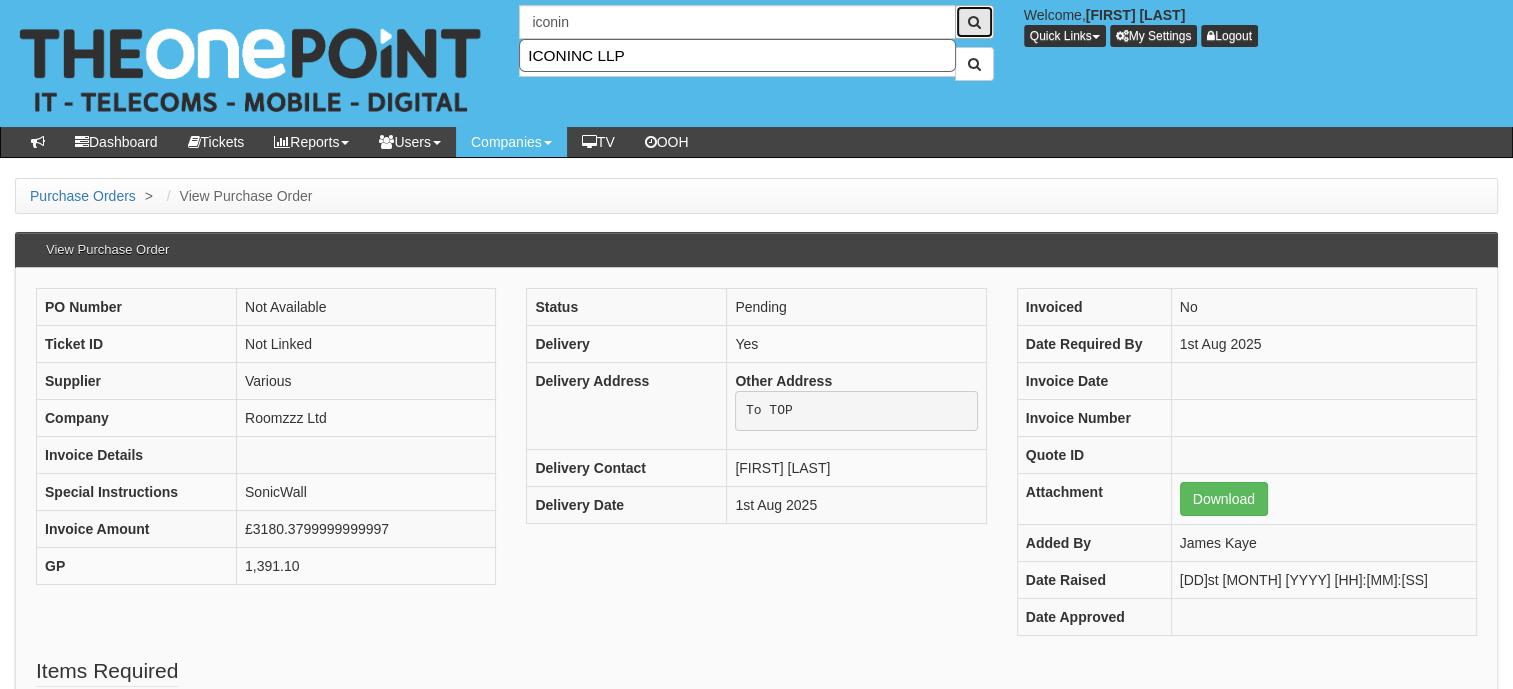 click at bounding box center (974, 22) 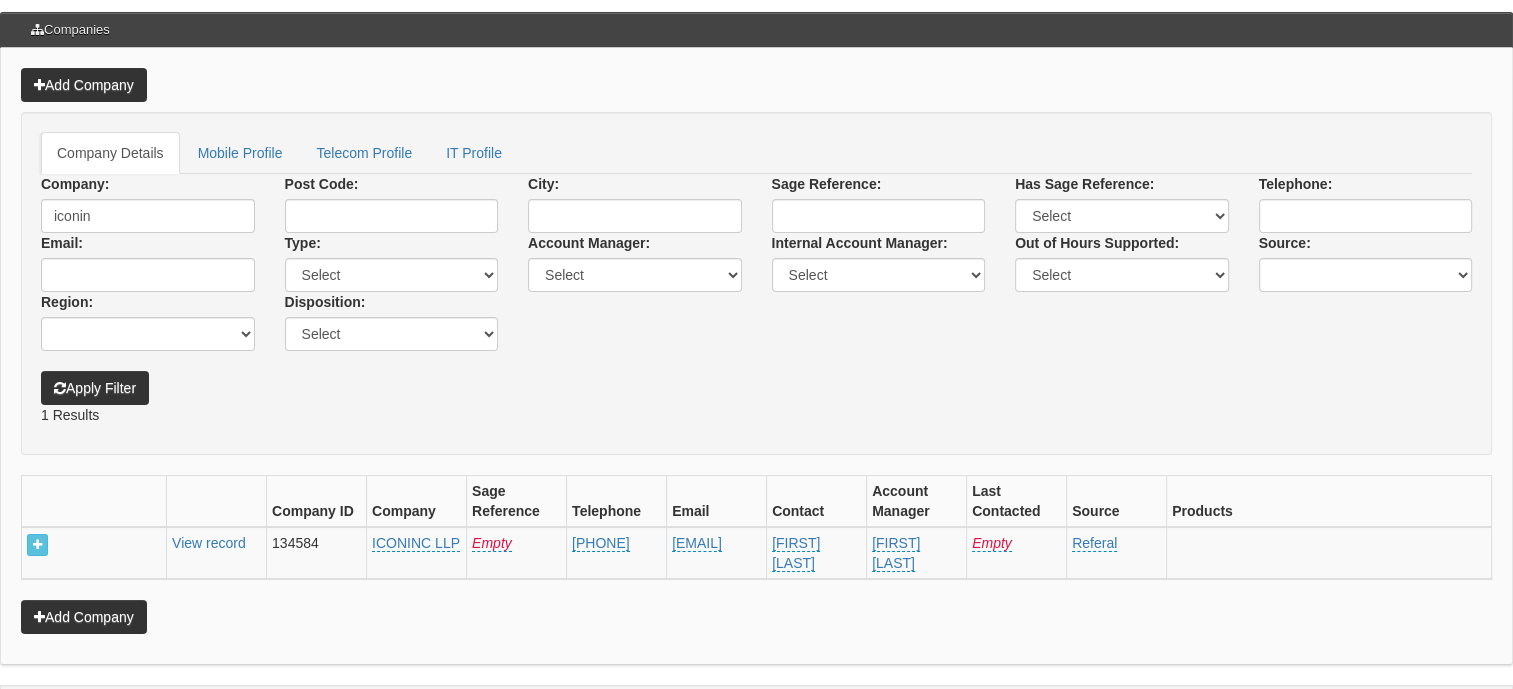 scroll, scrollTop: 0, scrollLeft: 0, axis: both 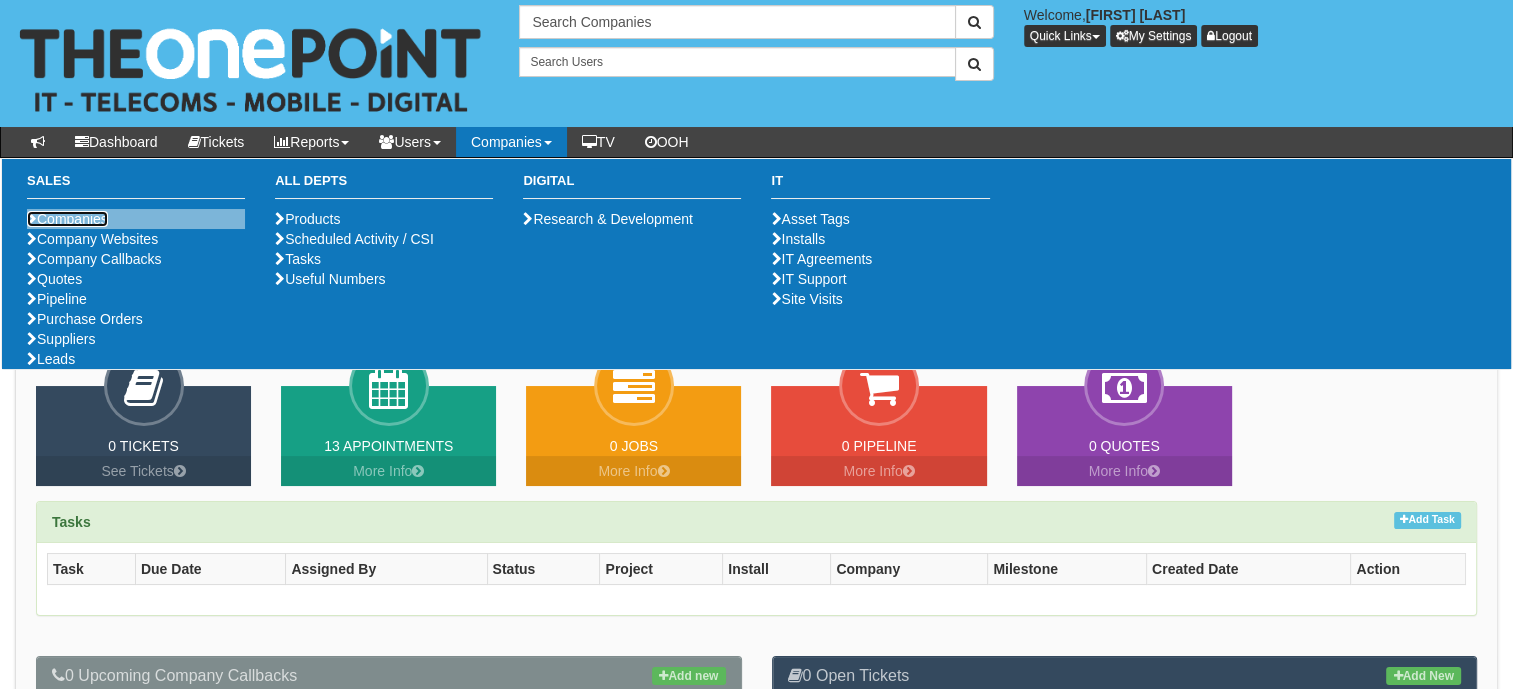 click on "Companies" at bounding box center (67, 219) 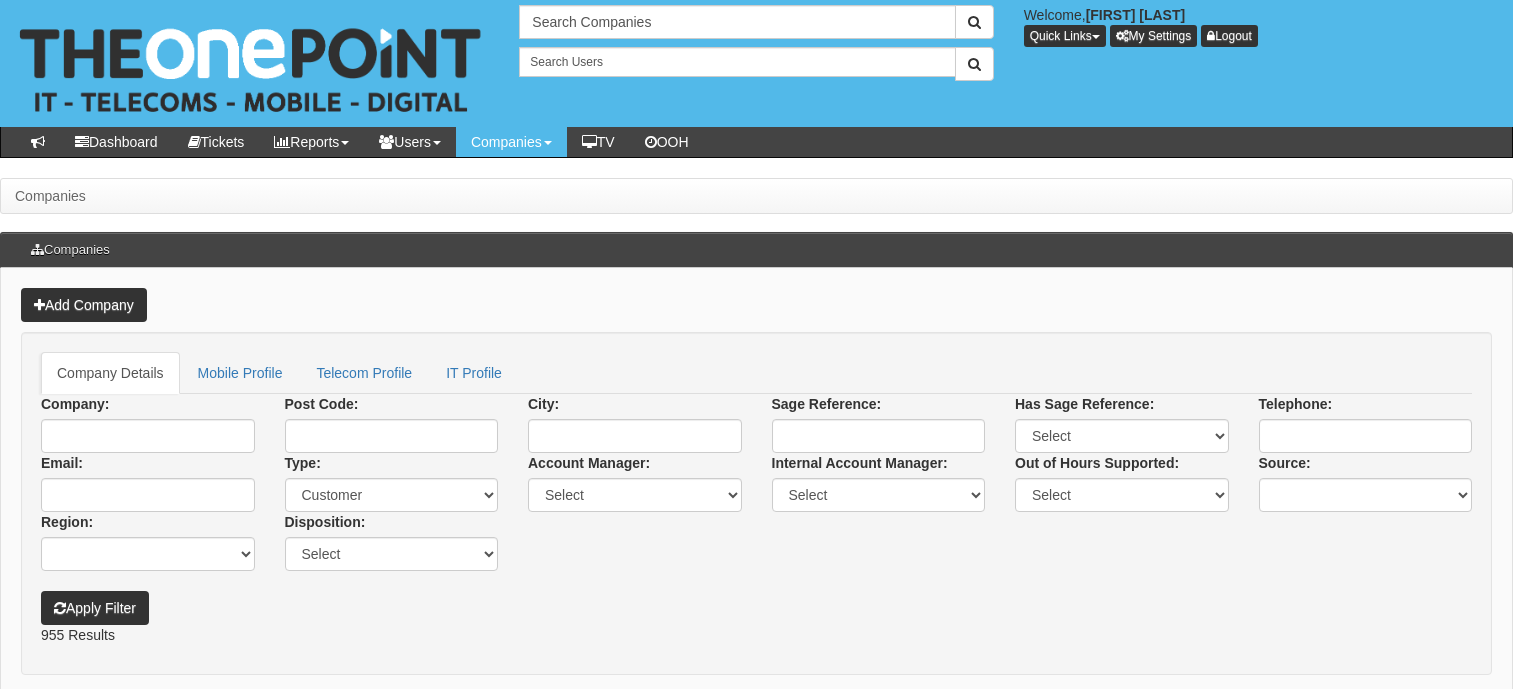 scroll, scrollTop: 0, scrollLeft: 0, axis: both 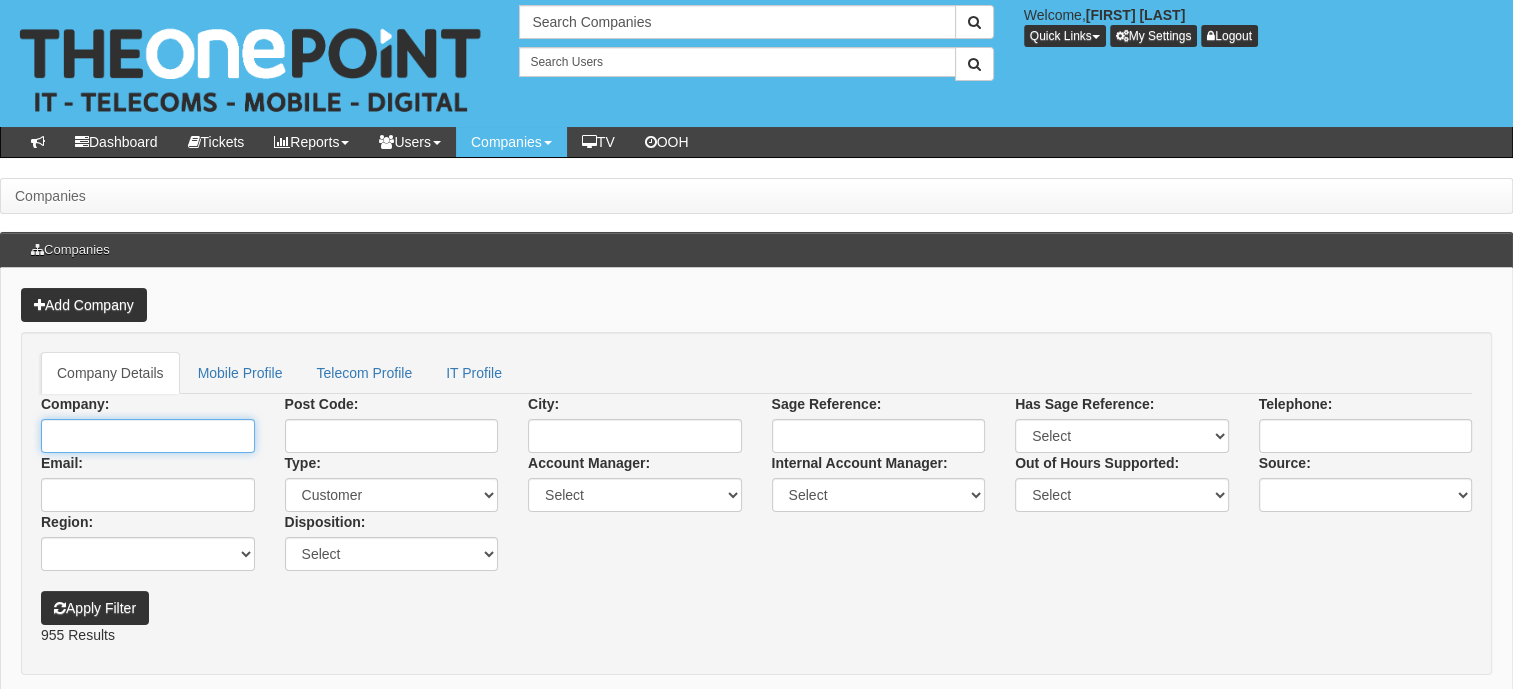 click on "Company:" at bounding box center (148, 436) 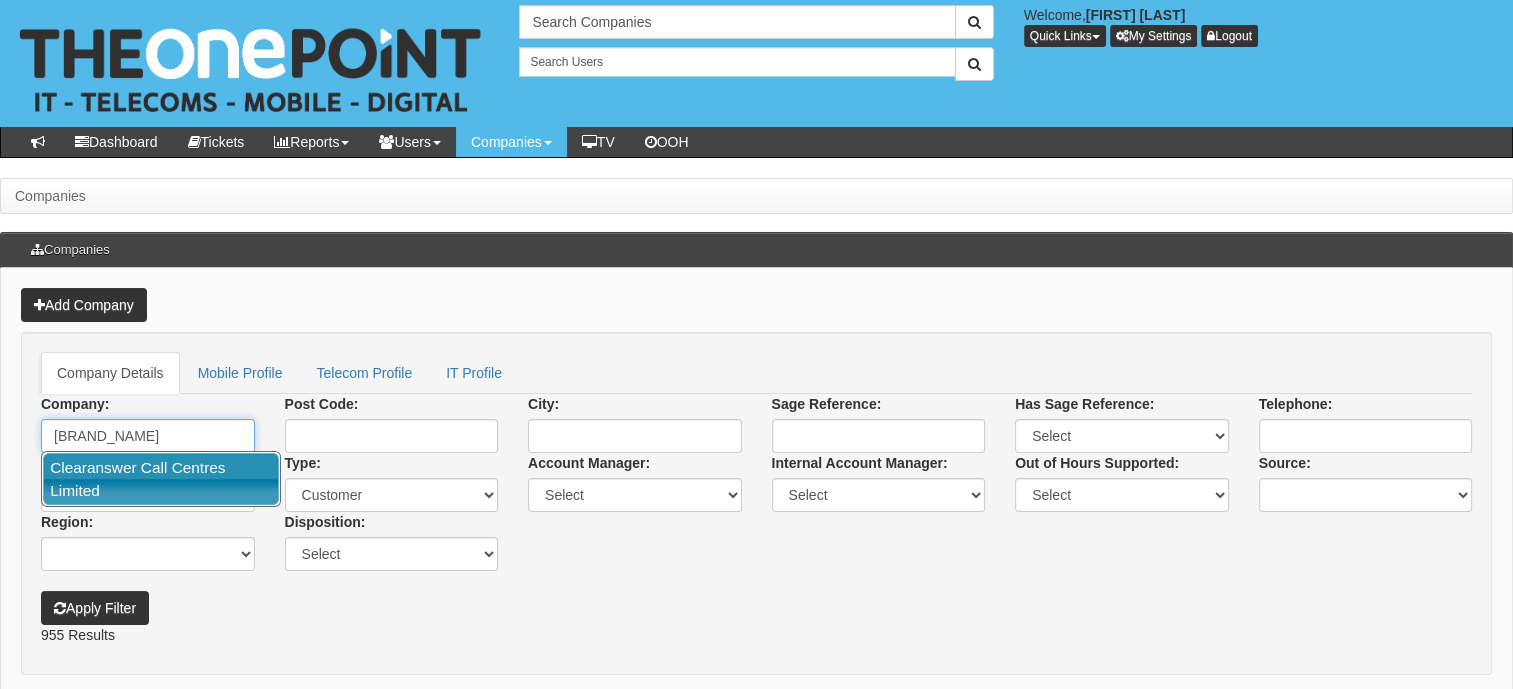 click on "Clearanswer Call Centres Limited" at bounding box center (161, 479) 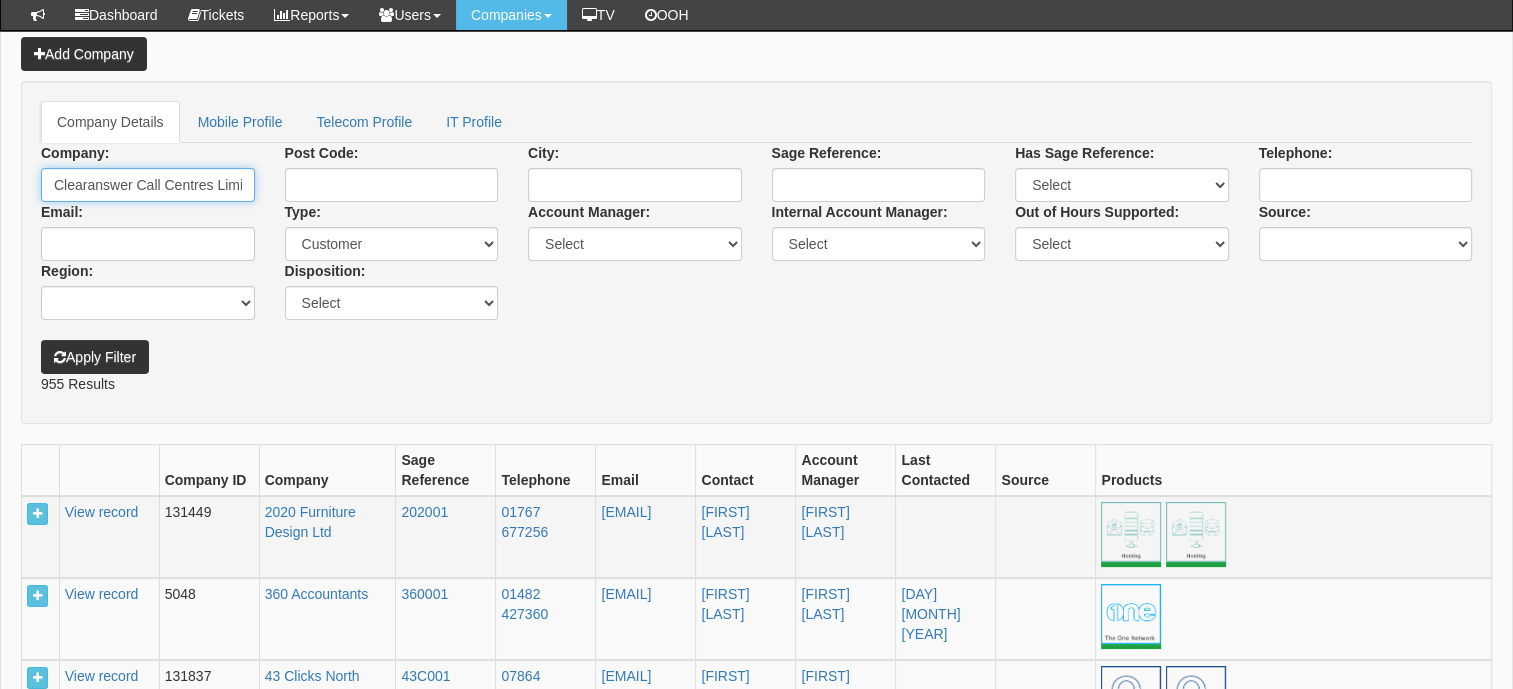 scroll, scrollTop: 0, scrollLeft: 0, axis: both 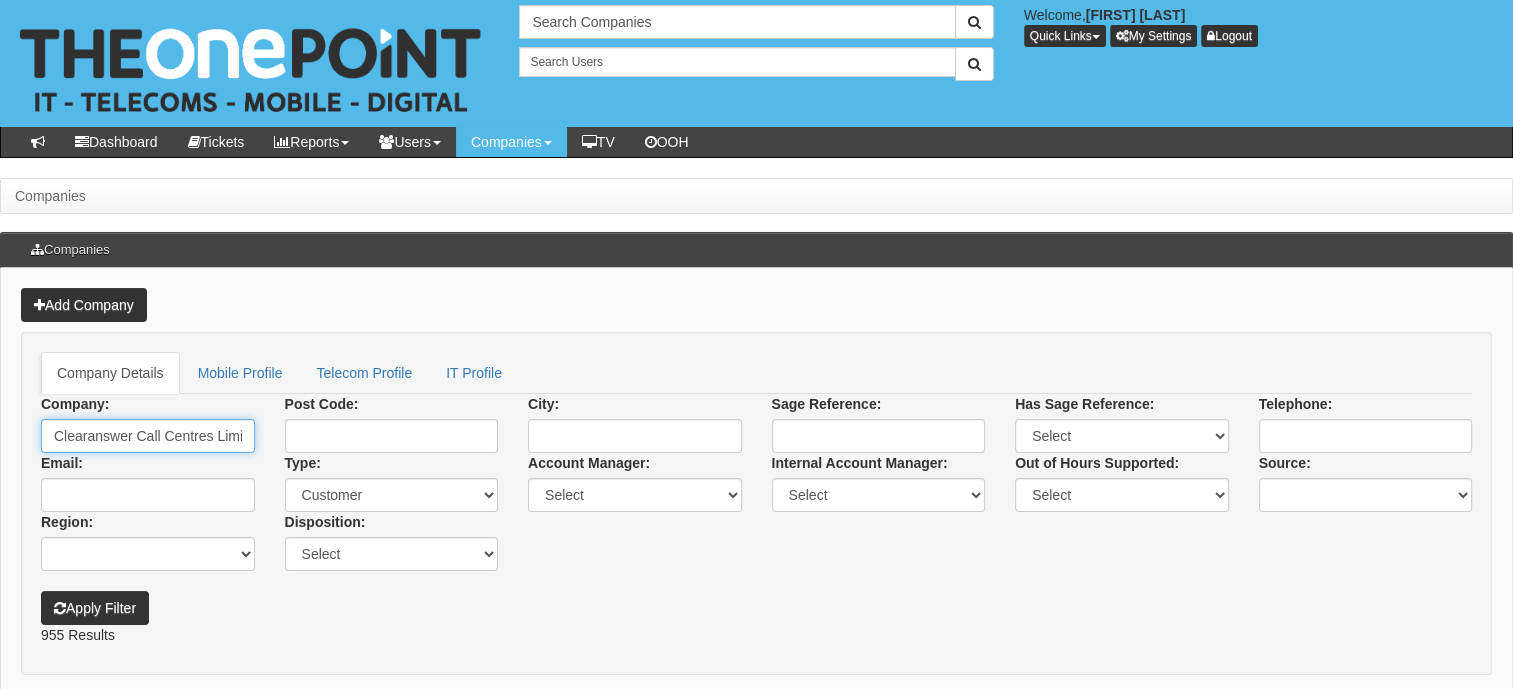 type on "Clearanswer Call Centres Limited" 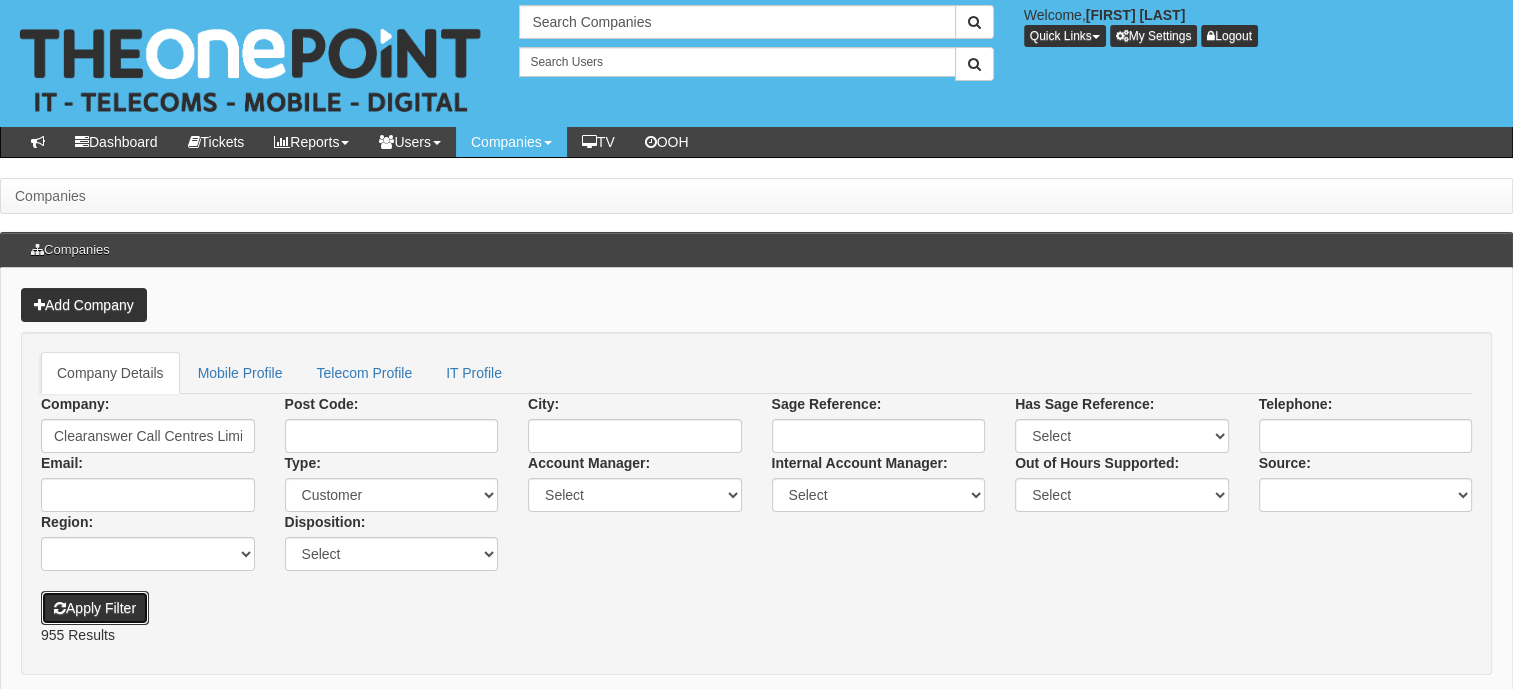 click on "Apply Filter" at bounding box center (95, 608) 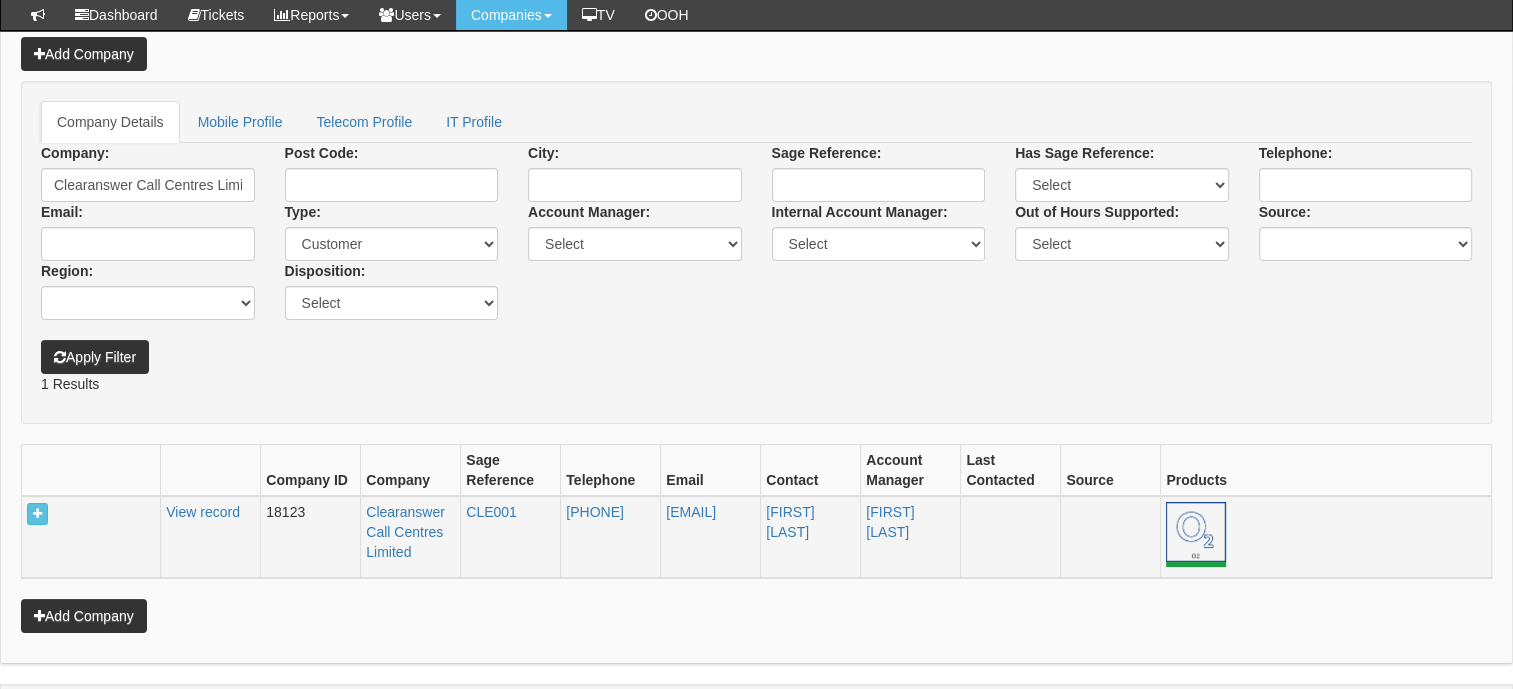 scroll, scrollTop: 251, scrollLeft: 0, axis: vertical 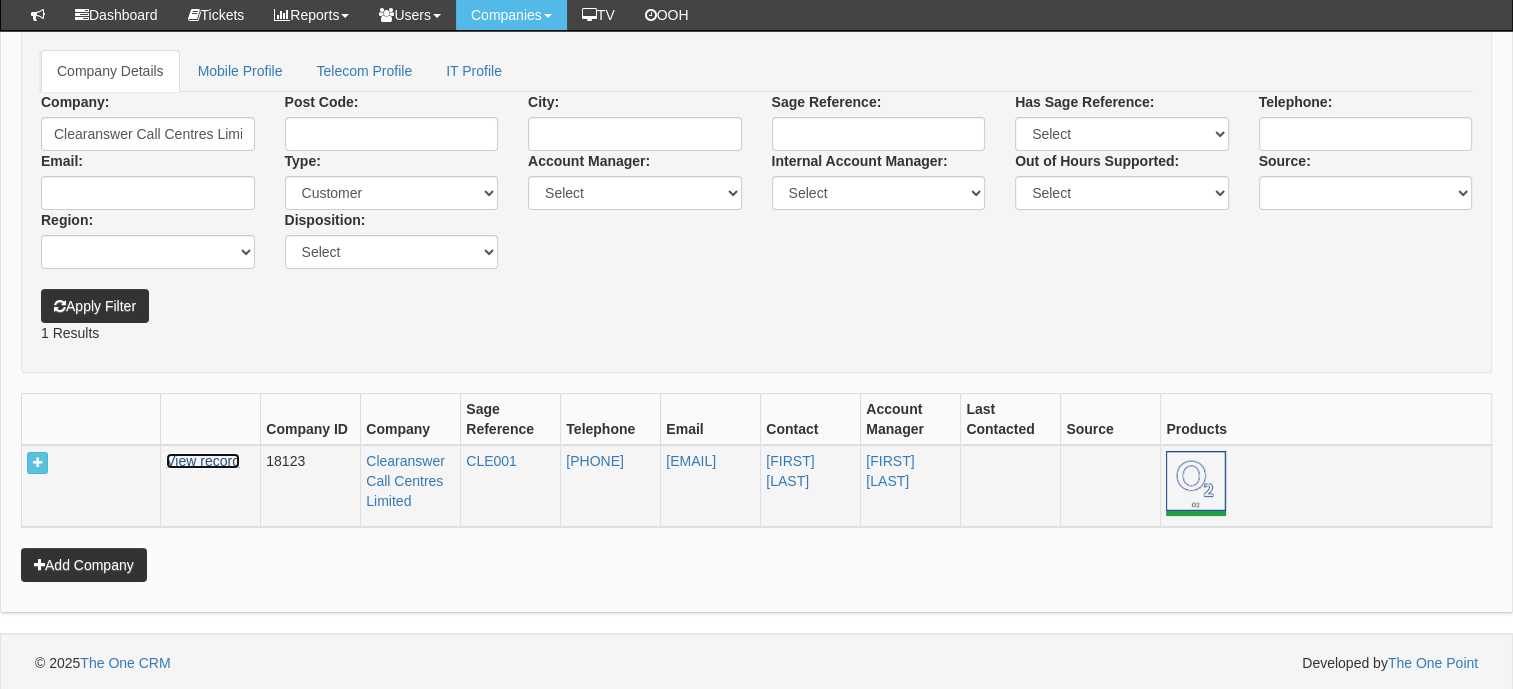click on "View record" at bounding box center [203, 461] 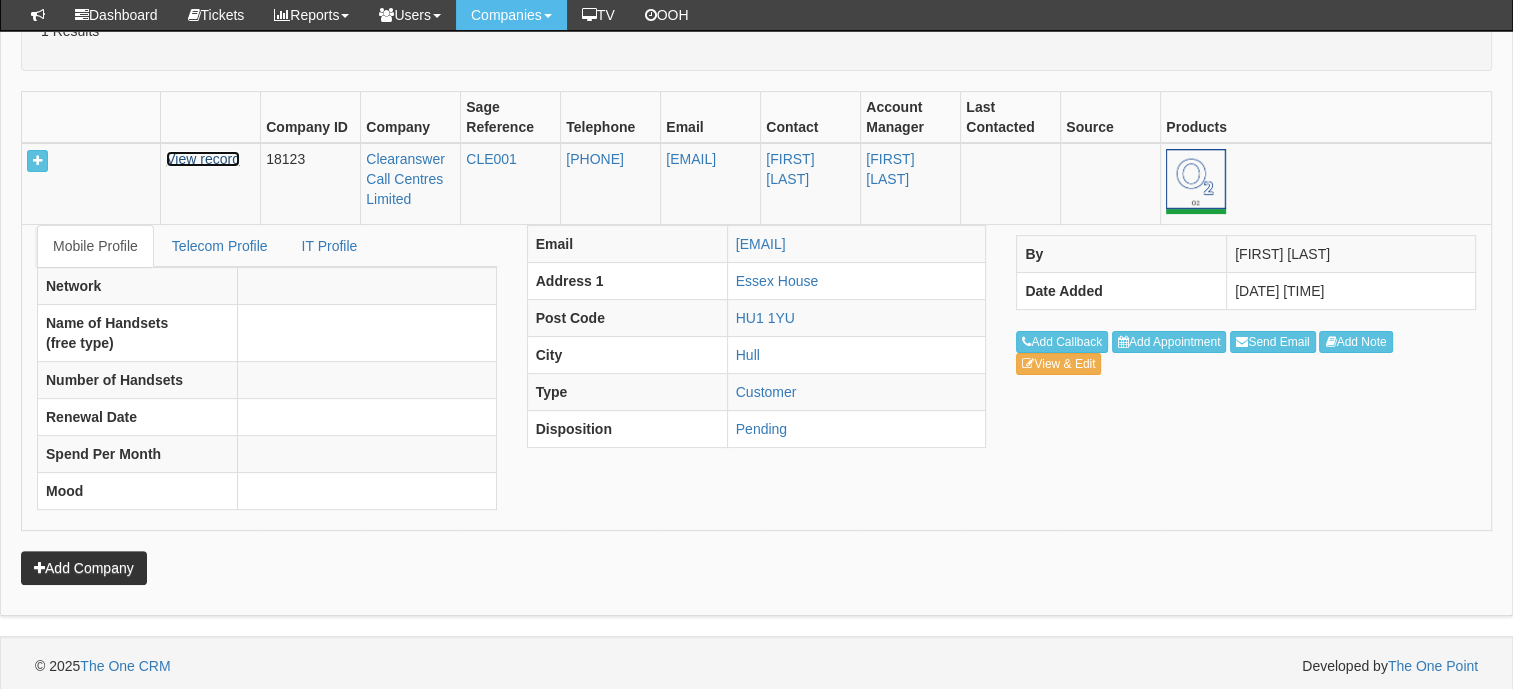scroll, scrollTop: 153, scrollLeft: 0, axis: vertical 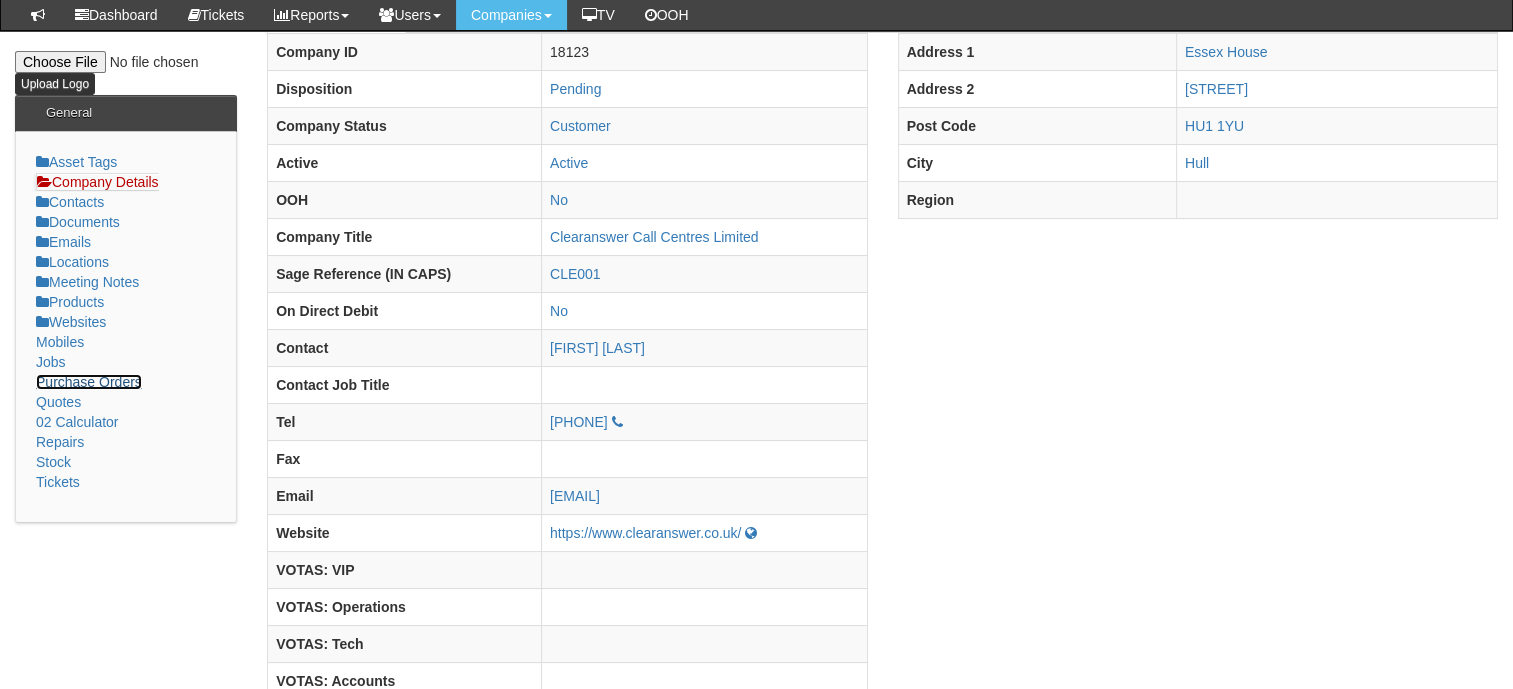 click on "Purchase Orders" at bounding box center [89, 382] 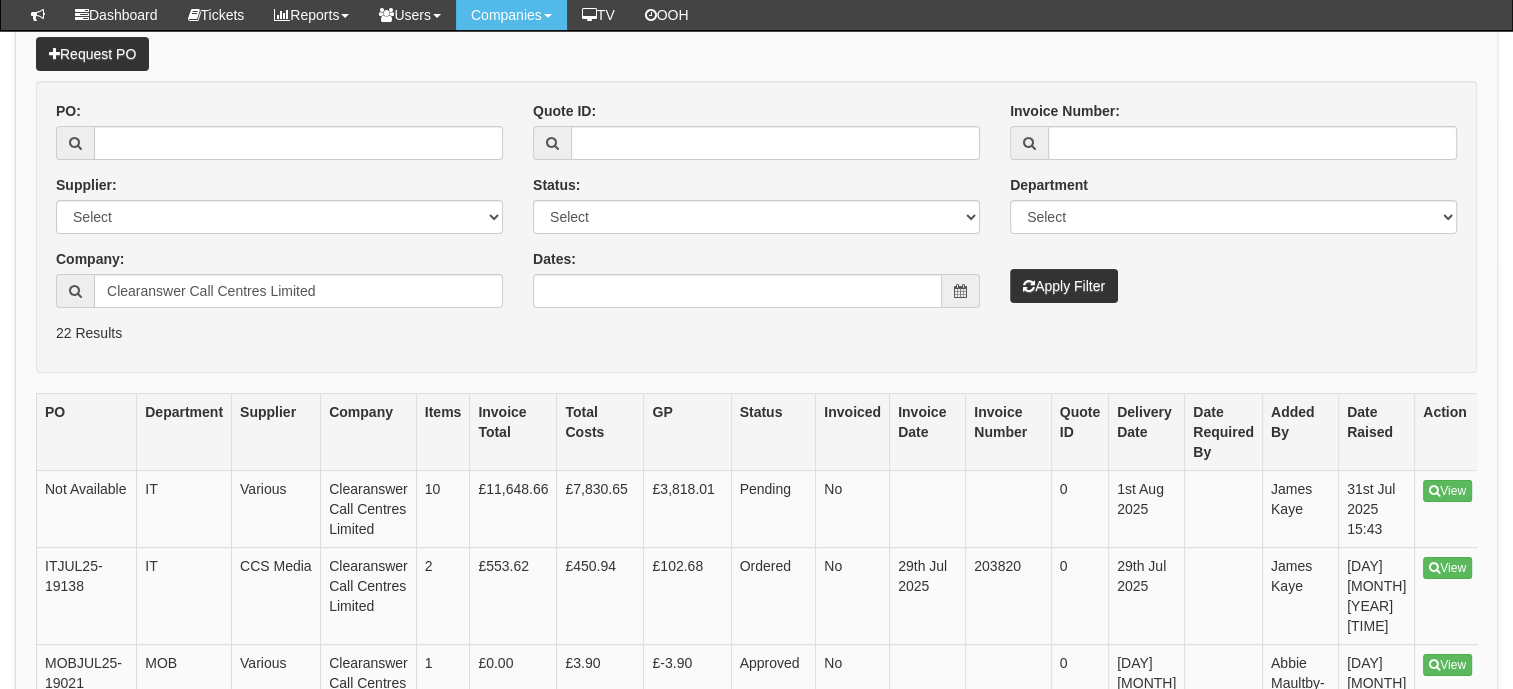 scroll, scrollTop: 300, scrollLeft: 0, axis: vertical 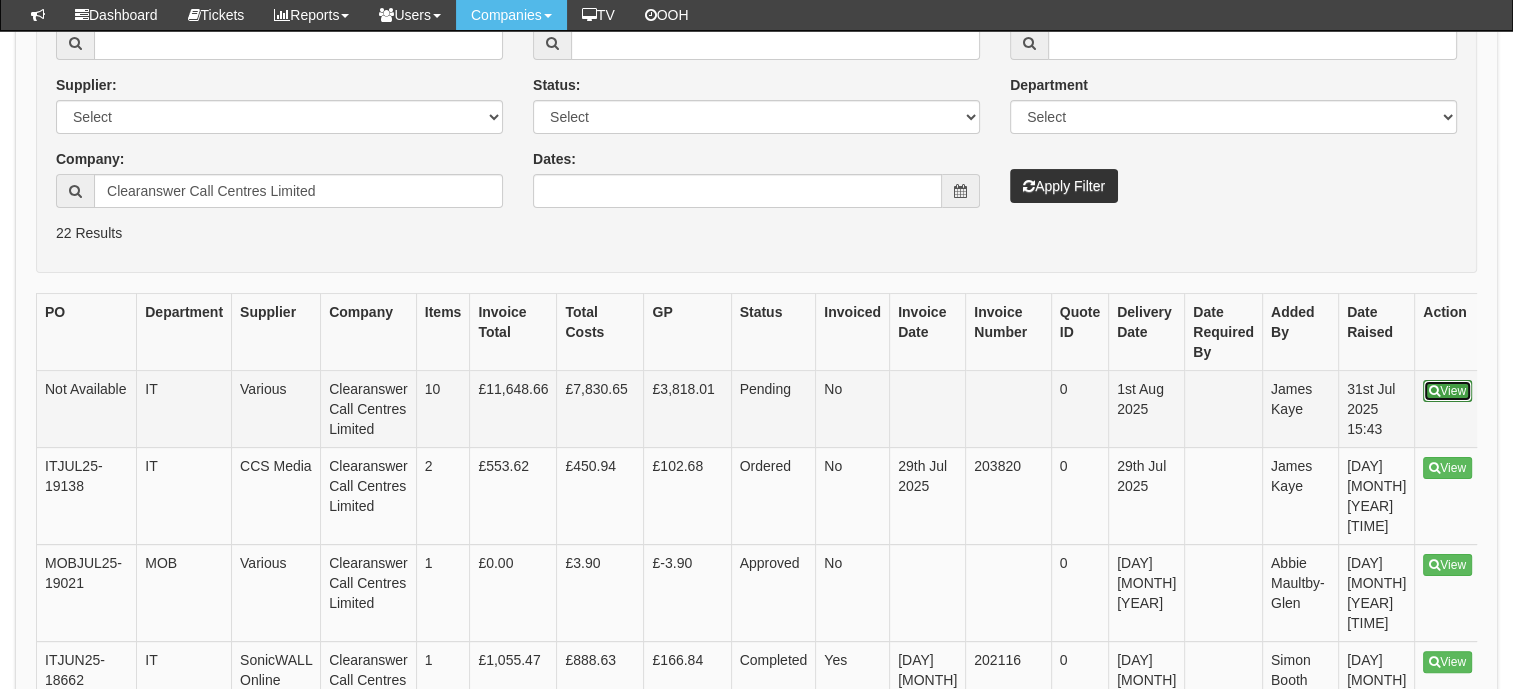 click on "View" at bounding box center (1447, 391) 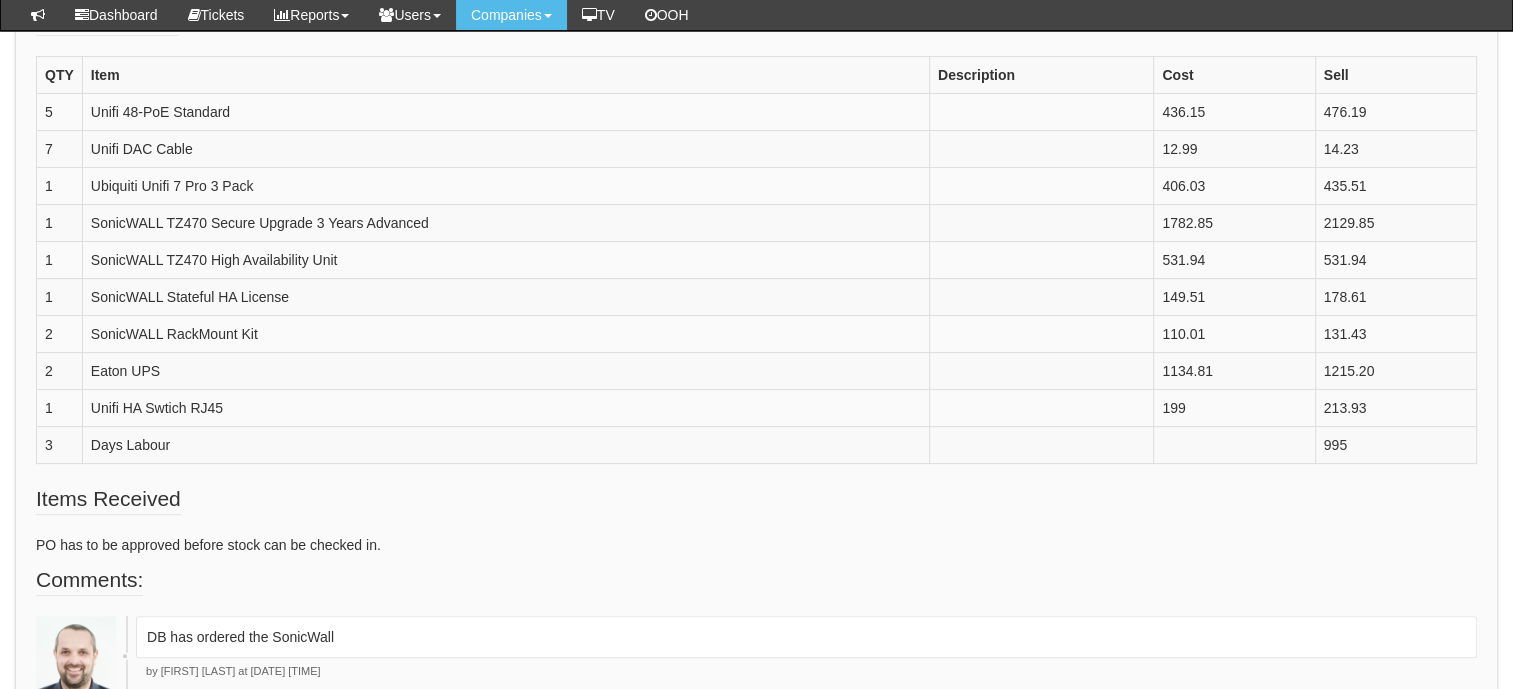 scroll, scrollTop: 800, scrollLeft: 0, axis: vertical 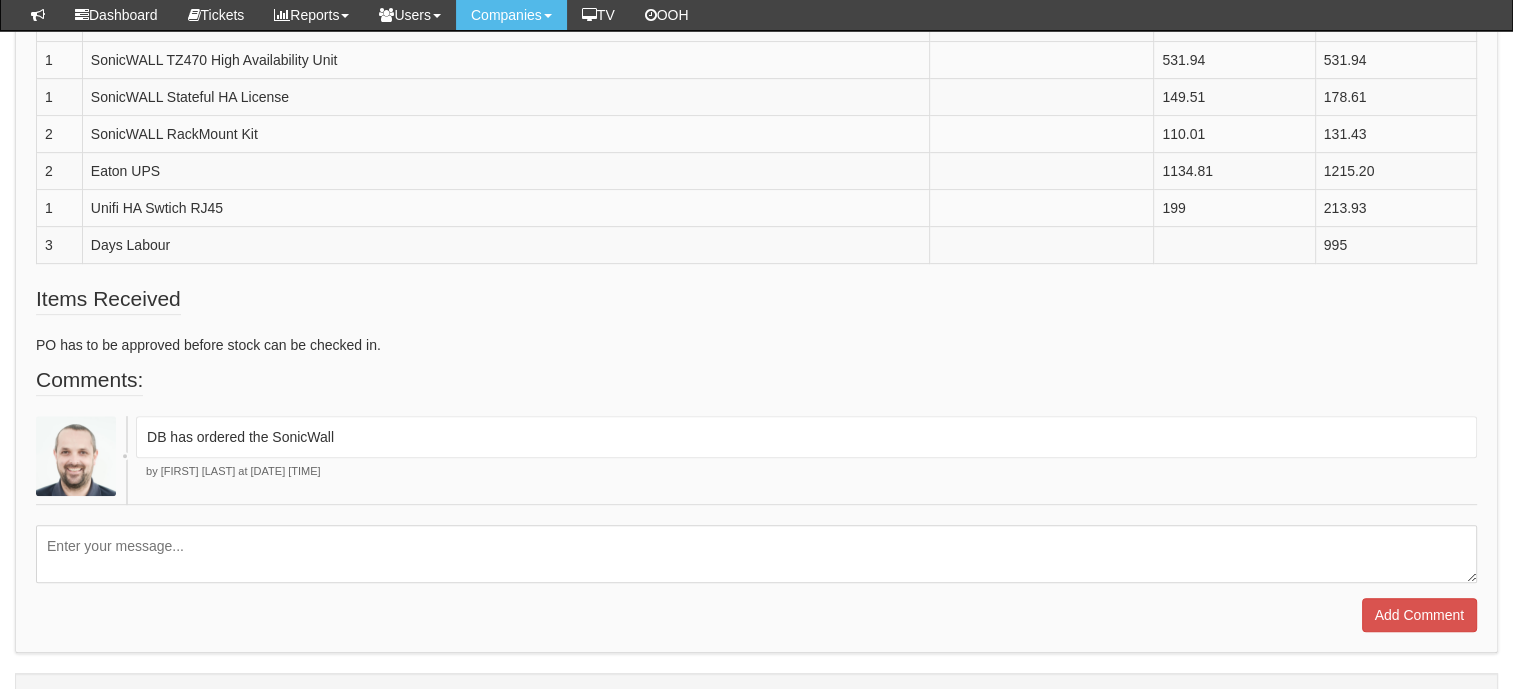 click at bounding box center [756, 554] 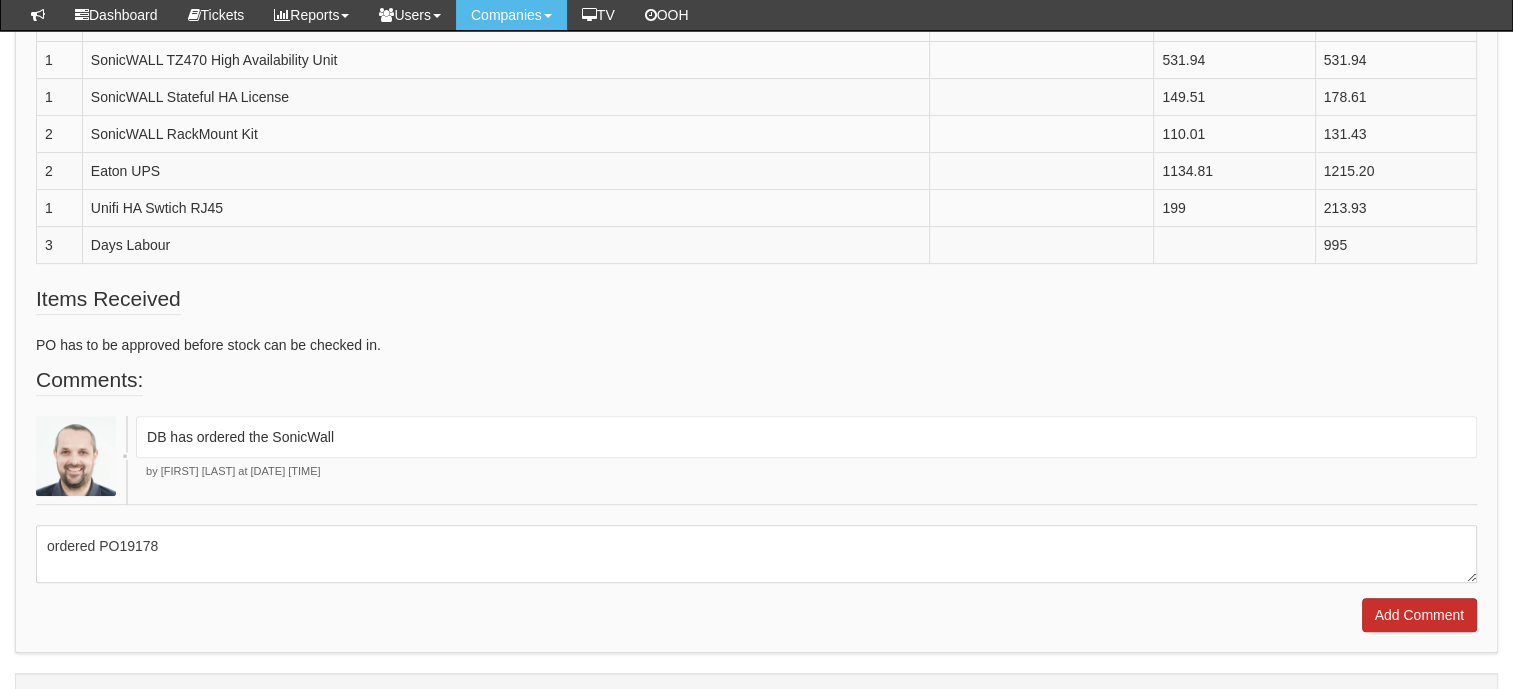 type on "ordered PO19178" 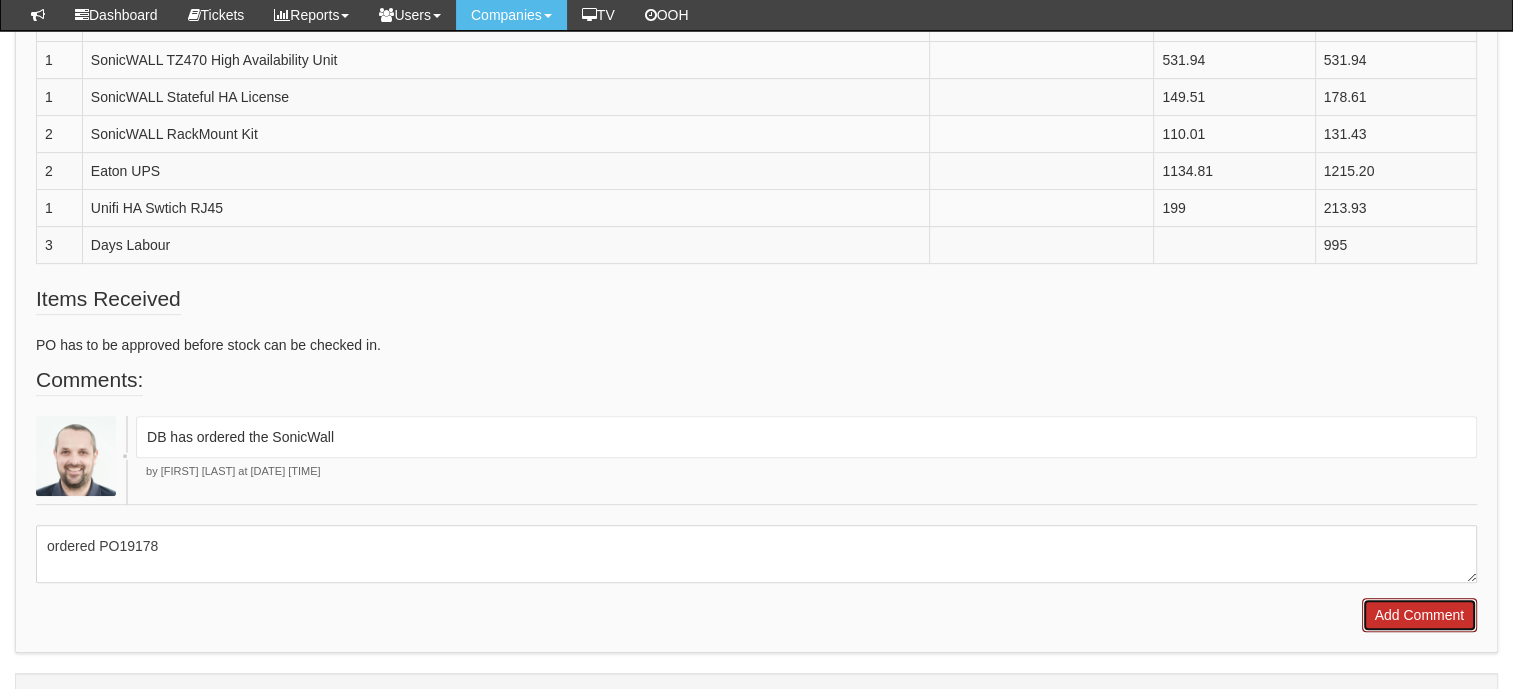drag, startPoint x: 1404, startPoint y: 612, endPoint x: 1044, endPoint y: 514, distance: 373.10052 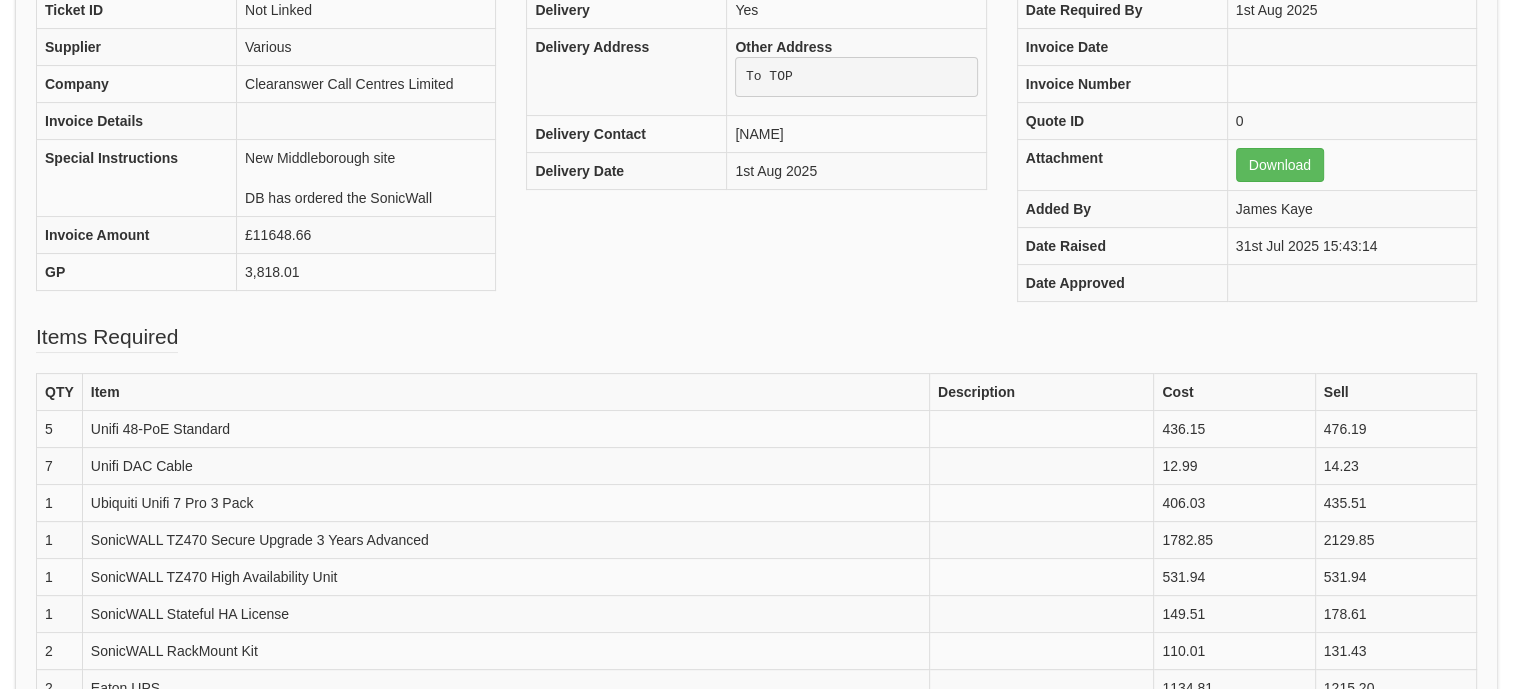 scroll, scrollTop: 0, scrollLeft: 0, axis: both 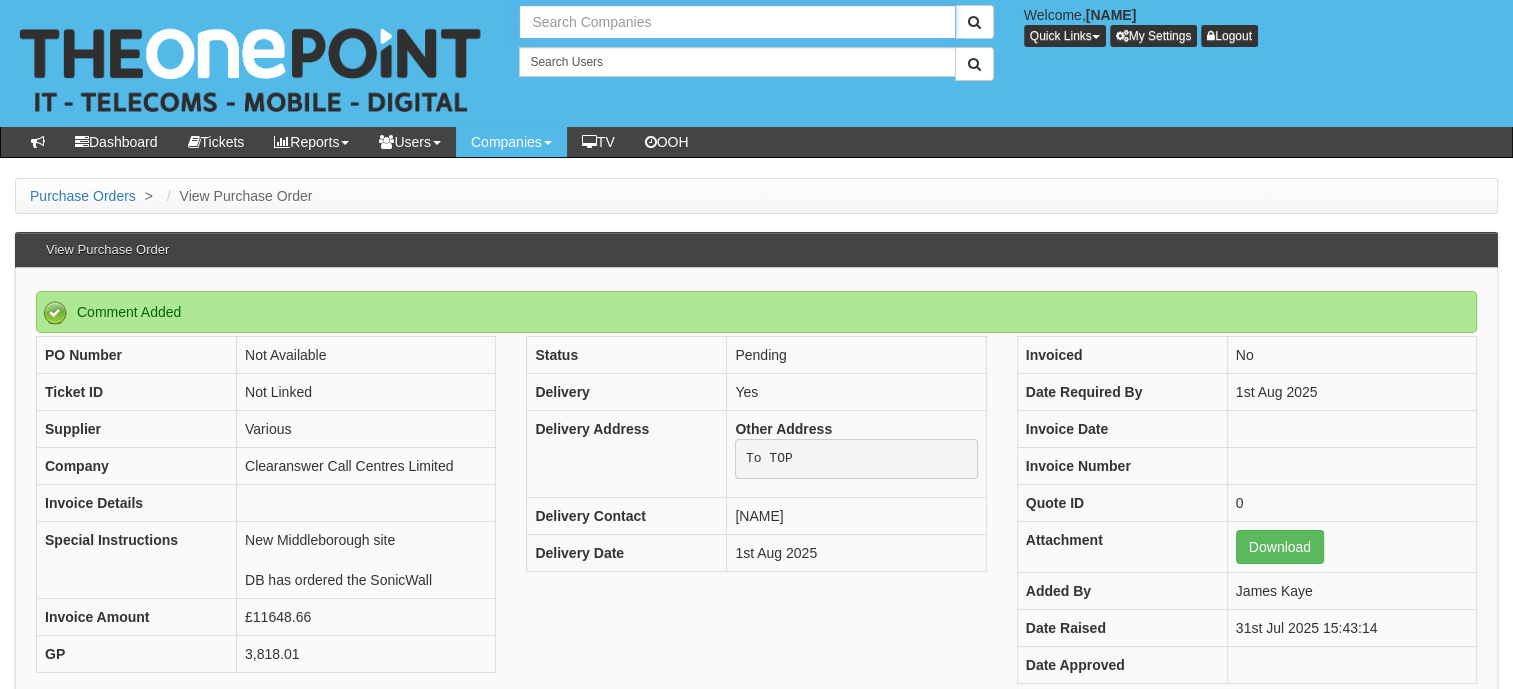 click at bounding box center (737, 22) 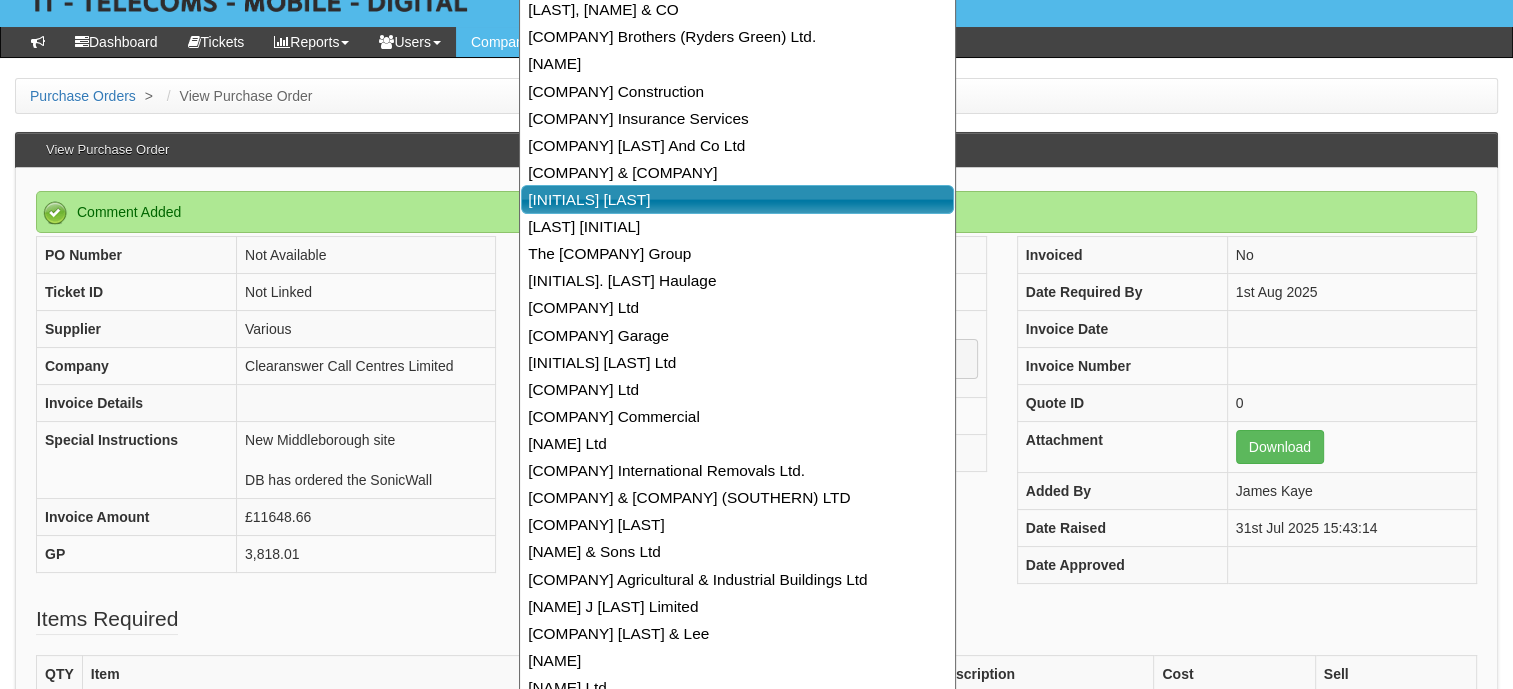 scroll, scrollTop: 0, scrollLeft: 0, axis: both 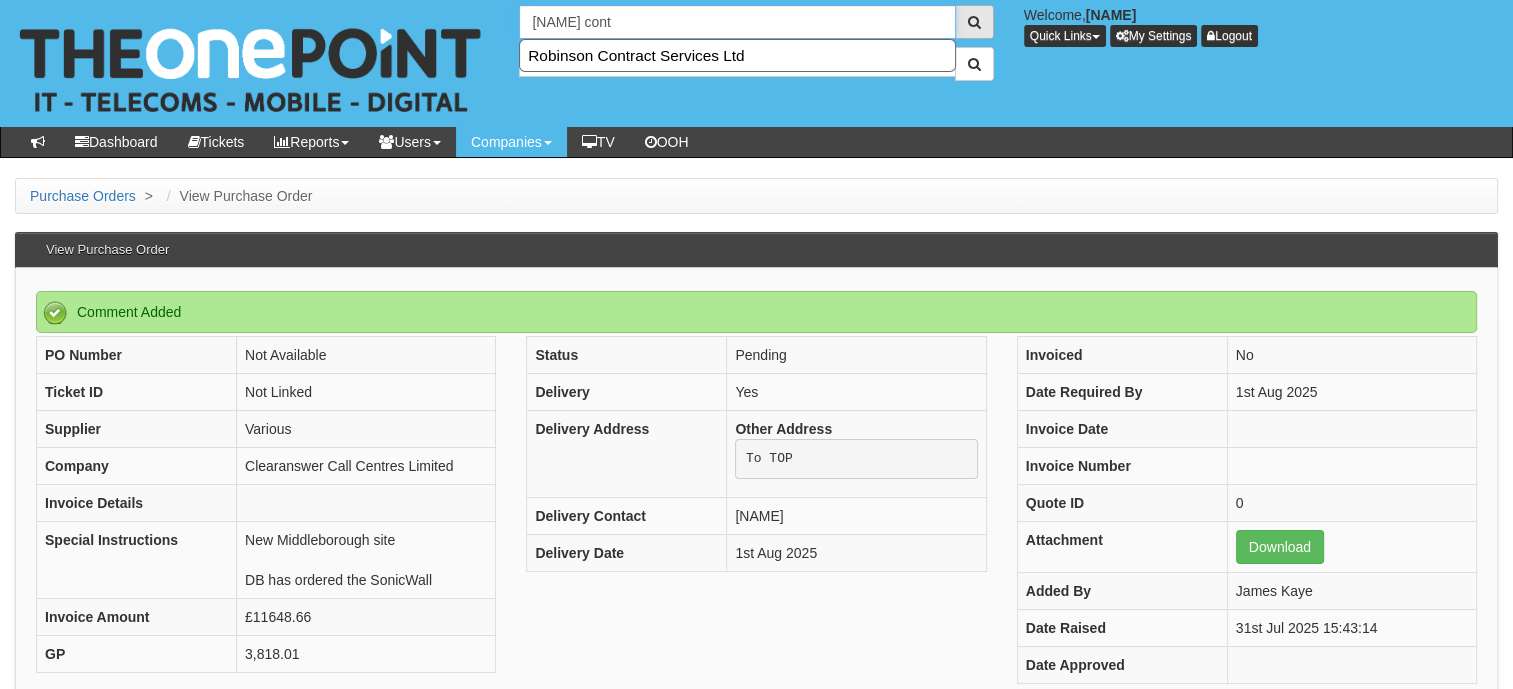 type on "[NAME] cont" 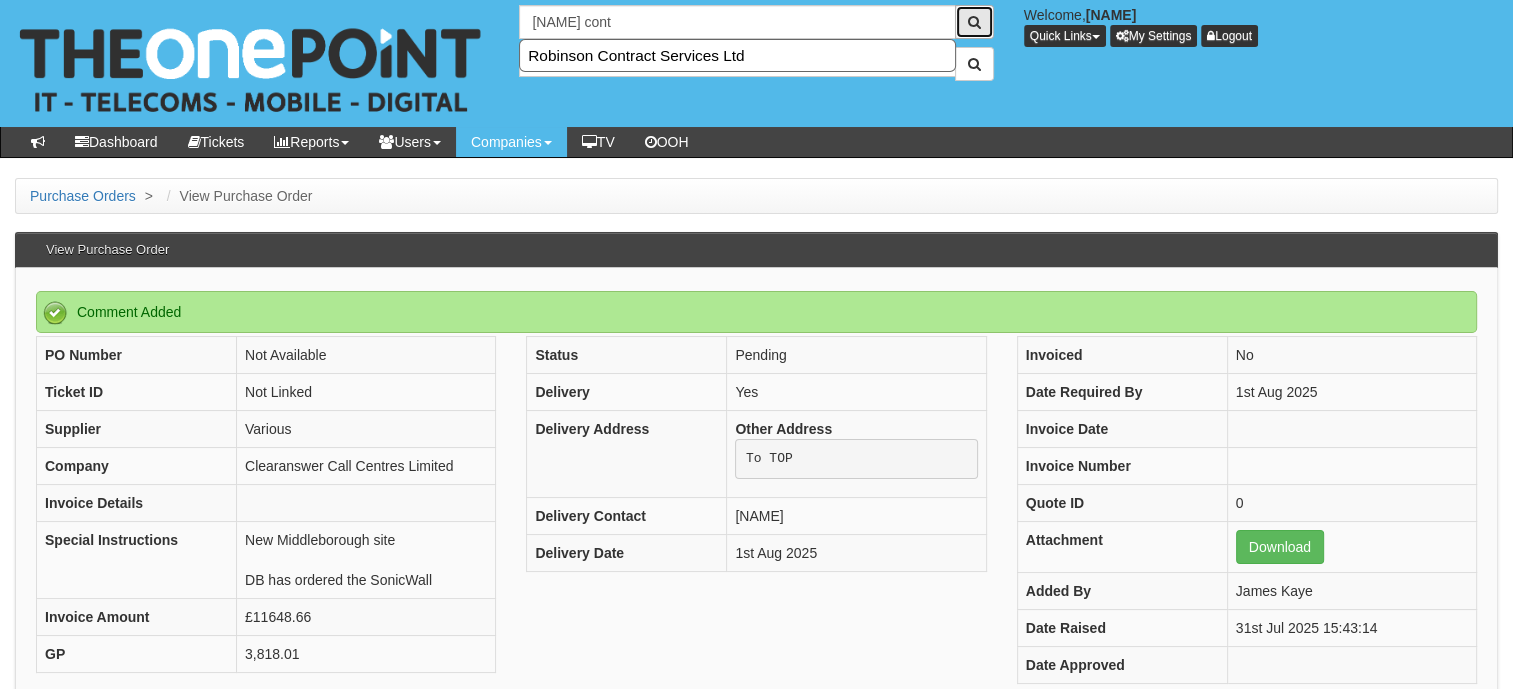 click at bounding box center [974, 22] 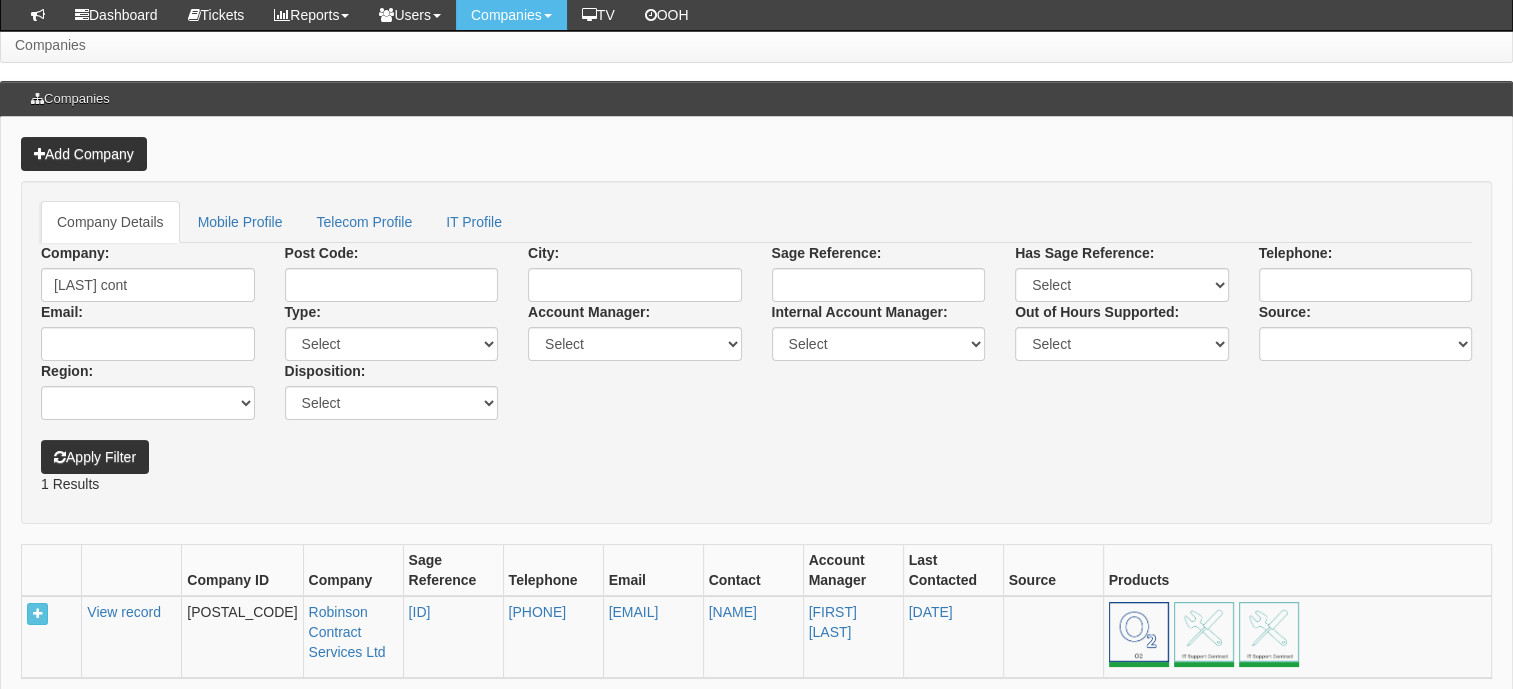 scroll, scrollTop: 200, scrollLeft: 0, axis: vertical 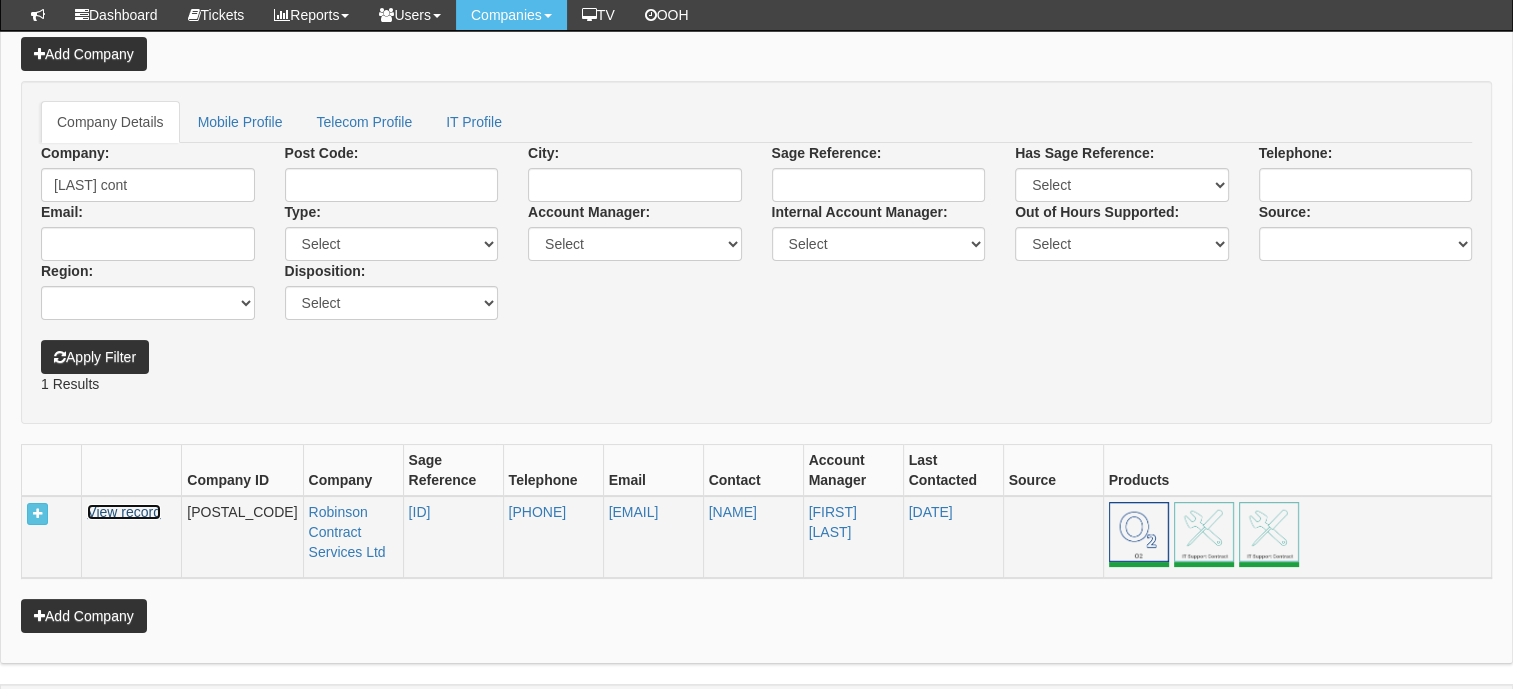 click on "View record" at bounding box center (124, 512) 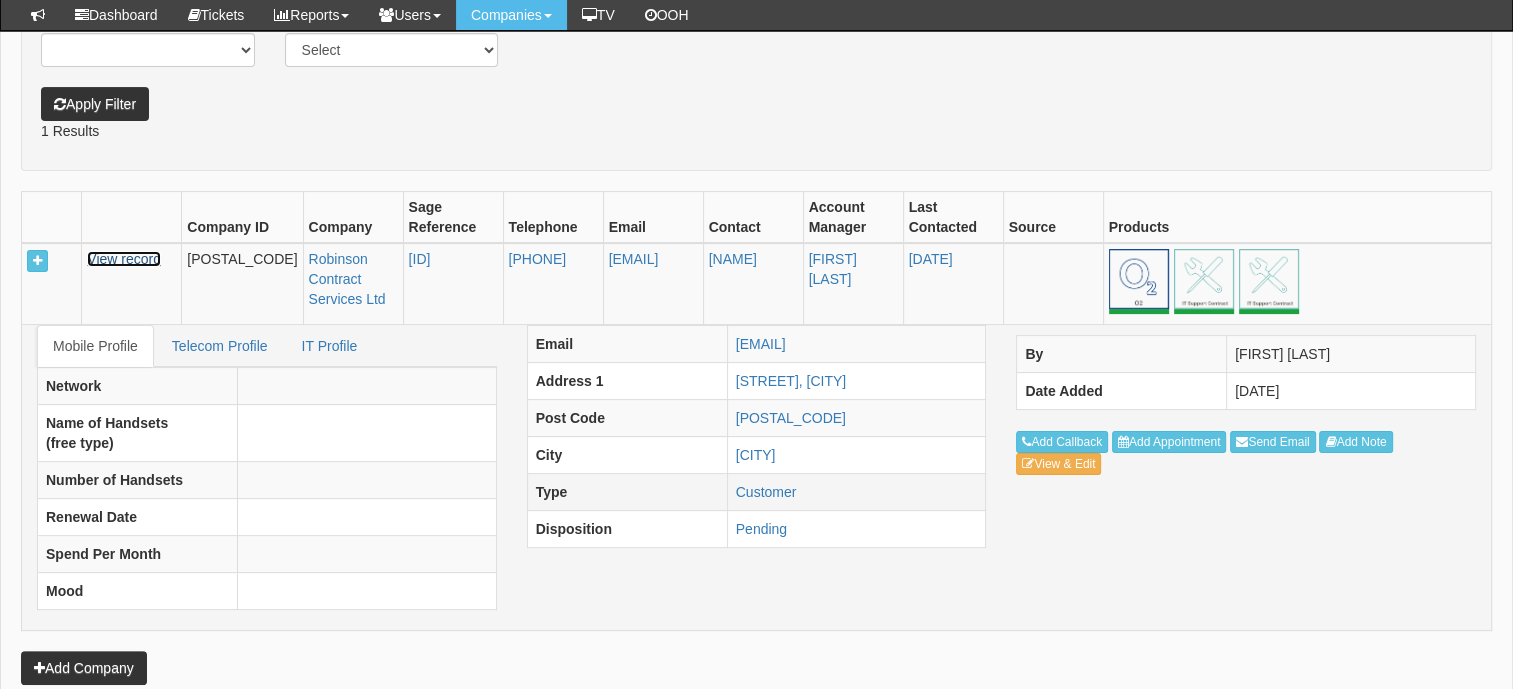 scroll, scrollTop: 253, scrollLeft: 0, axis: vertical 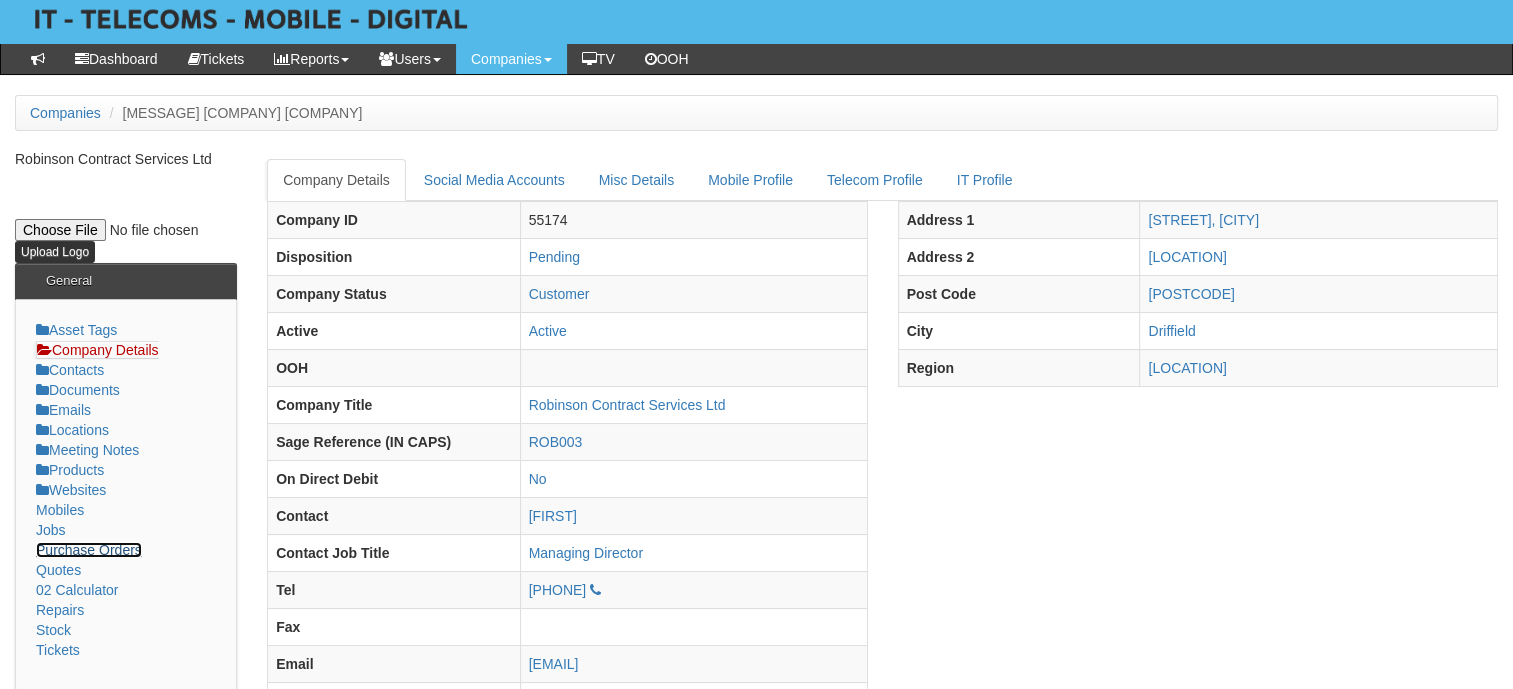 click on "Purchase Orders" at bounding box center (89, 550) 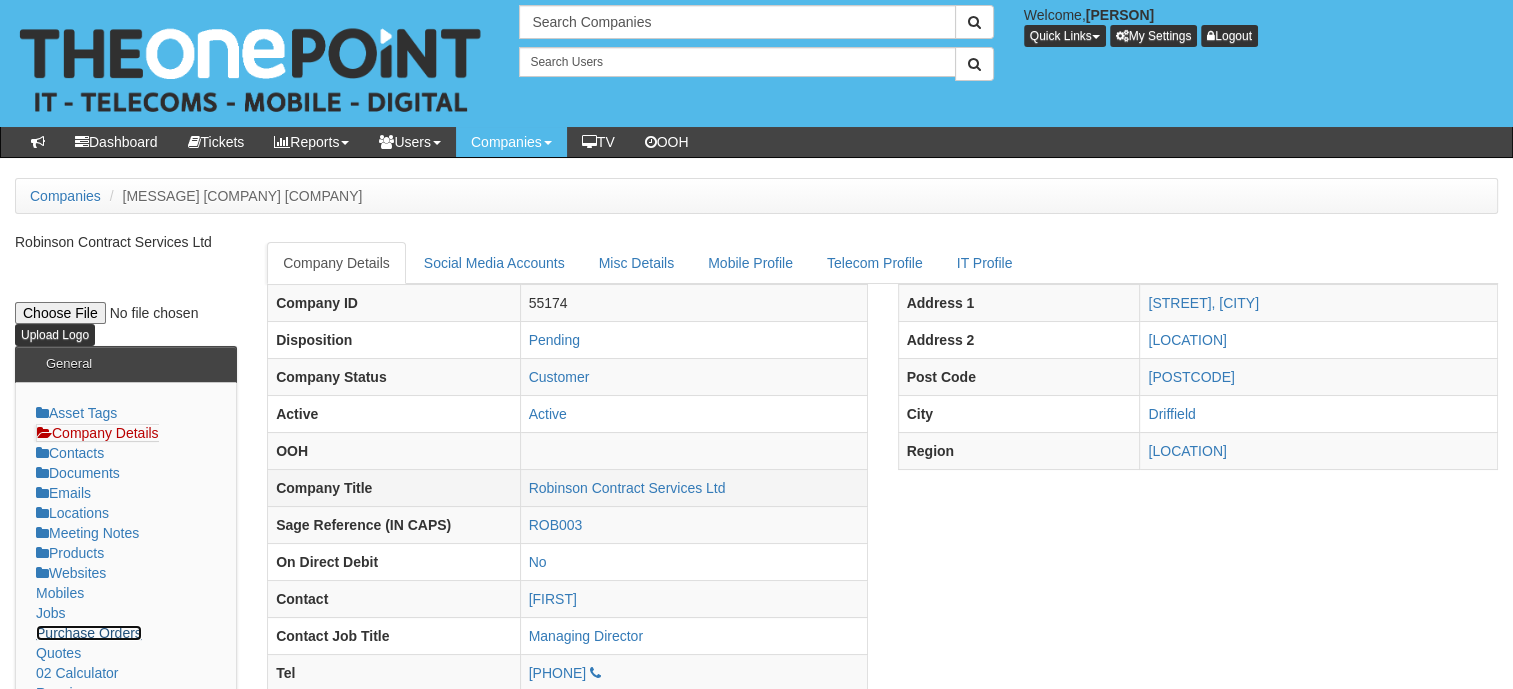 scroll, scrollTop: 100, scrollLeft: 0, axis: vertical 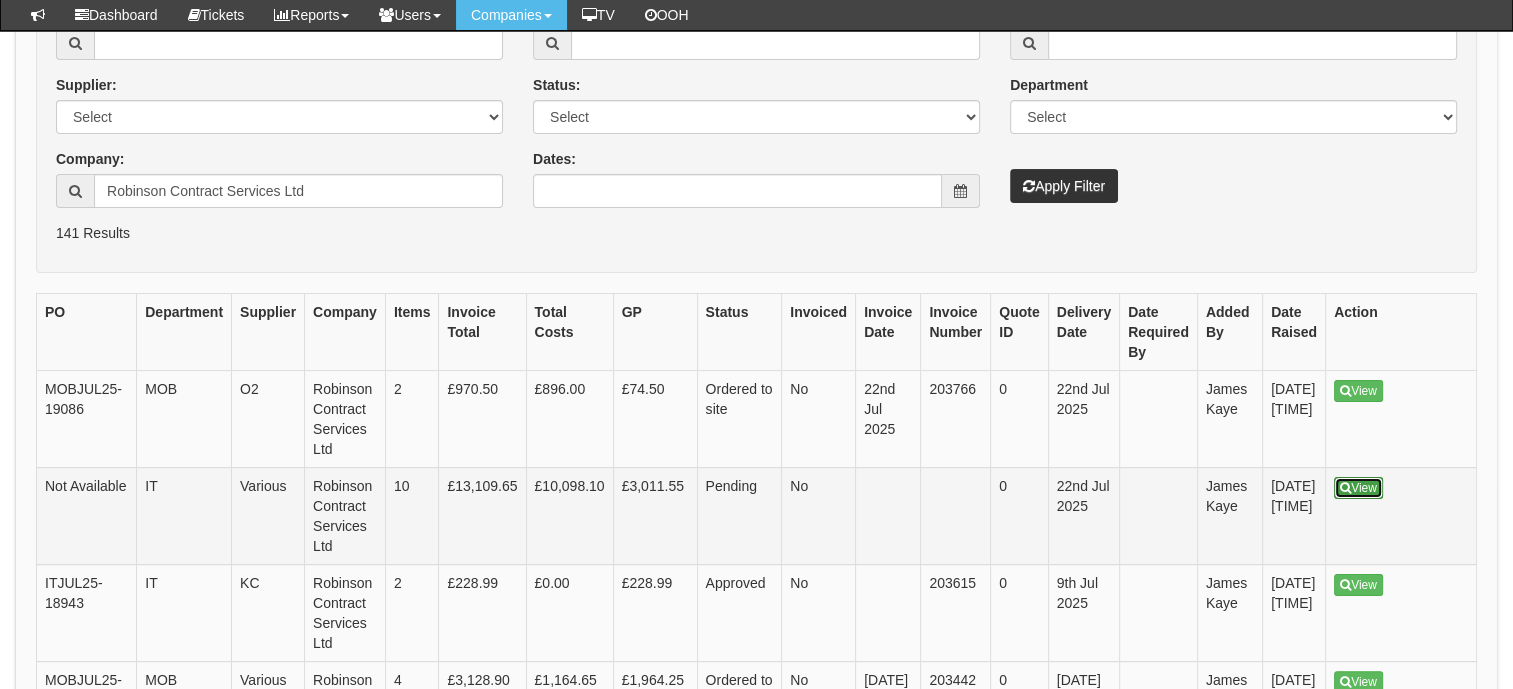 click on "View" at bounding box center [1358, 488] 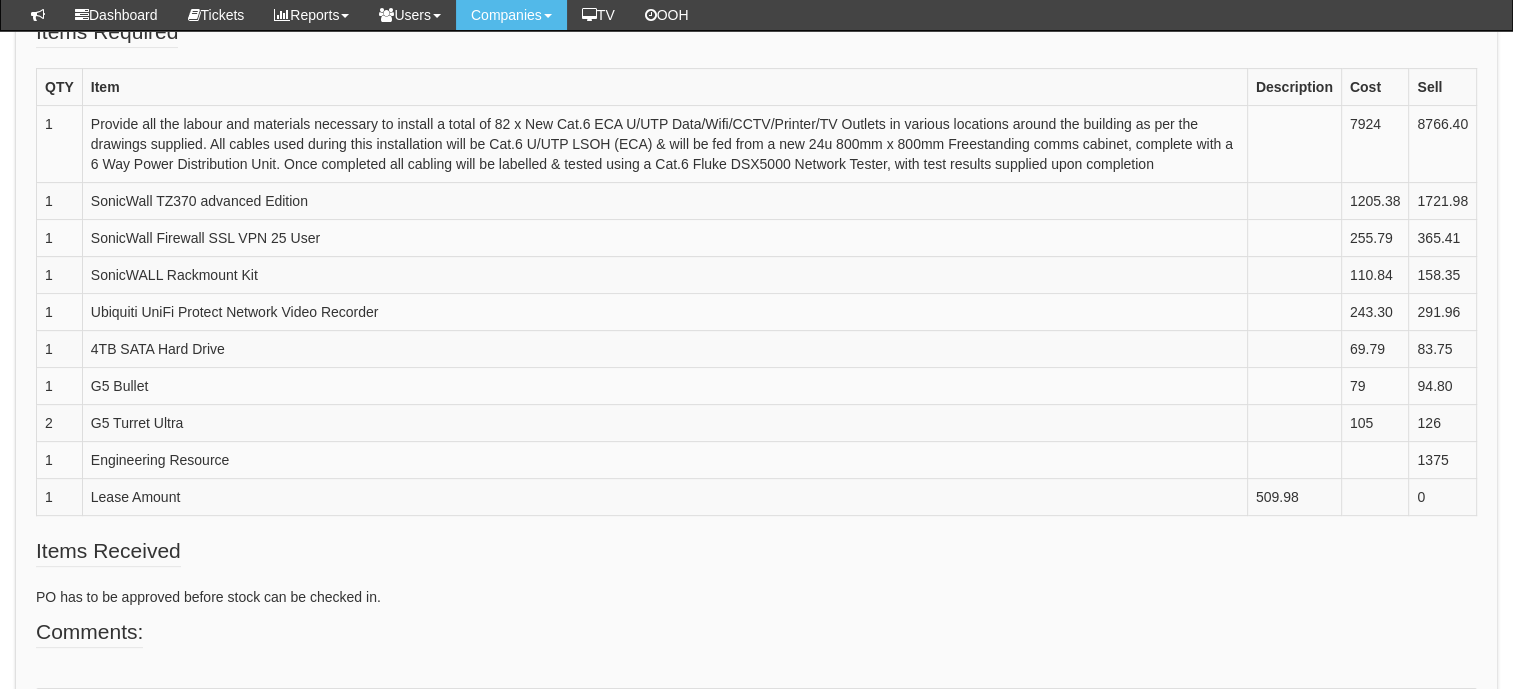 scroll, scrollTop: 837, scrollLeft: 0, axis: vertical 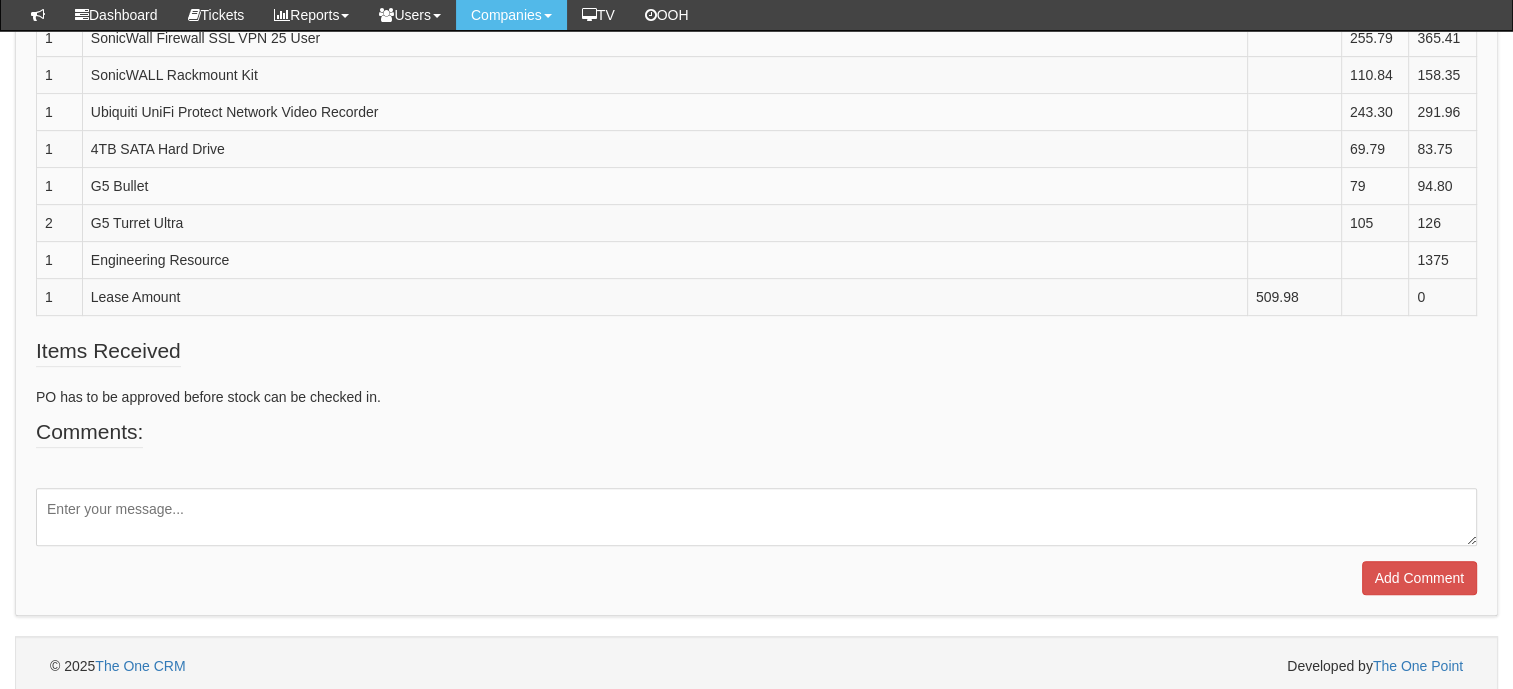click at bounding box center [756, 517] 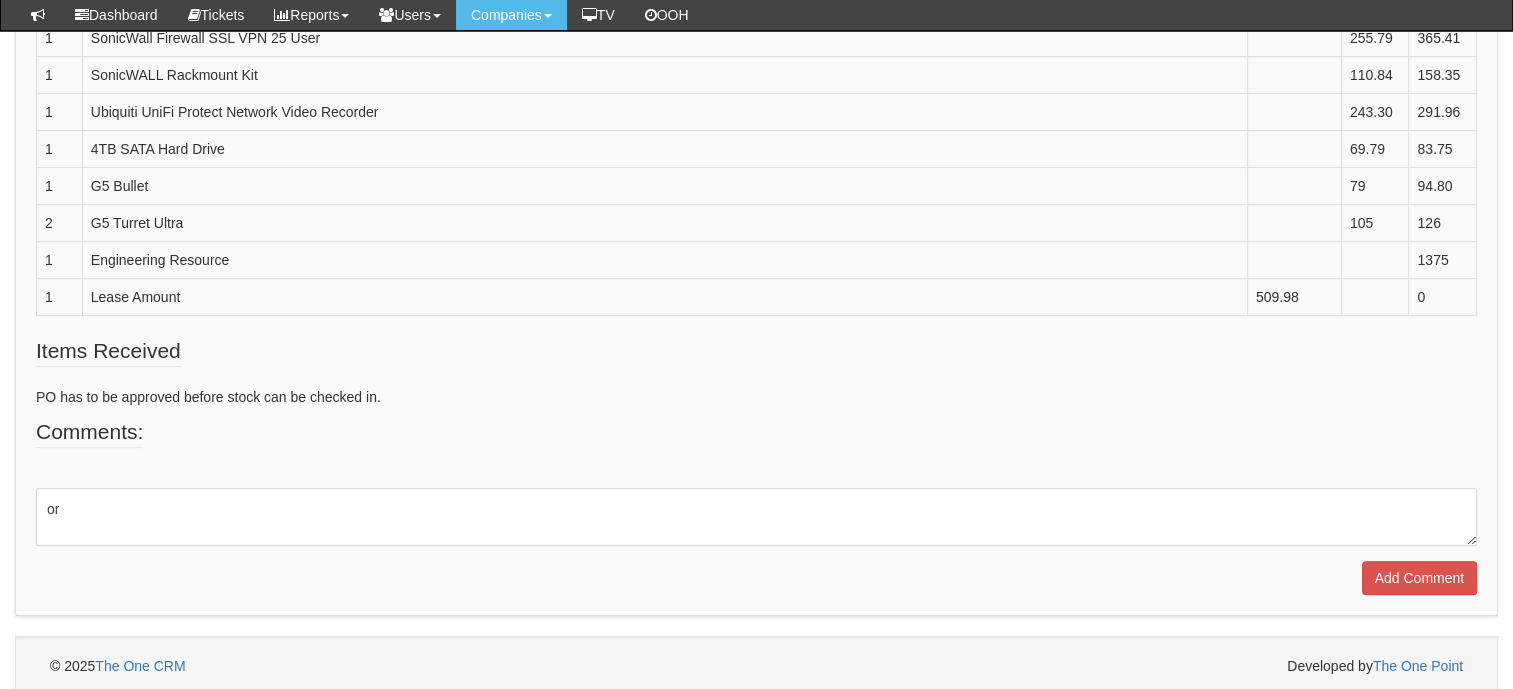 type on "o" 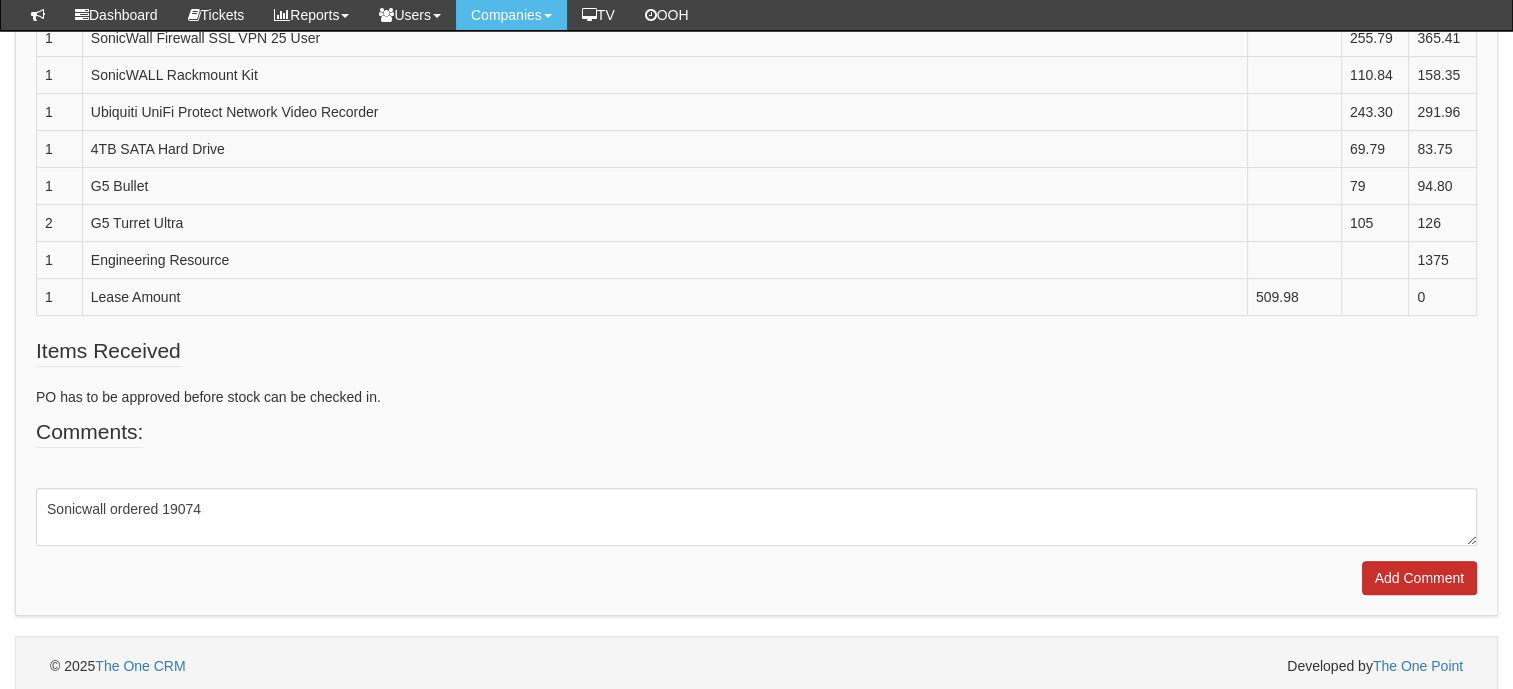 type on "Sonicwall ordered 19074" 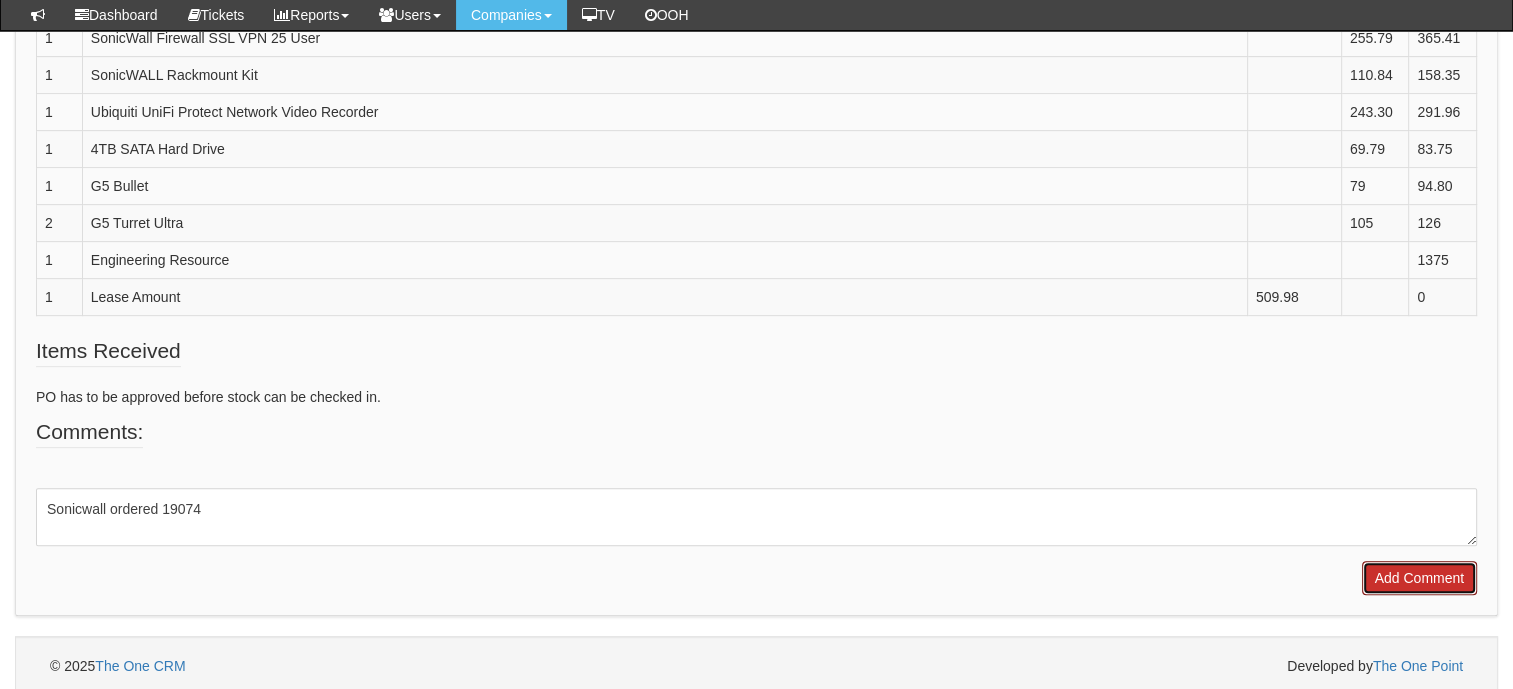 drag, startPoint x: 1406, startPoint y: 568, endPoint x: 1054, endPoint y: 532, distance: 353.83612 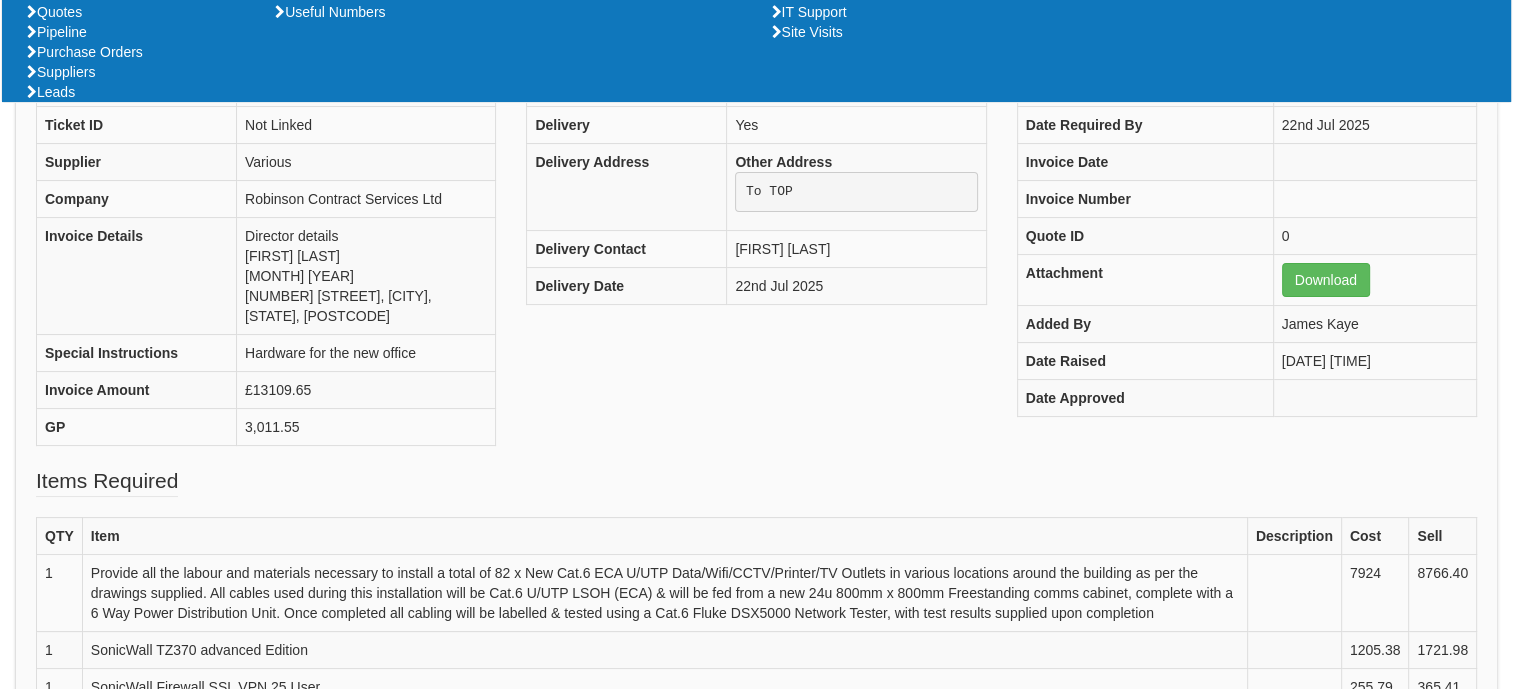 scroll, scrollTop: 0, scrollLeft: 0, axis: both 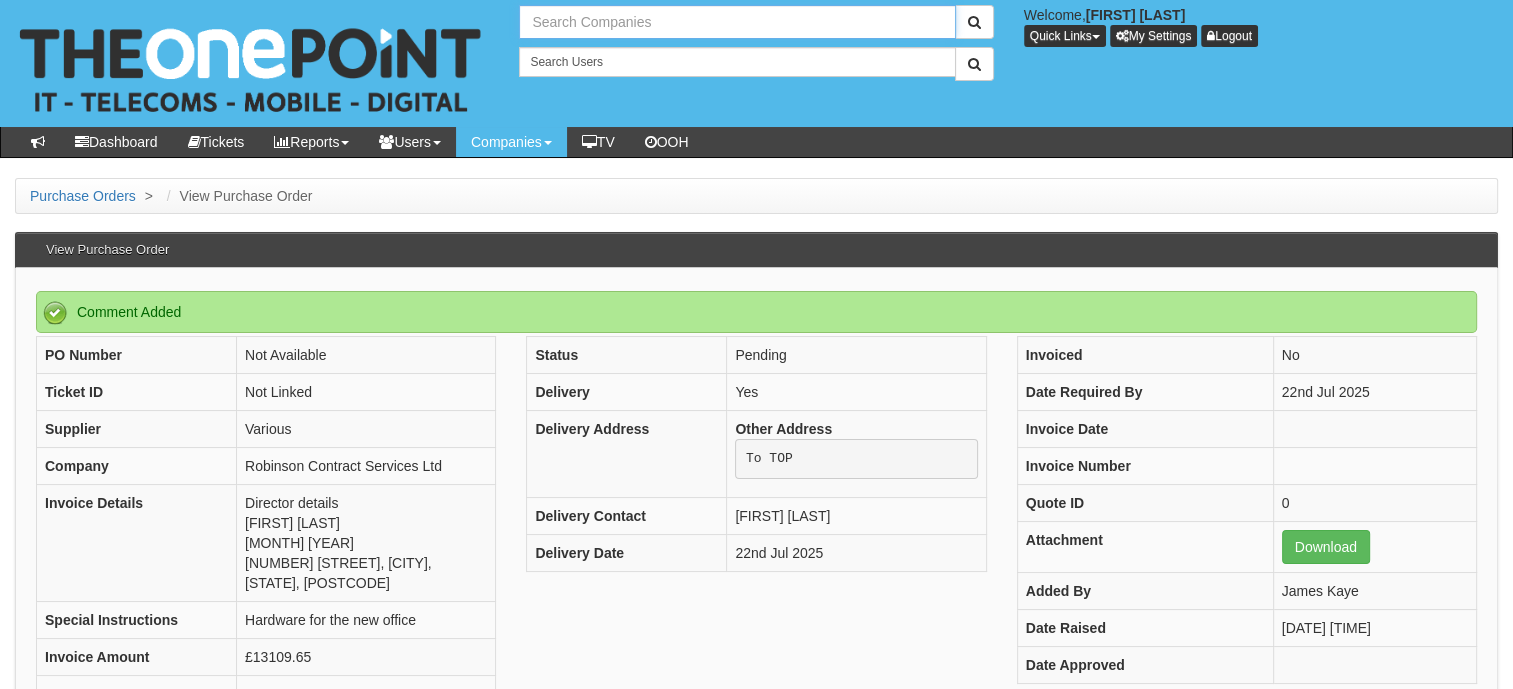 click at bounding box center [737, 22] 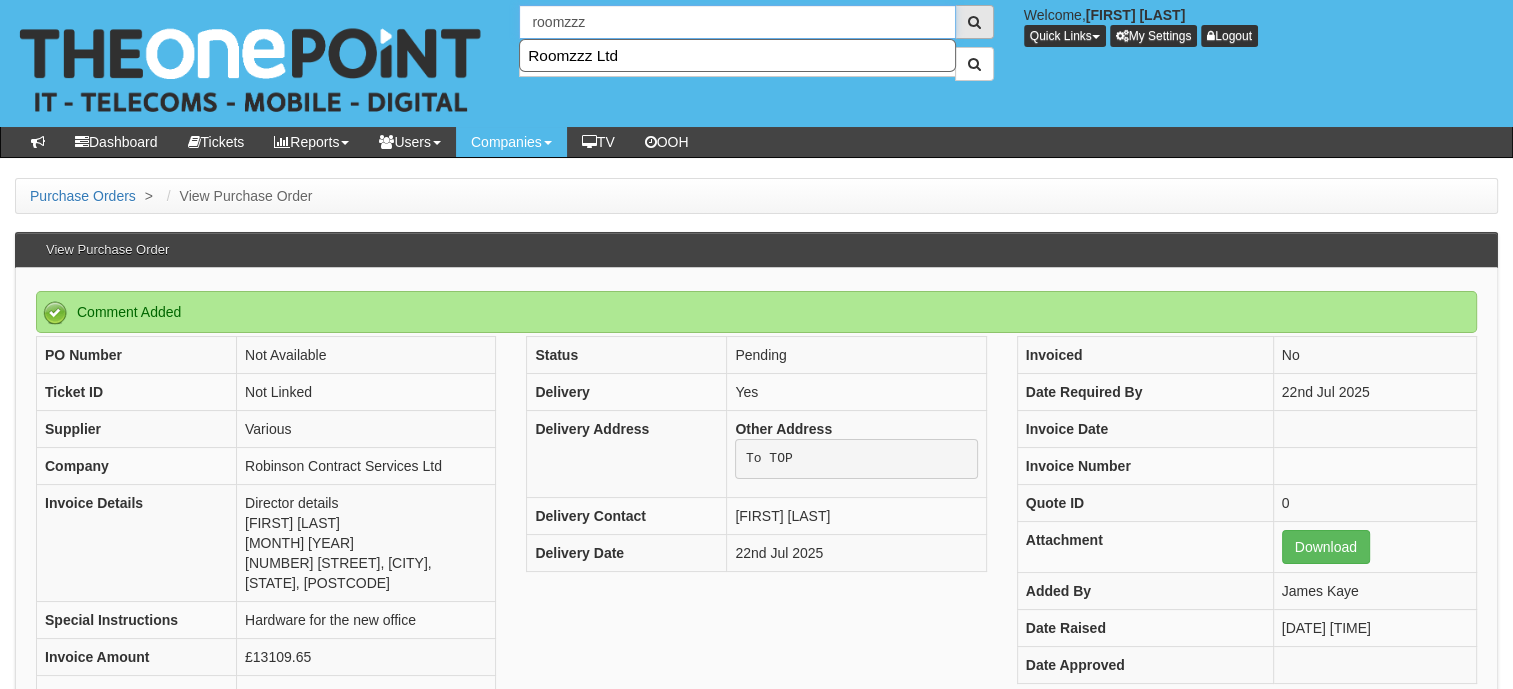 type on "roomzzz" 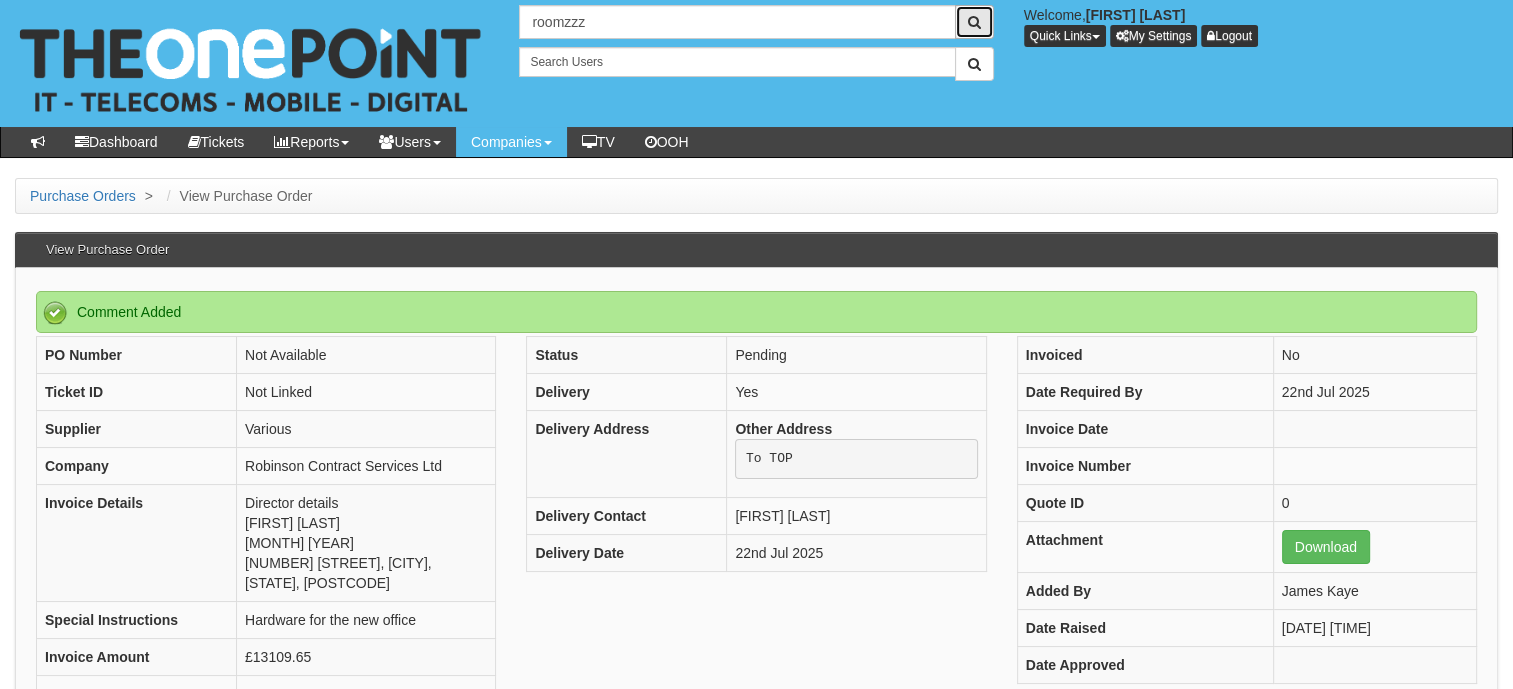 click at bounding box center (974, 22) 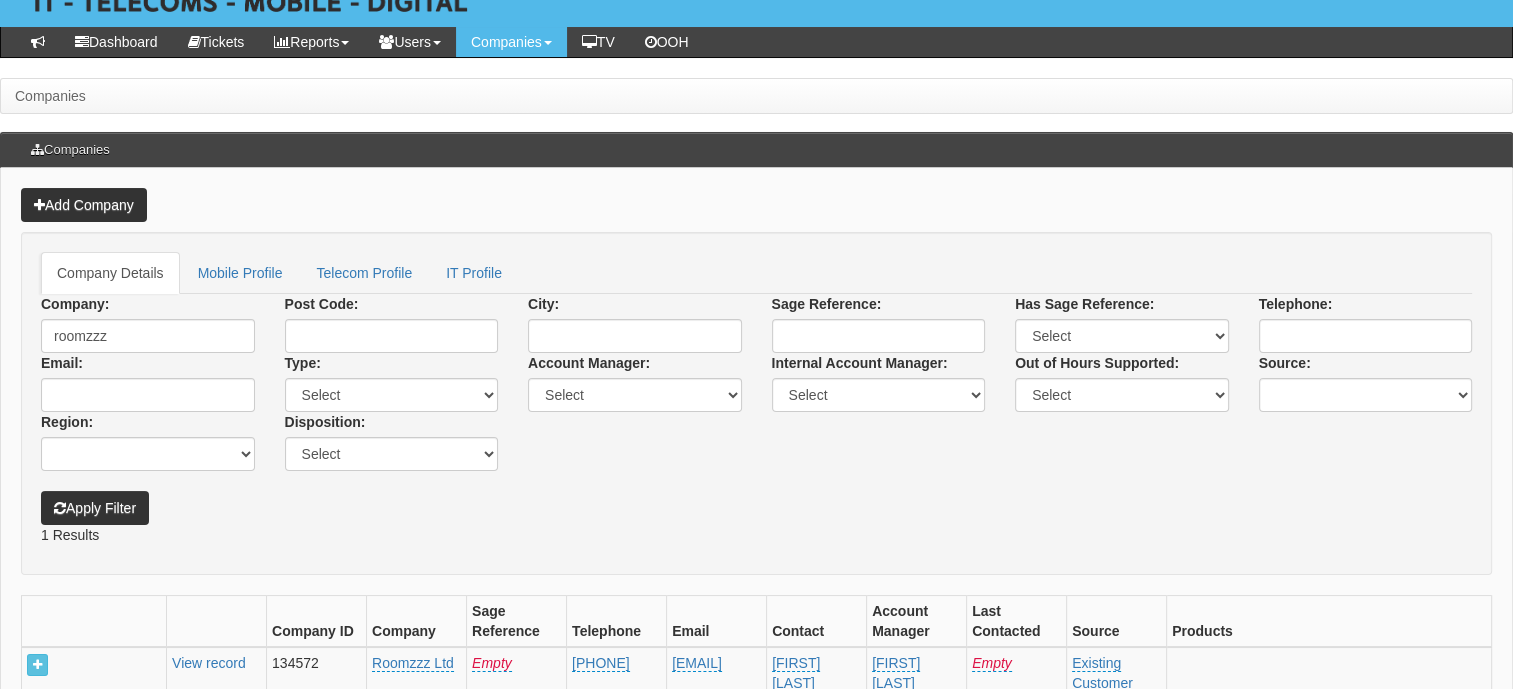 scroll, scrollTop: 220, scrollLeft: 0, axis: vertical 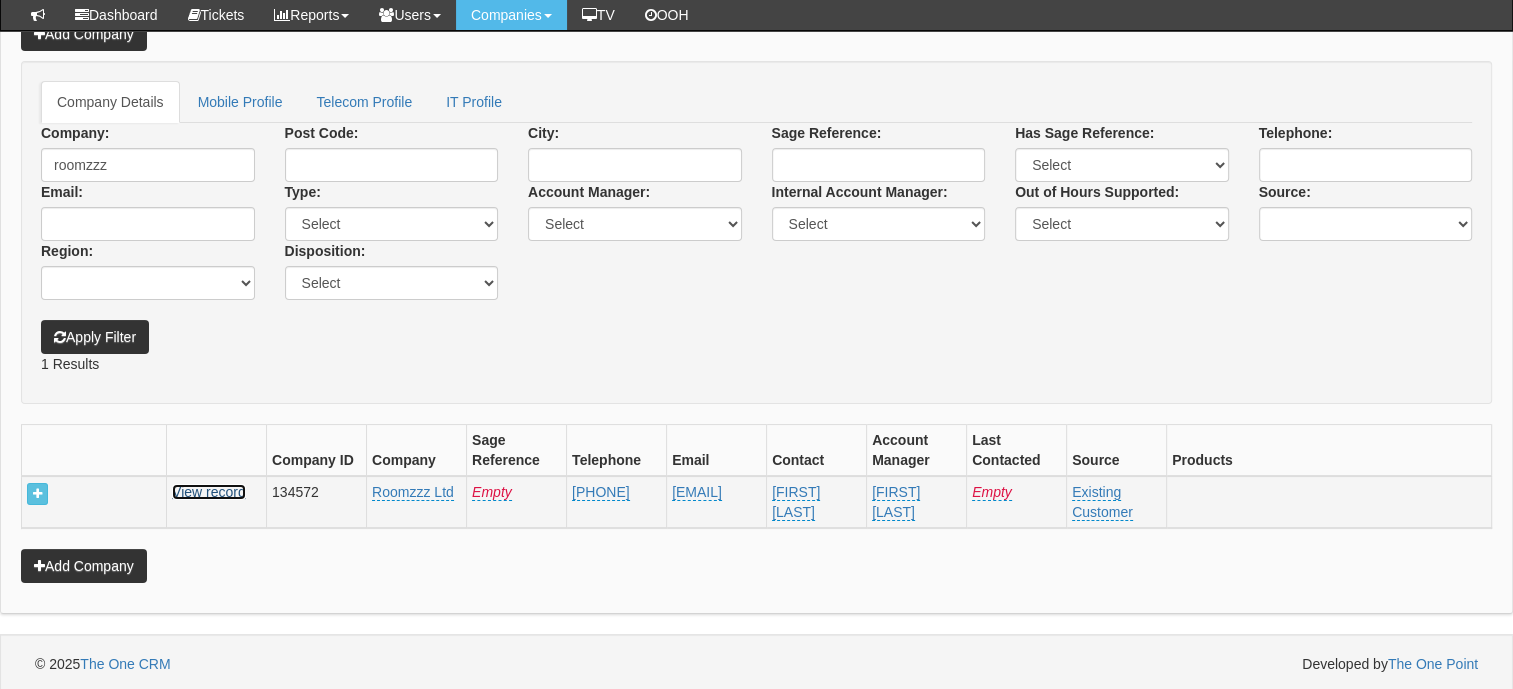 click on "View record" at bounding box center [209, 492] 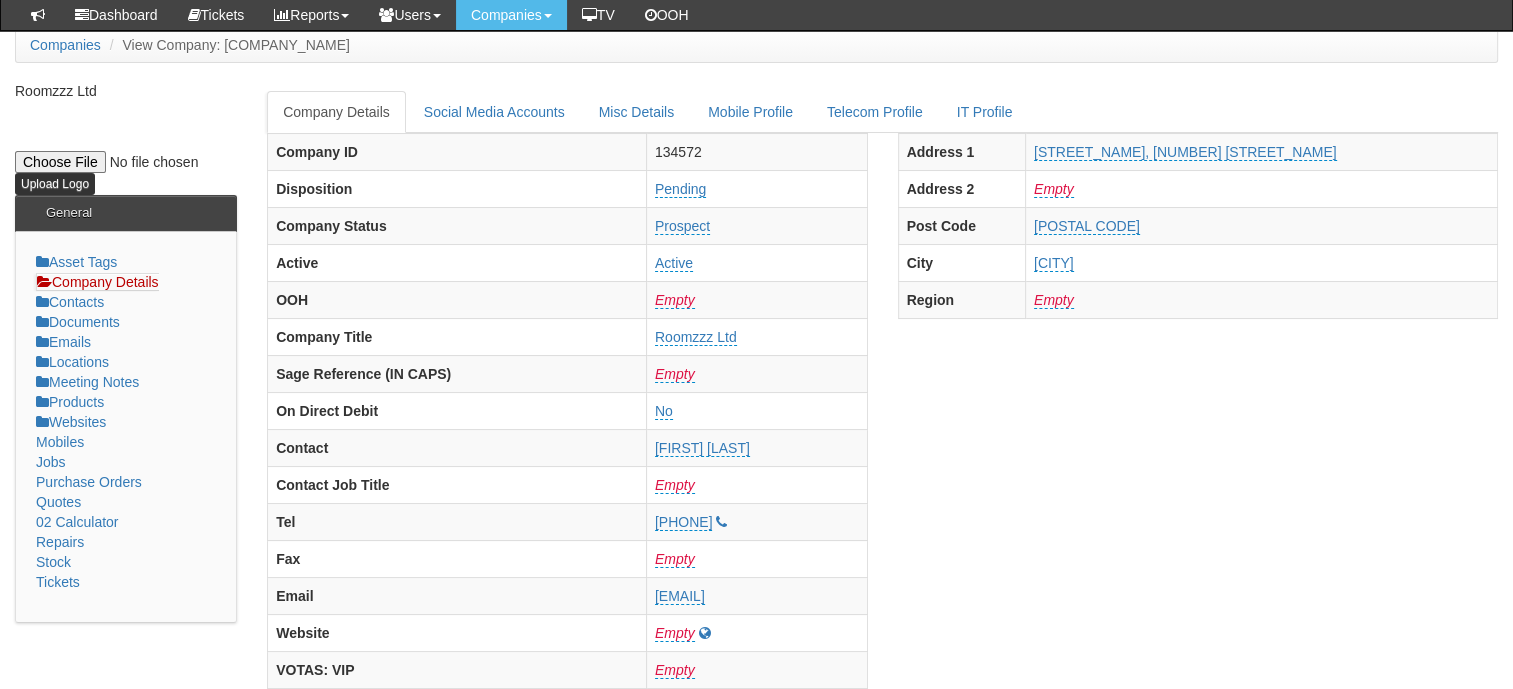 scroll, scrollTop: 200, scrollLeft: 0, axis: vertical 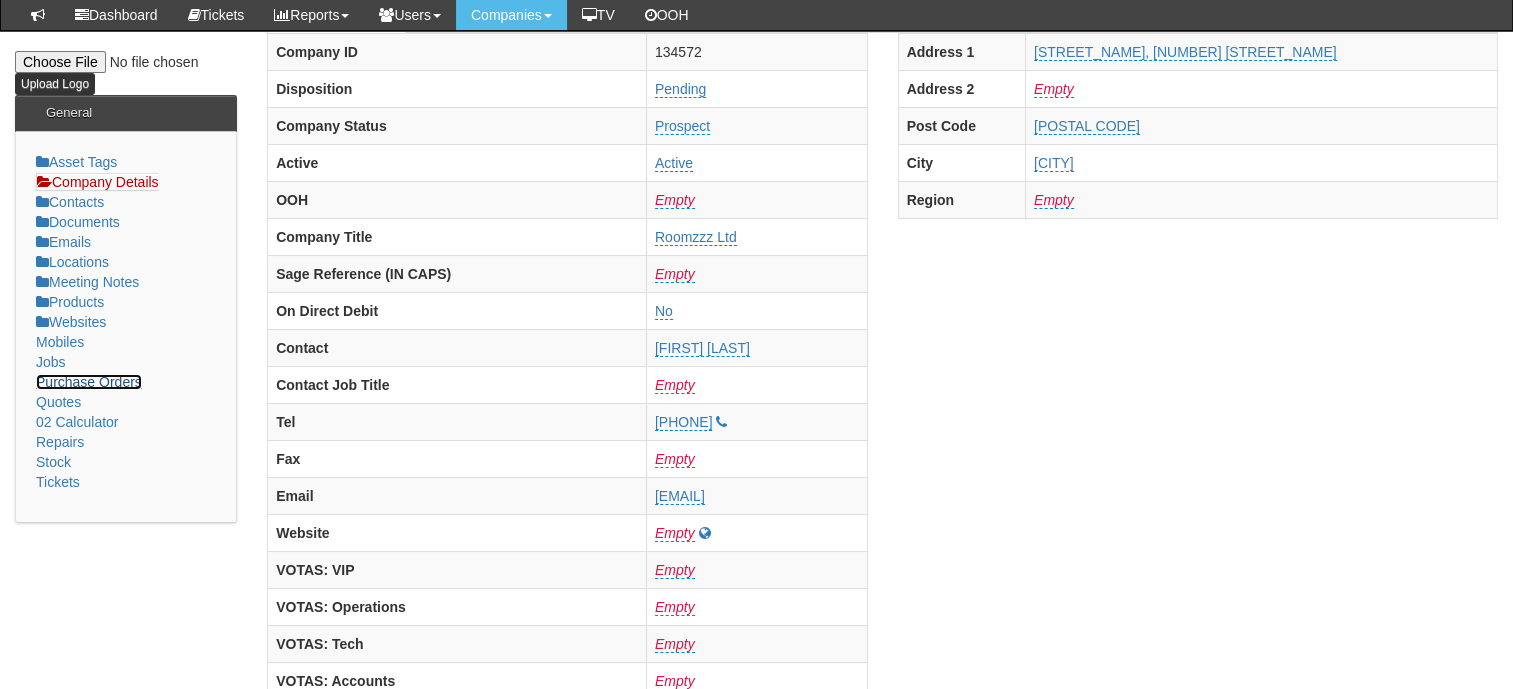 click on "Purchase Orders" at bounding box center (89, 382) 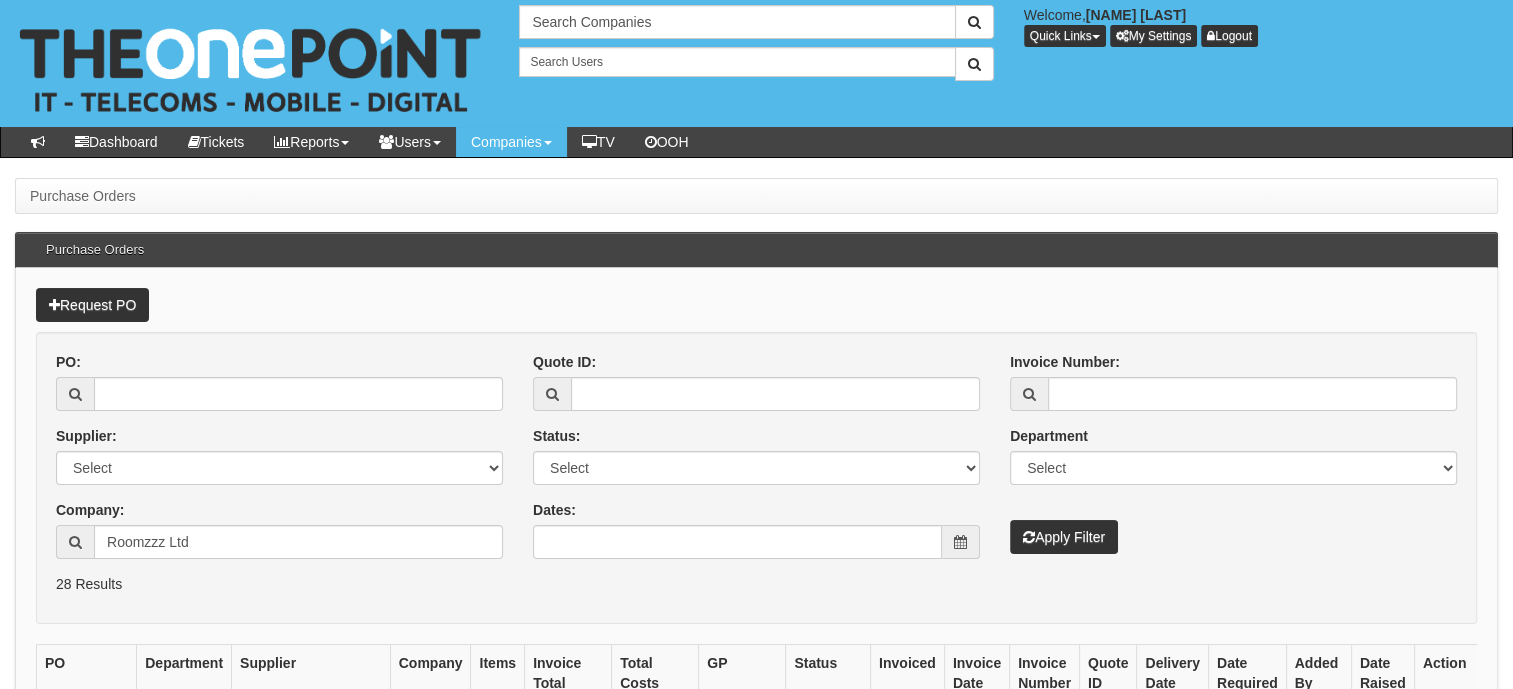 scroll, scrollTop: 200, scrollLeft: 0, axis: vertical 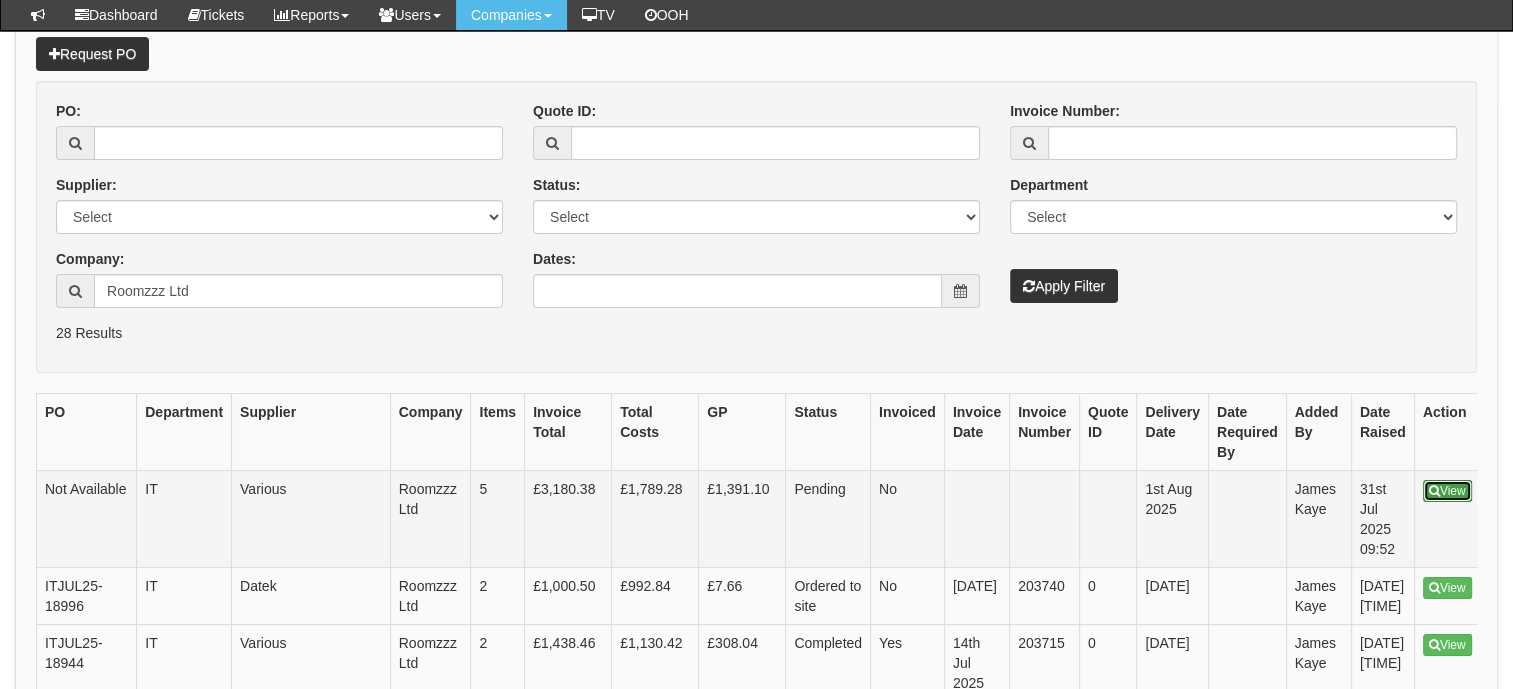click on "View" at bounding box center (1447, 491) 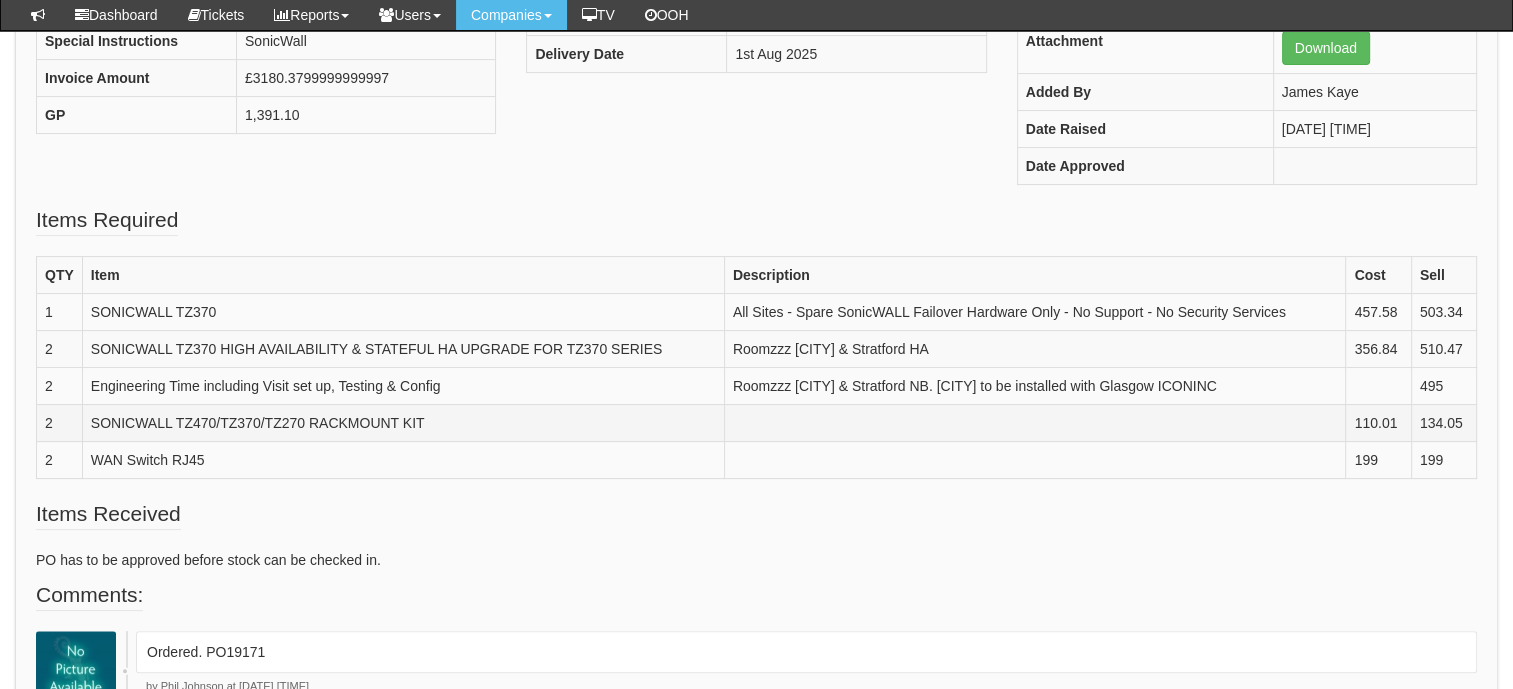 scroll, scrollTop: 646, scrollLeft: 0, axis: vertical 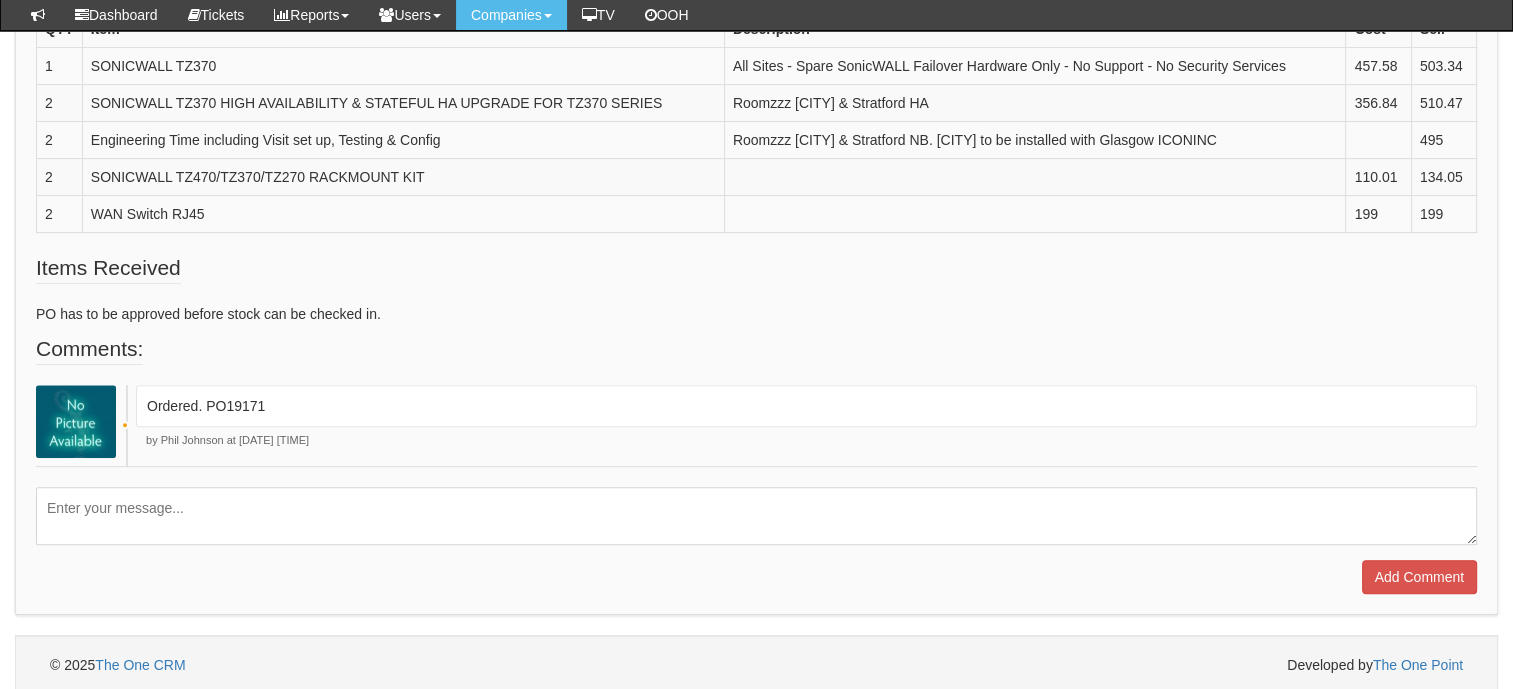 click on "Ordered. PO19171" at bounding box center [806, 406] 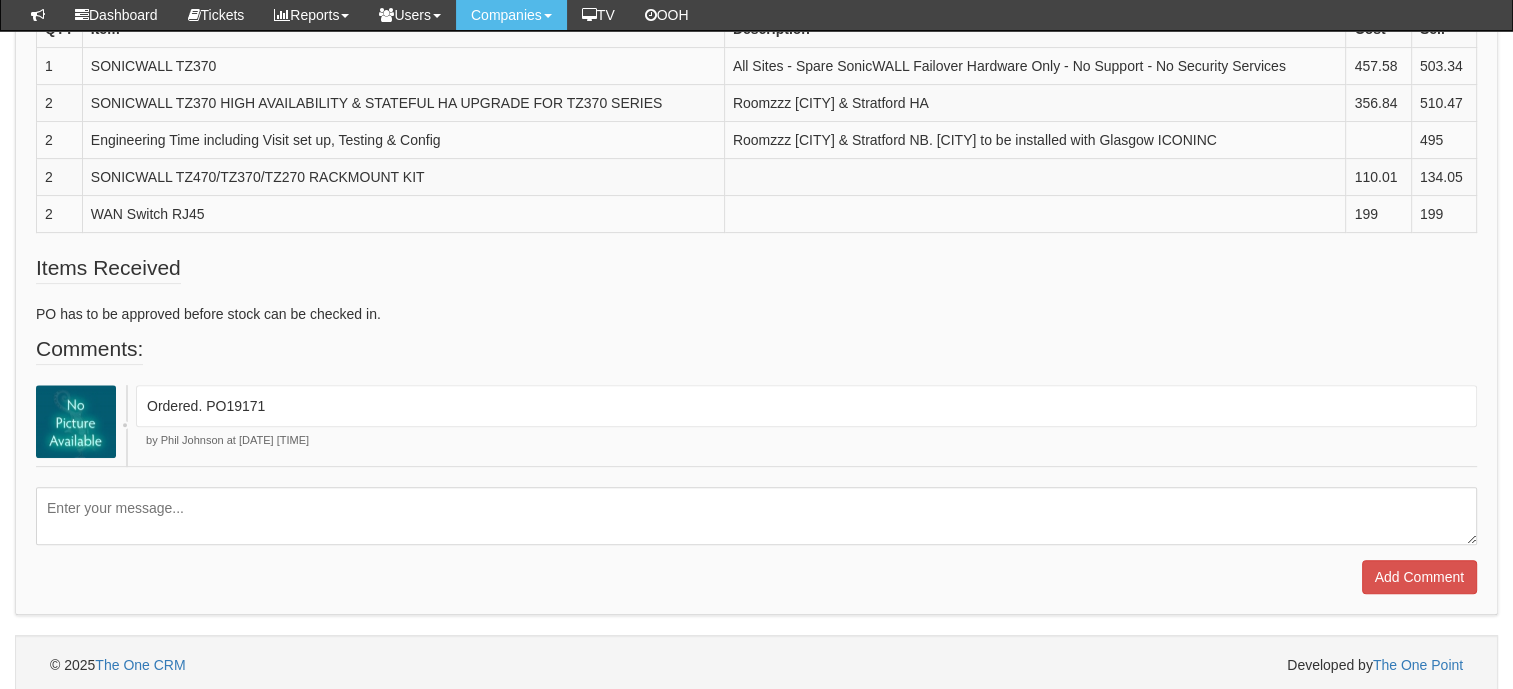 drag, startPoint x: 196, startPoint y: 397, endPoint x: 126, endPoint y: 518, distance: 139.78912 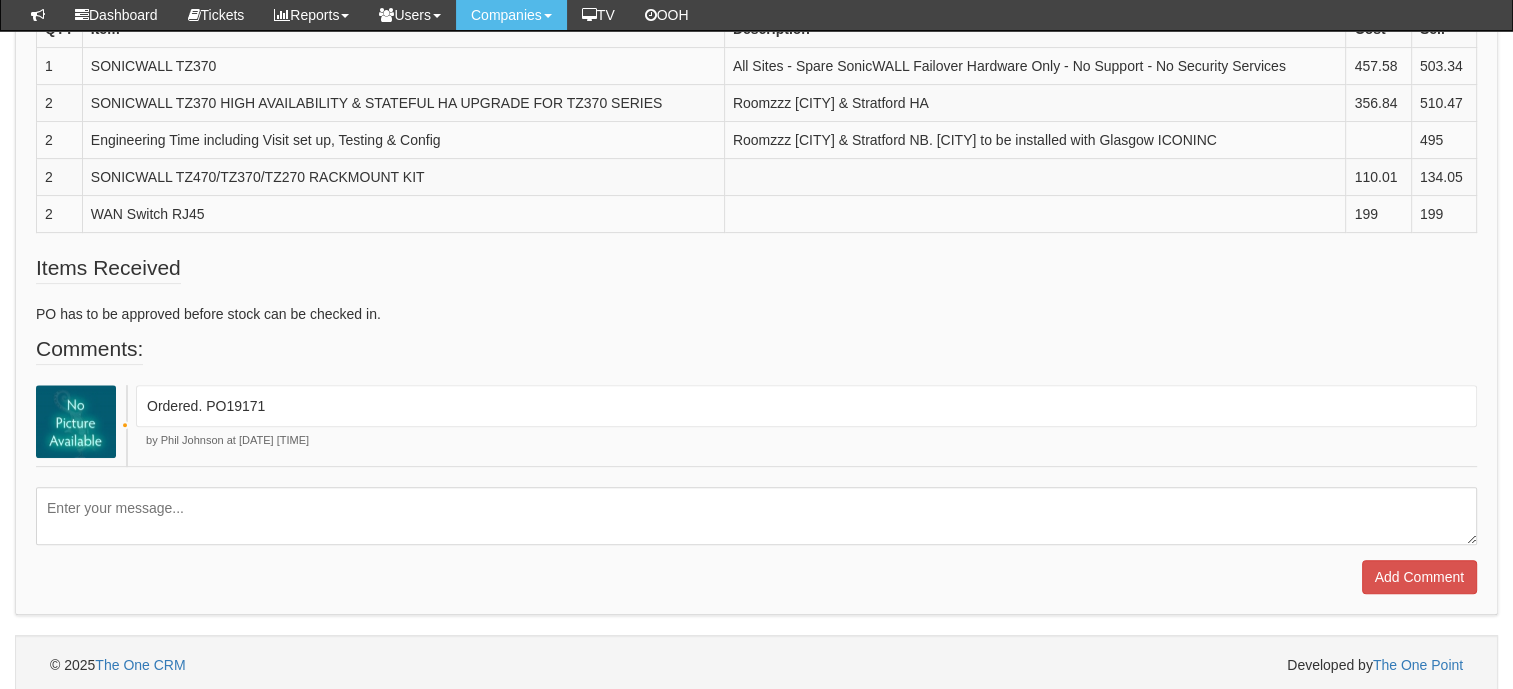 click on "by [FIRST] [LAST] at 1st Aug 2025 11:20:52" at bounding box center (806, 441) 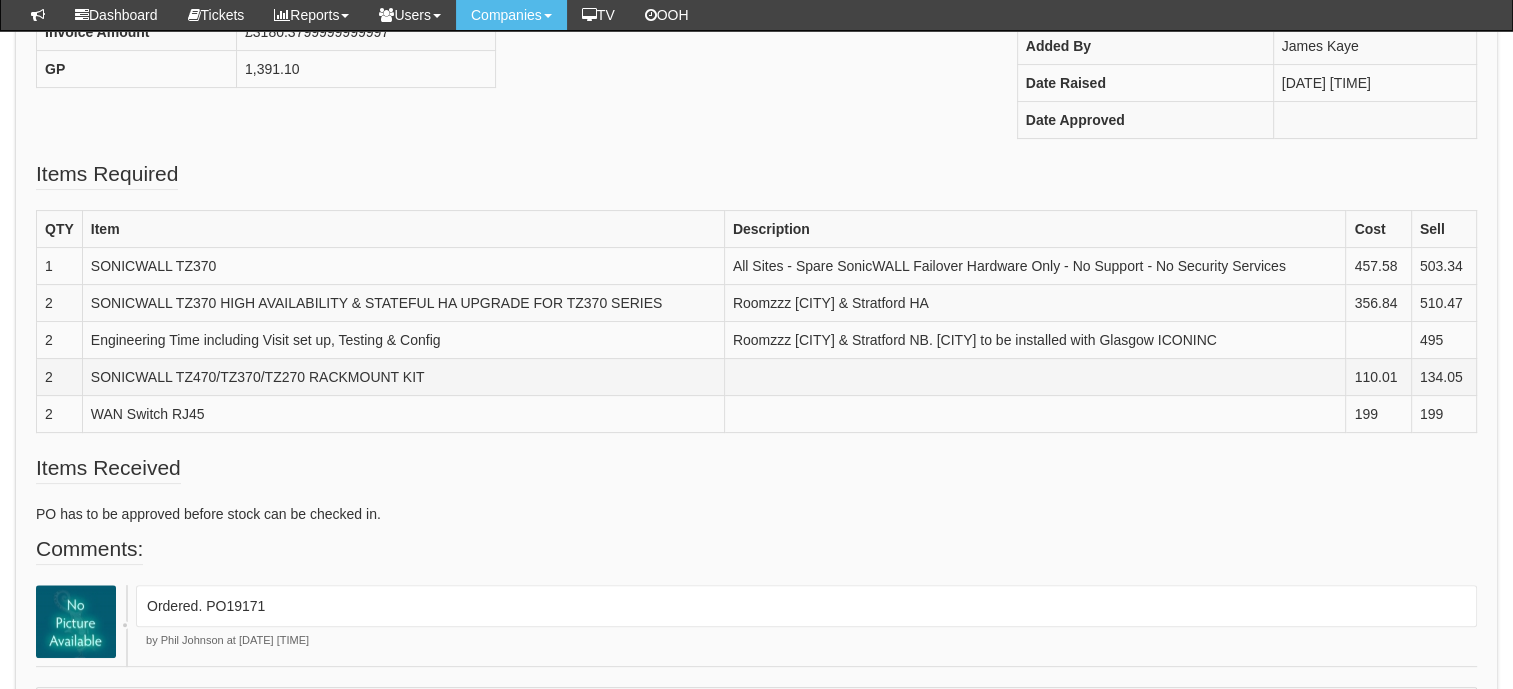 scroll, scrollTop: 546, scrollLeft: 0, axis: vertical 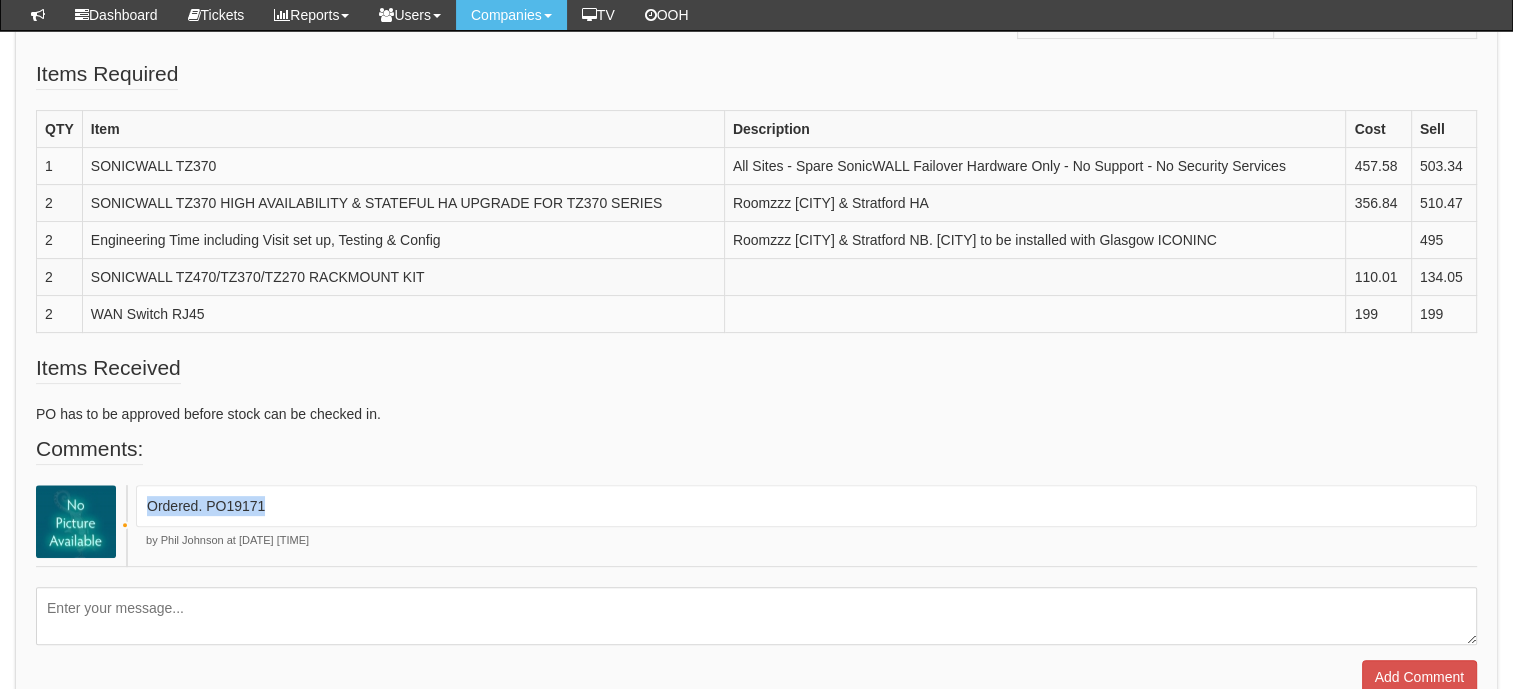 drag, startPoint x: 189, startPoint y: 505, endPoint x: 324, endPoint y: 508, distance: 135.03333 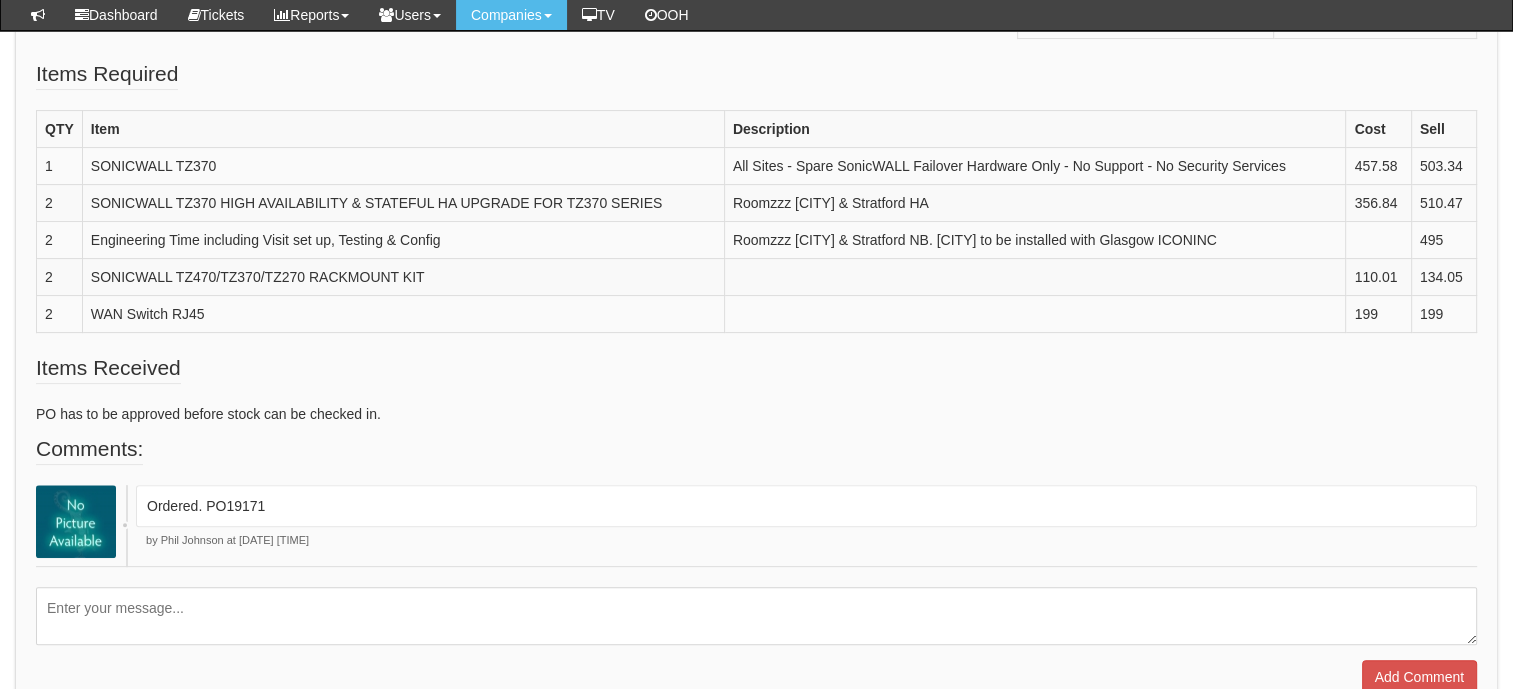 drag, startPoint x: 324, startPoint y: 508, endPoint x: 238, endPoint y: 592, distance: 120.21647 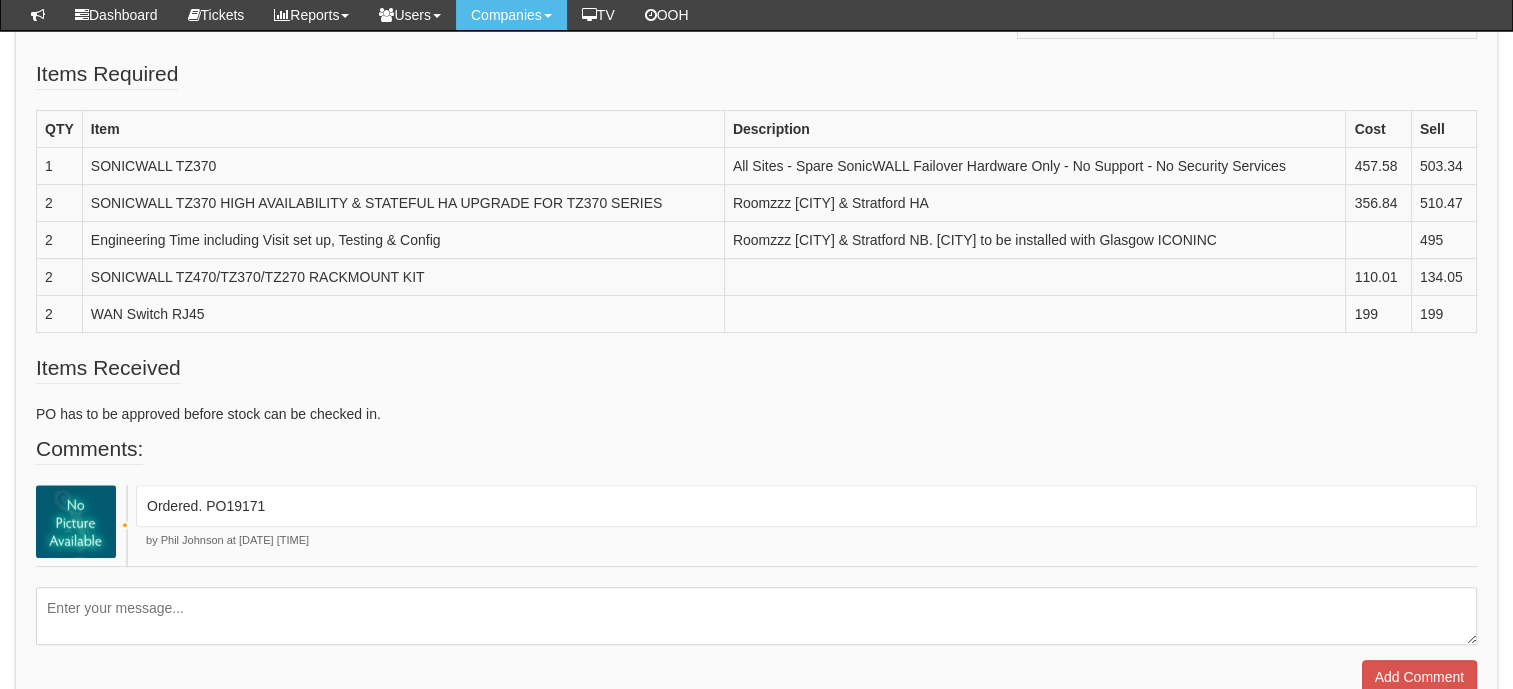 drag, startPoint x: 1376, startPoint y: 505, endPoint x: 1343, endPoint y: 495, distance: 34.48188 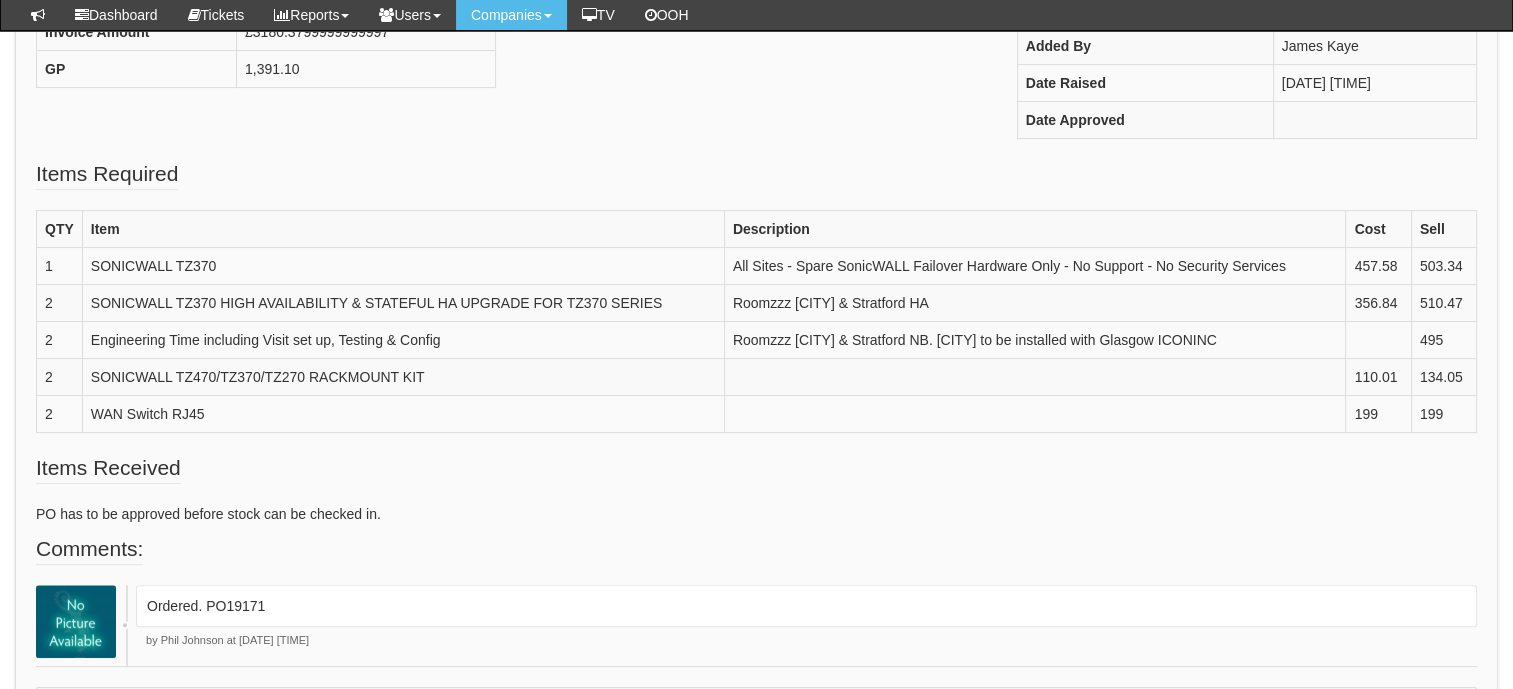 scroll, scrollTop: 546, scrollLeft: 0, axis: vertical 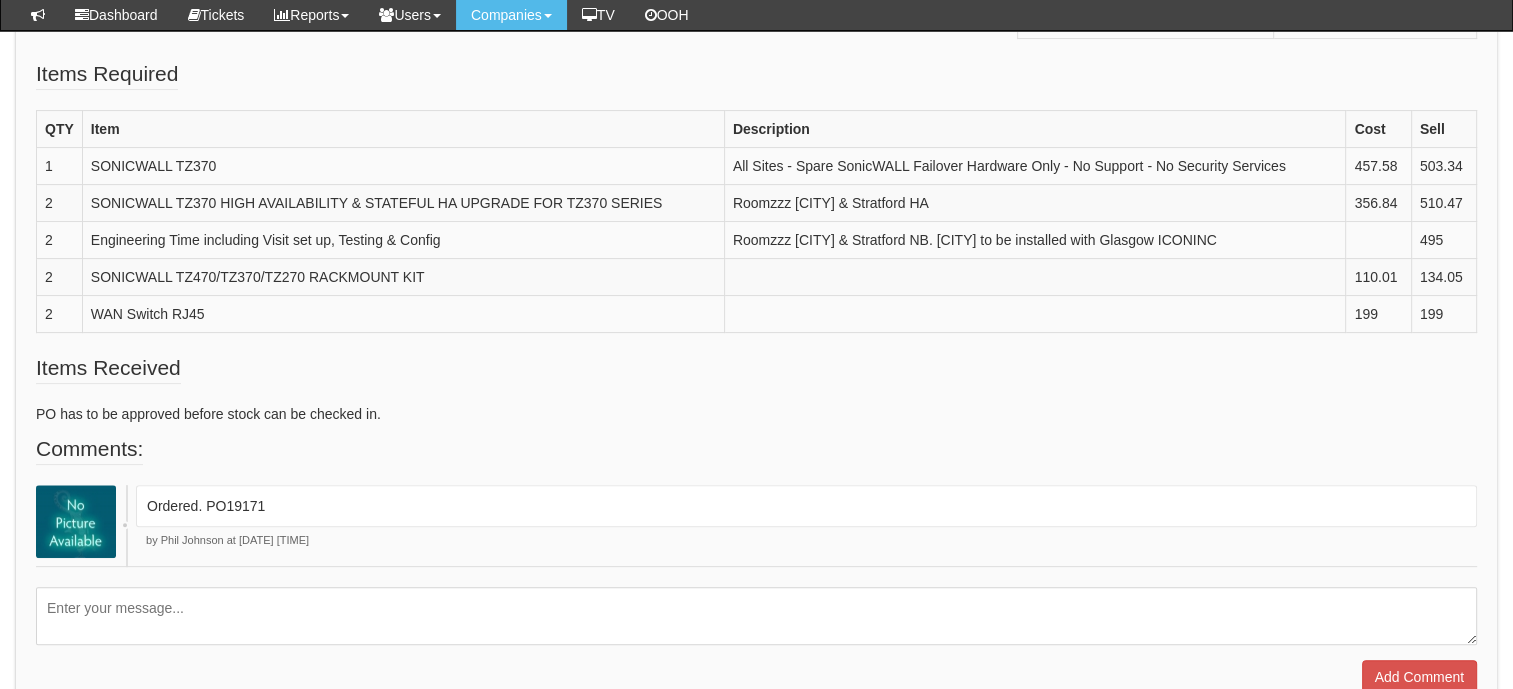 click at bounding box center [756, 616] 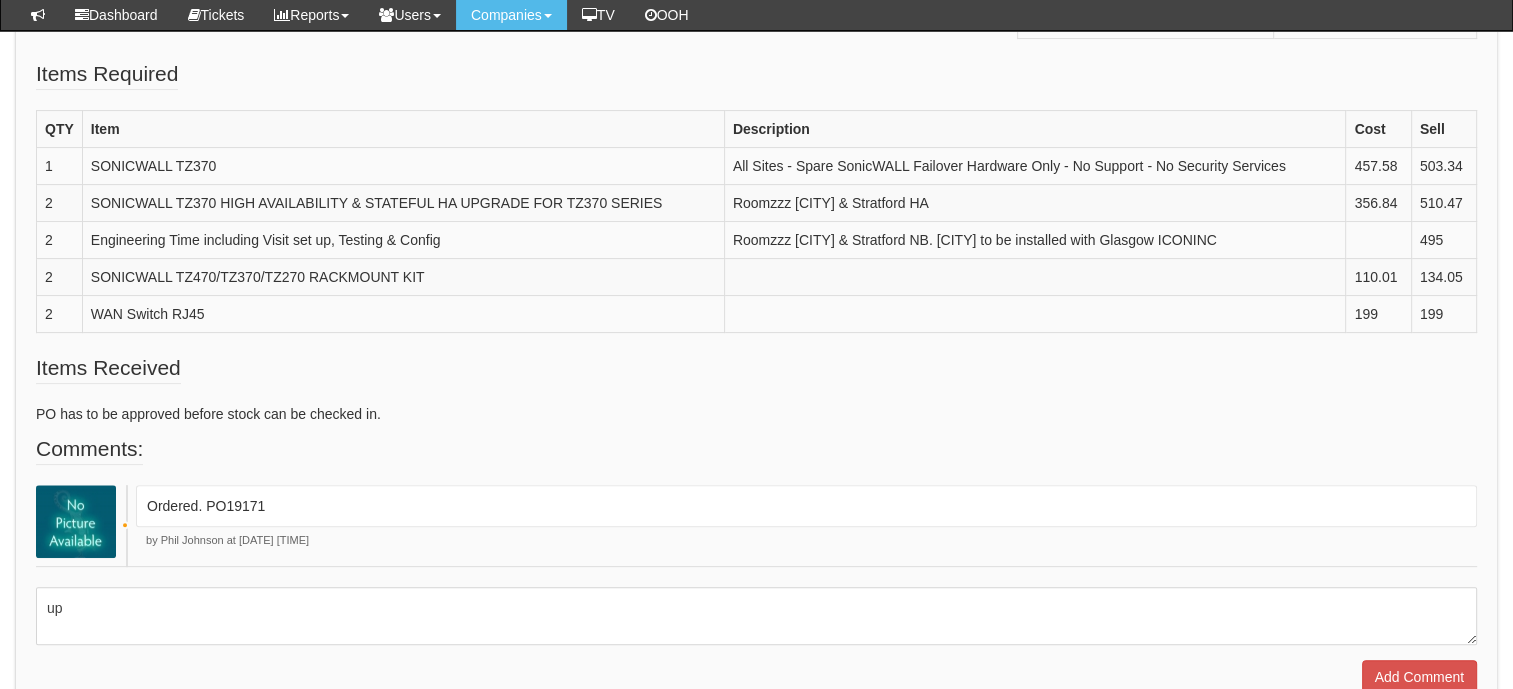type on "u" 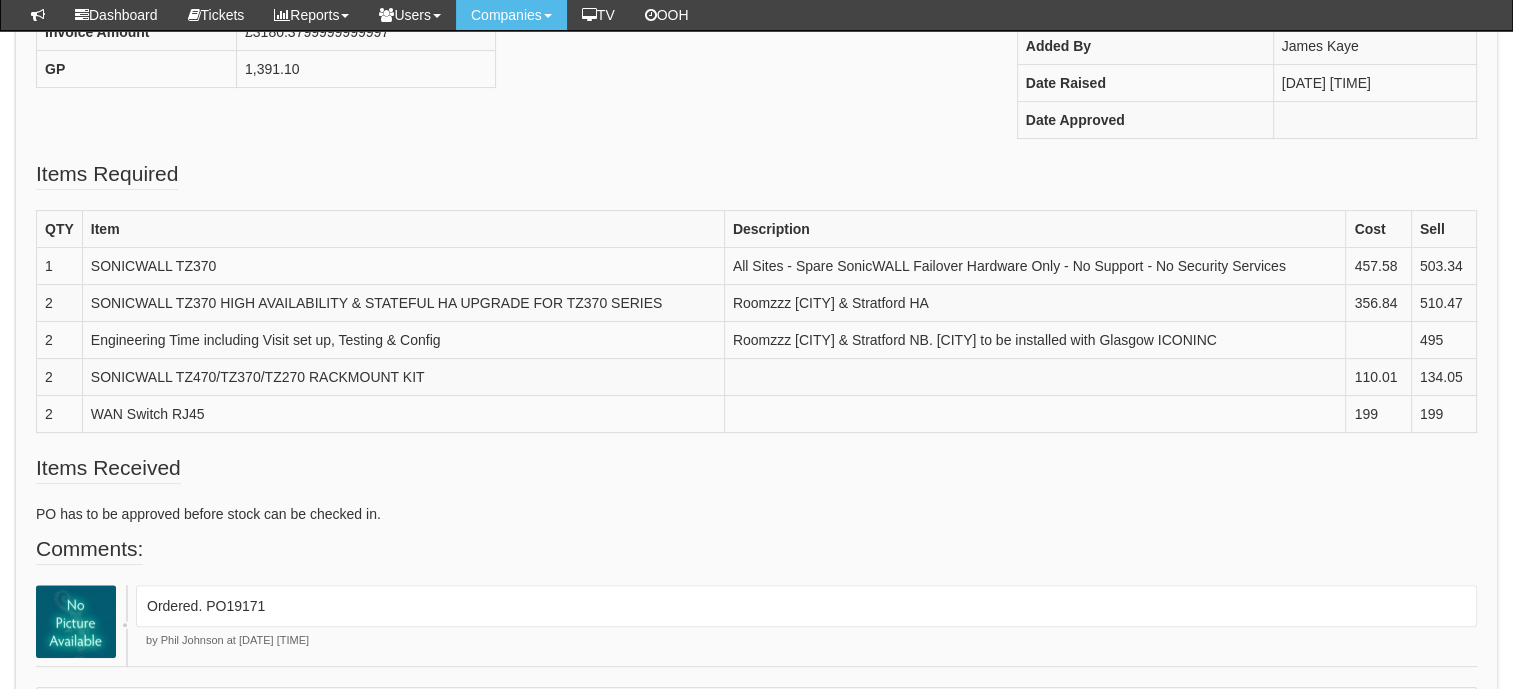 scroll, scrollTop: 646, scrollLeft: 0, axis: vertical 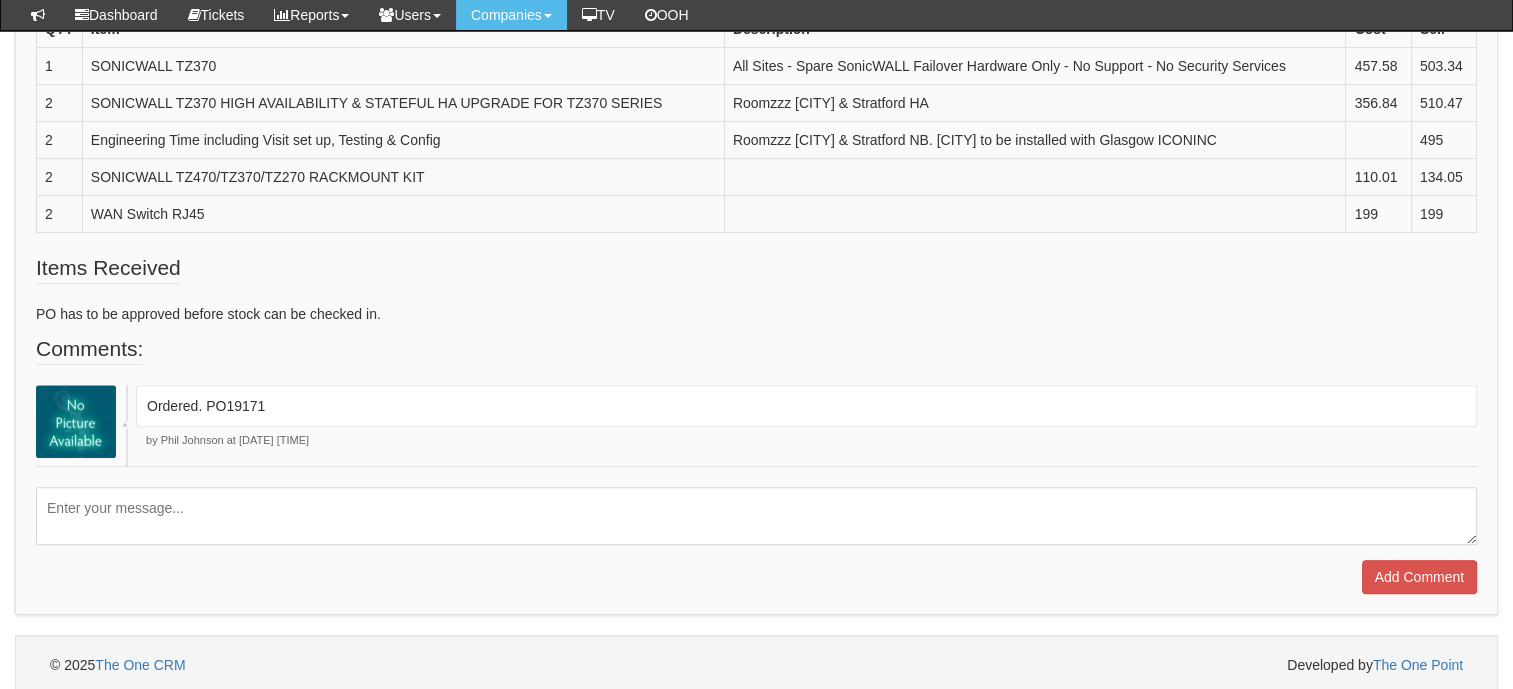click at bounding box center [756, 516] 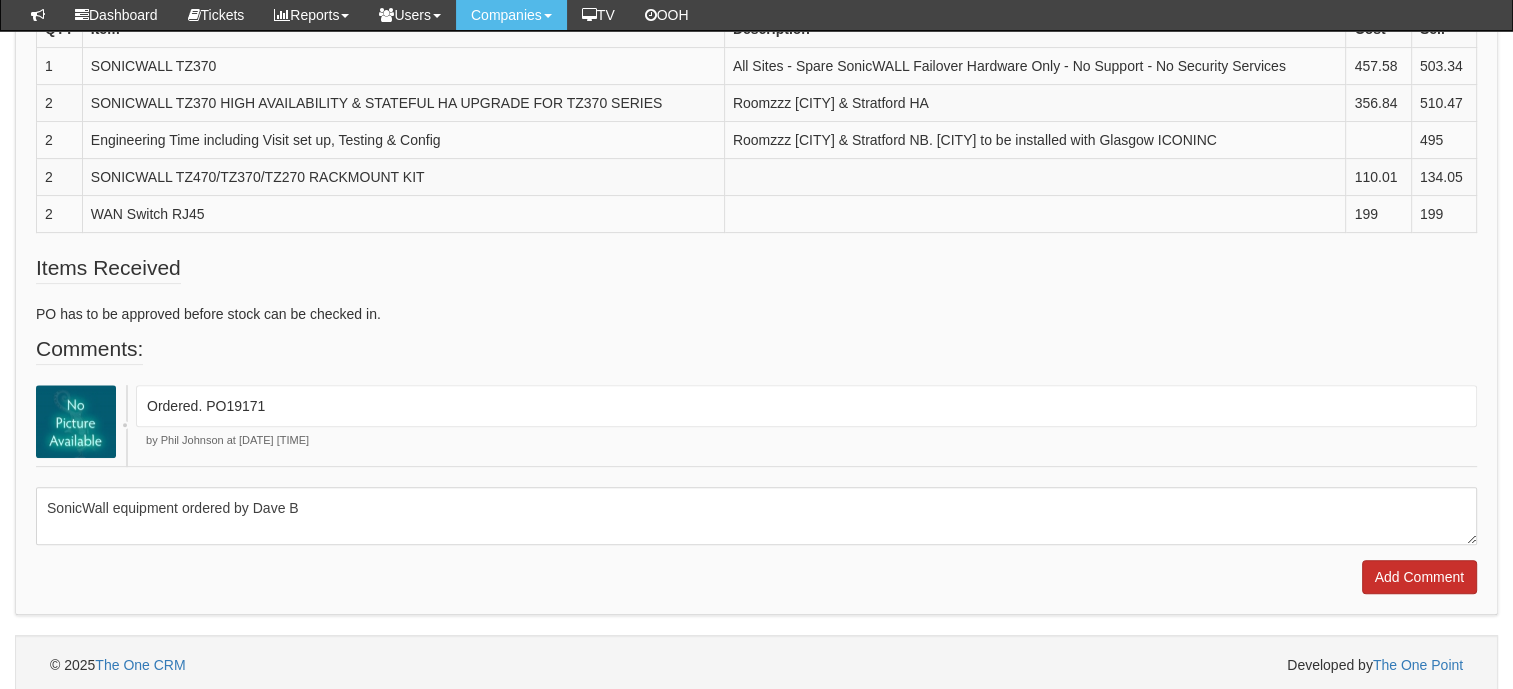 type on "SonicWall equipment ordered by [FIRST] [LAST]" 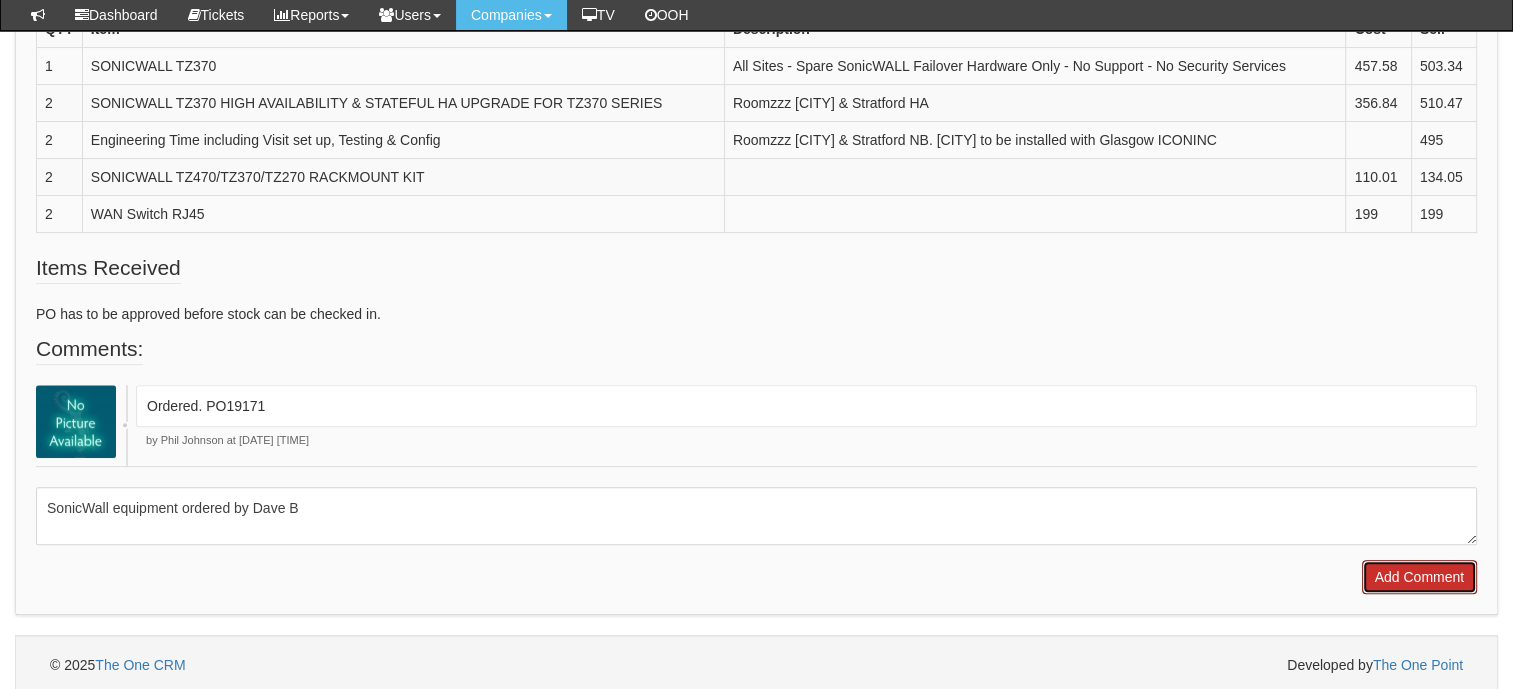 drag, startPoint x: 1390, startPoint y: 575, endPoint x: 1097, endPoint y: 552, distance: 293.90134 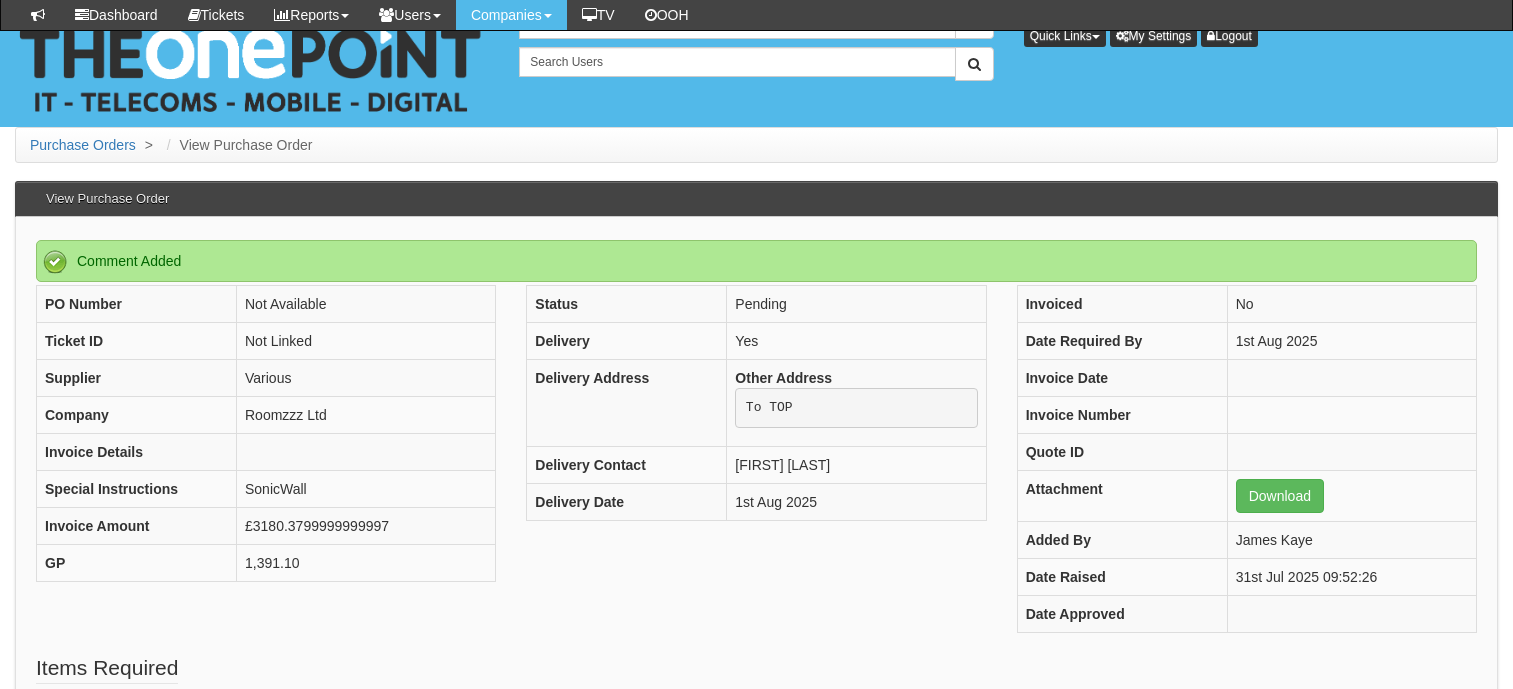 scroll, scrollTop: 791, scrollLeft: 0, axis: vertical 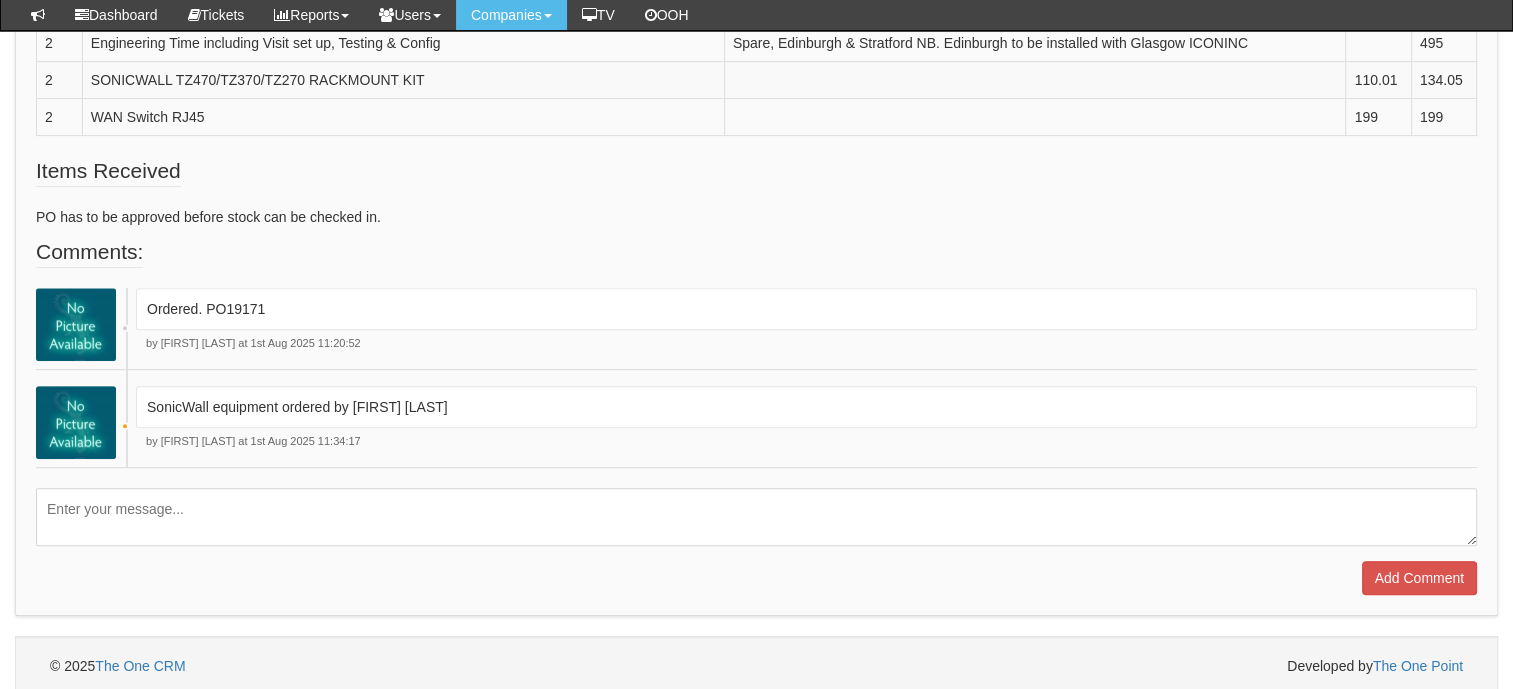 drag, startPoint x: 69, startPoint y: 317, endPoint x: 548, endPoint y: 372, distance: 482.14728 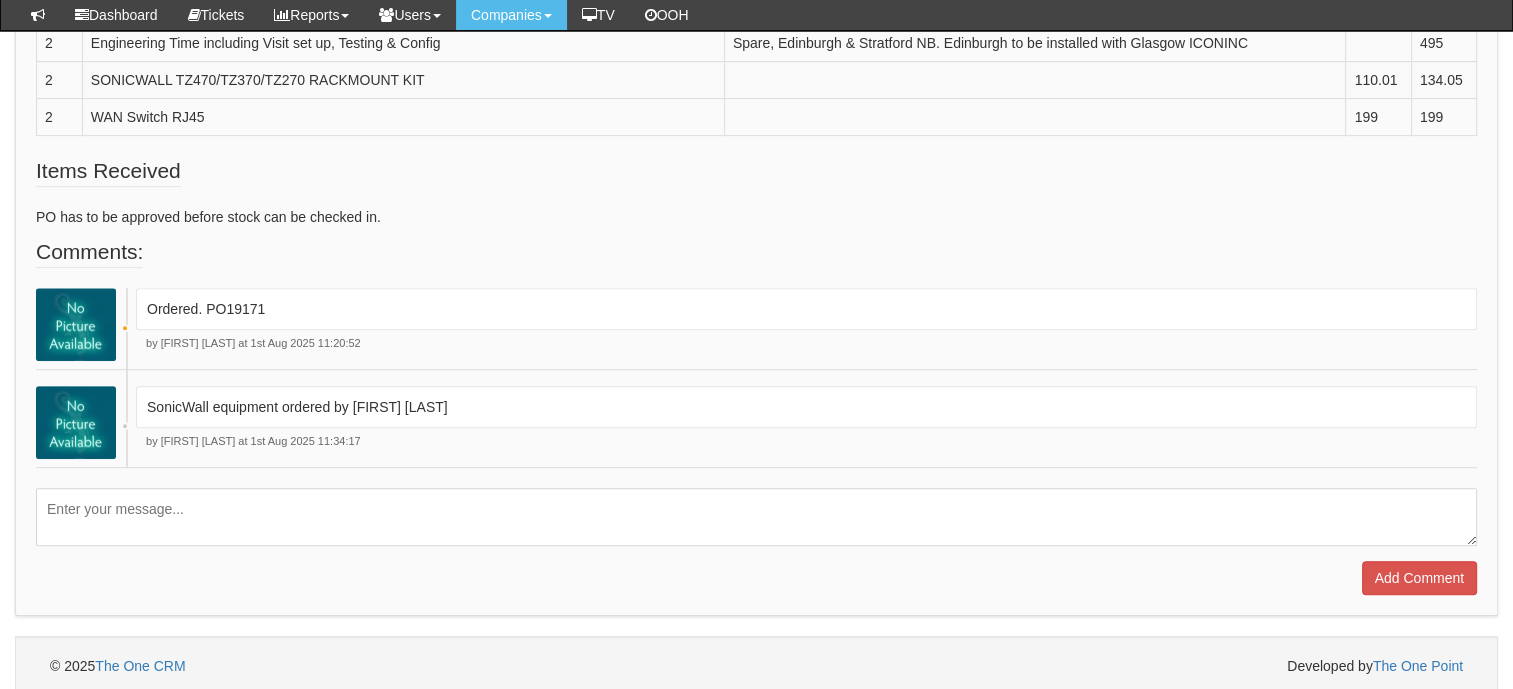 drag, startPoint x: 87, startPoint y: 330, endPoint x: 633, endPoint y: 336, distance: 546.03296 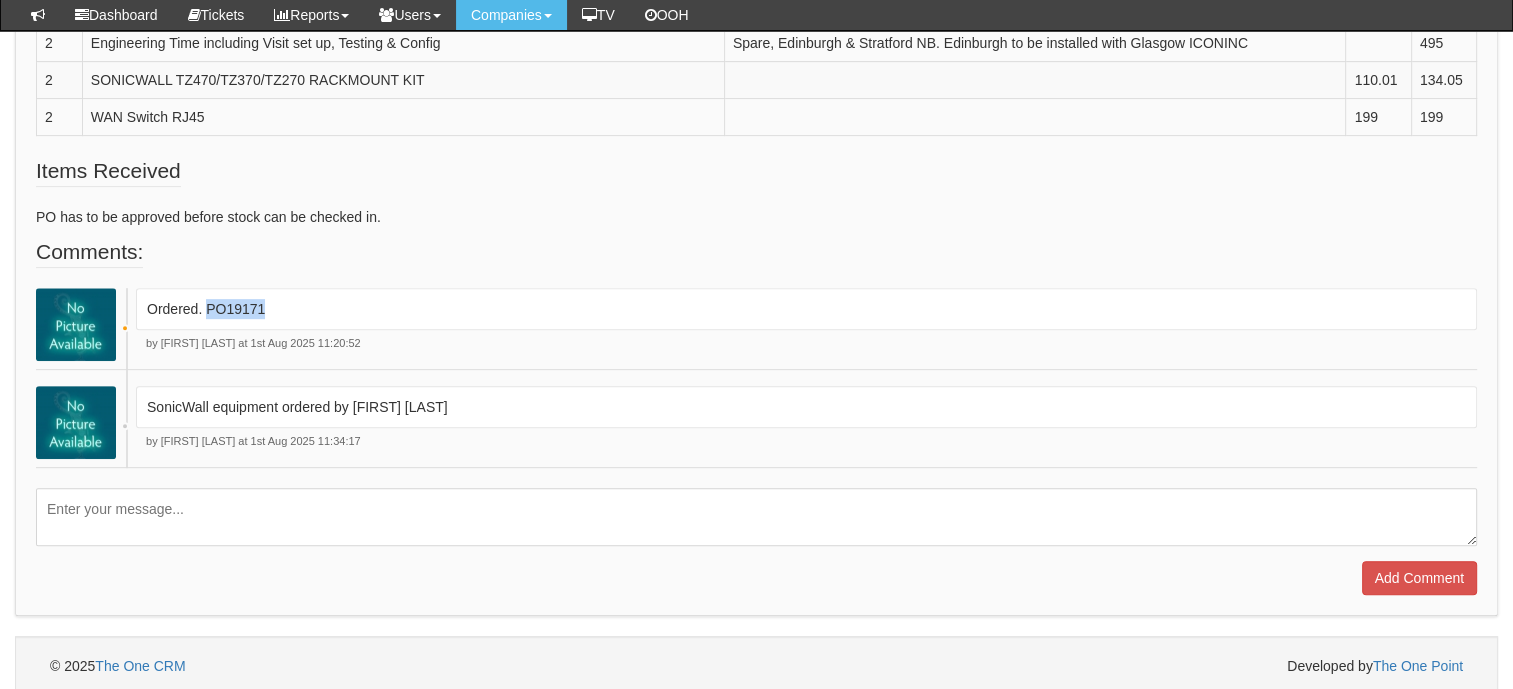 click on "Ordered. PO19171" at bounding box center (806, 309) 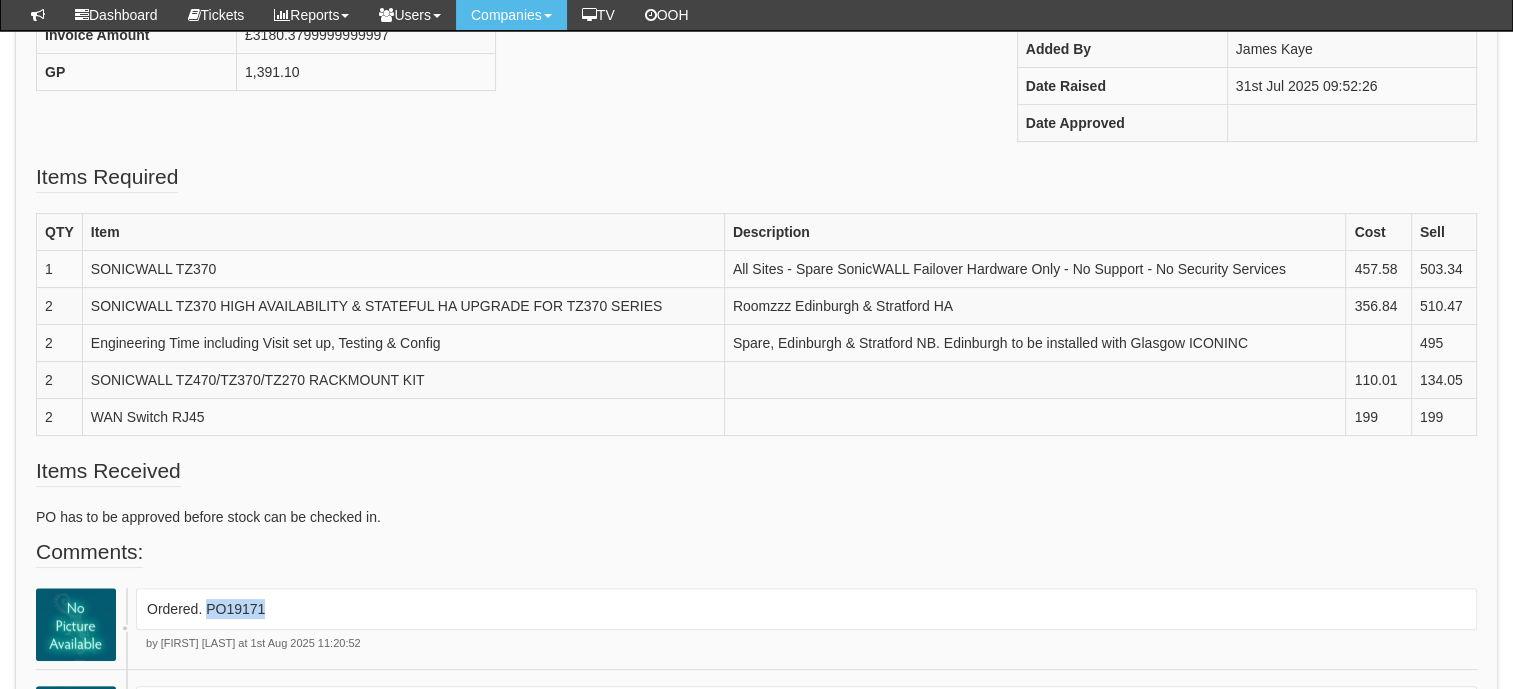scroll, scrollTop: 0, scrollLeft: 0, axis: both 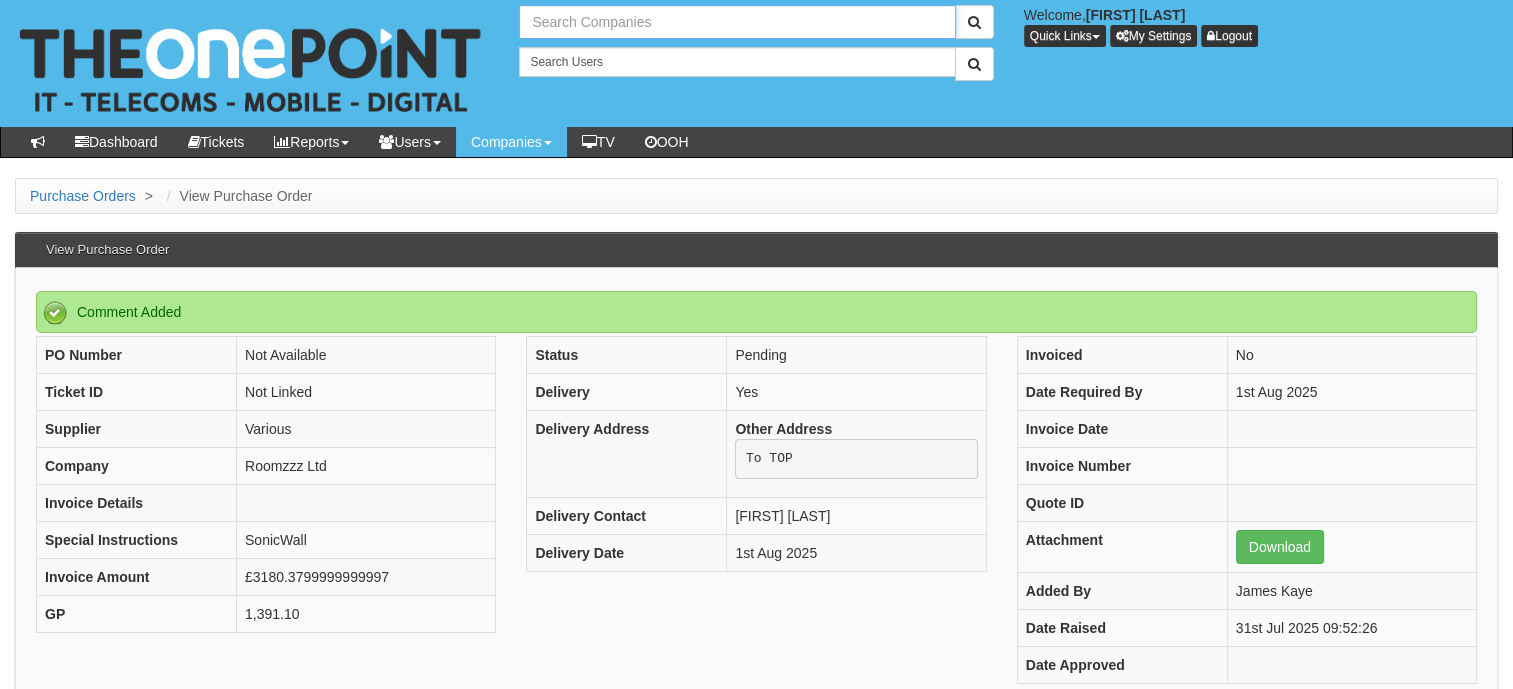 click at bounding box center (737, 22) 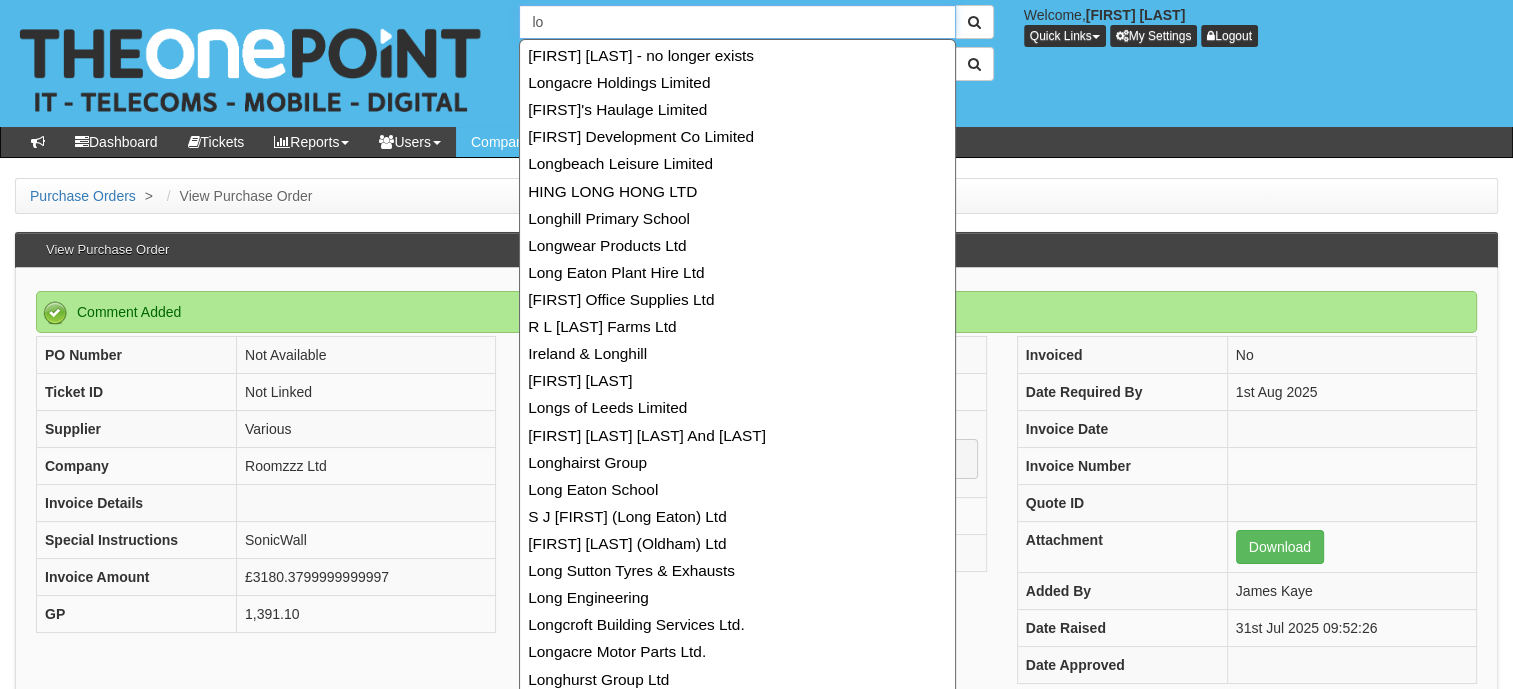 type on "l" 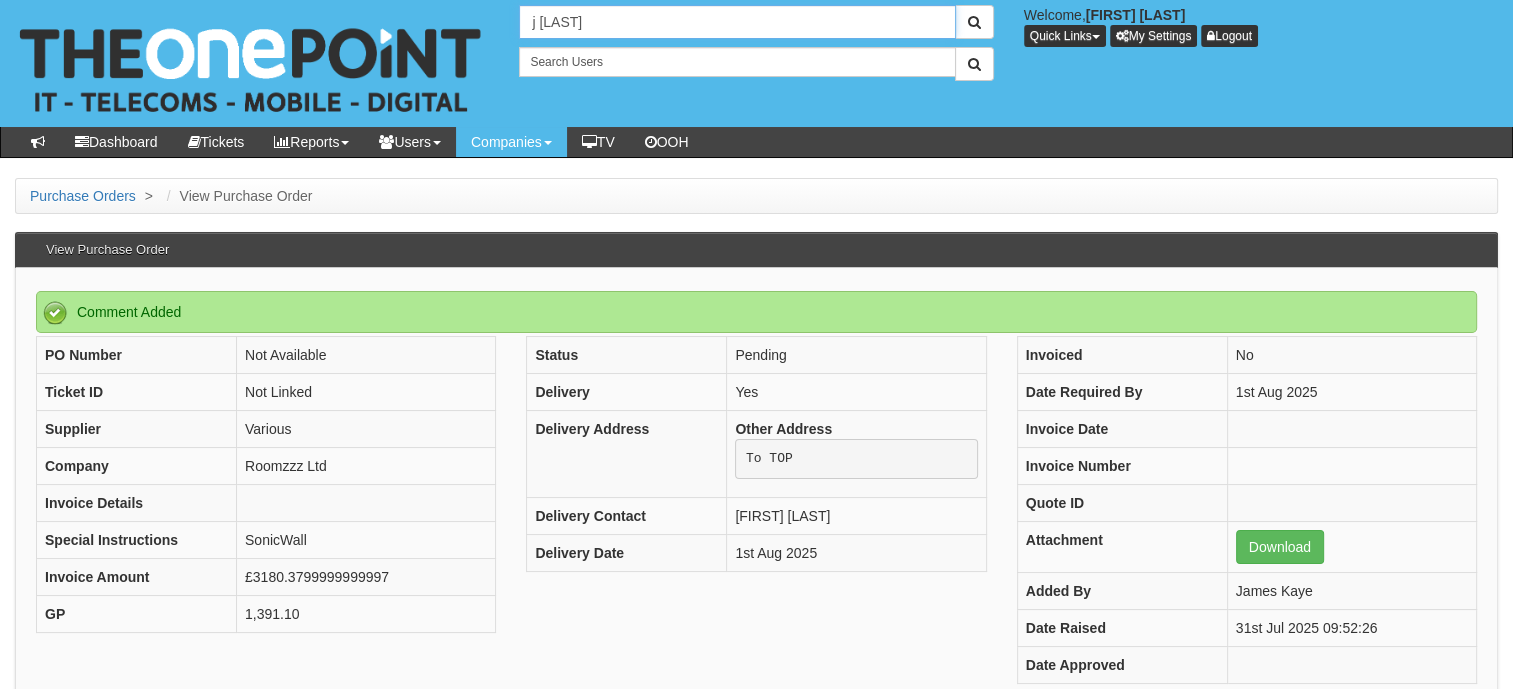 drag, startPoint x: 636, startPoint y: 22, endPoint x: 490, endPoint y: 22, distance: 146 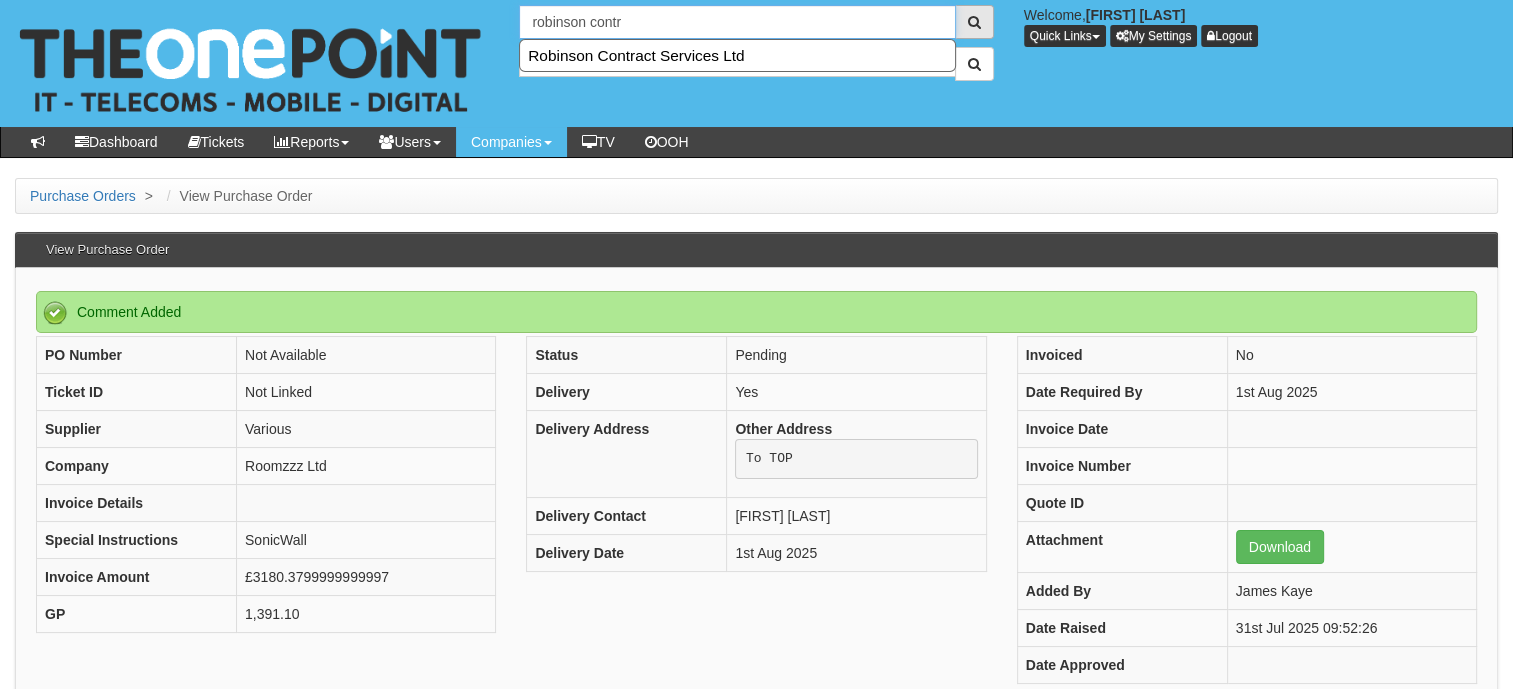 type on "robinson contr" 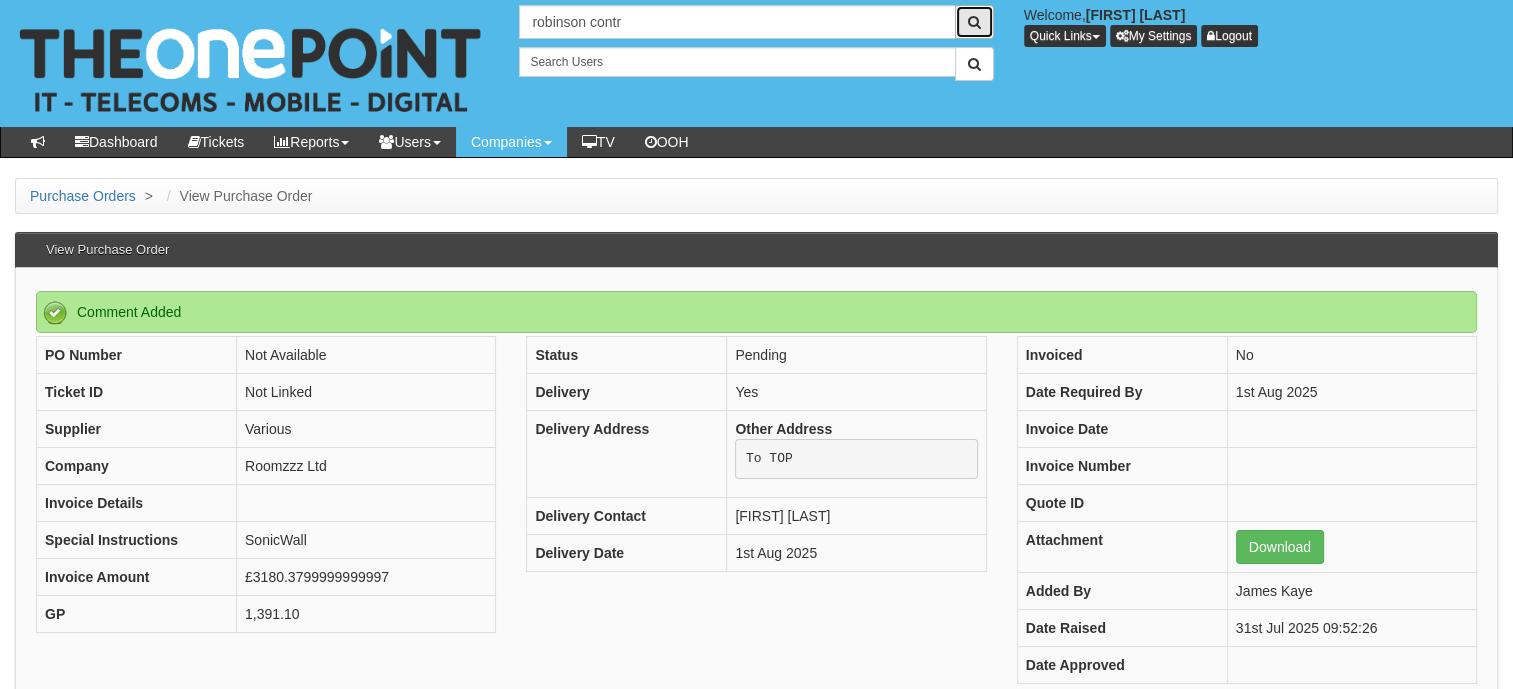 click at bounding box center (974, 22) 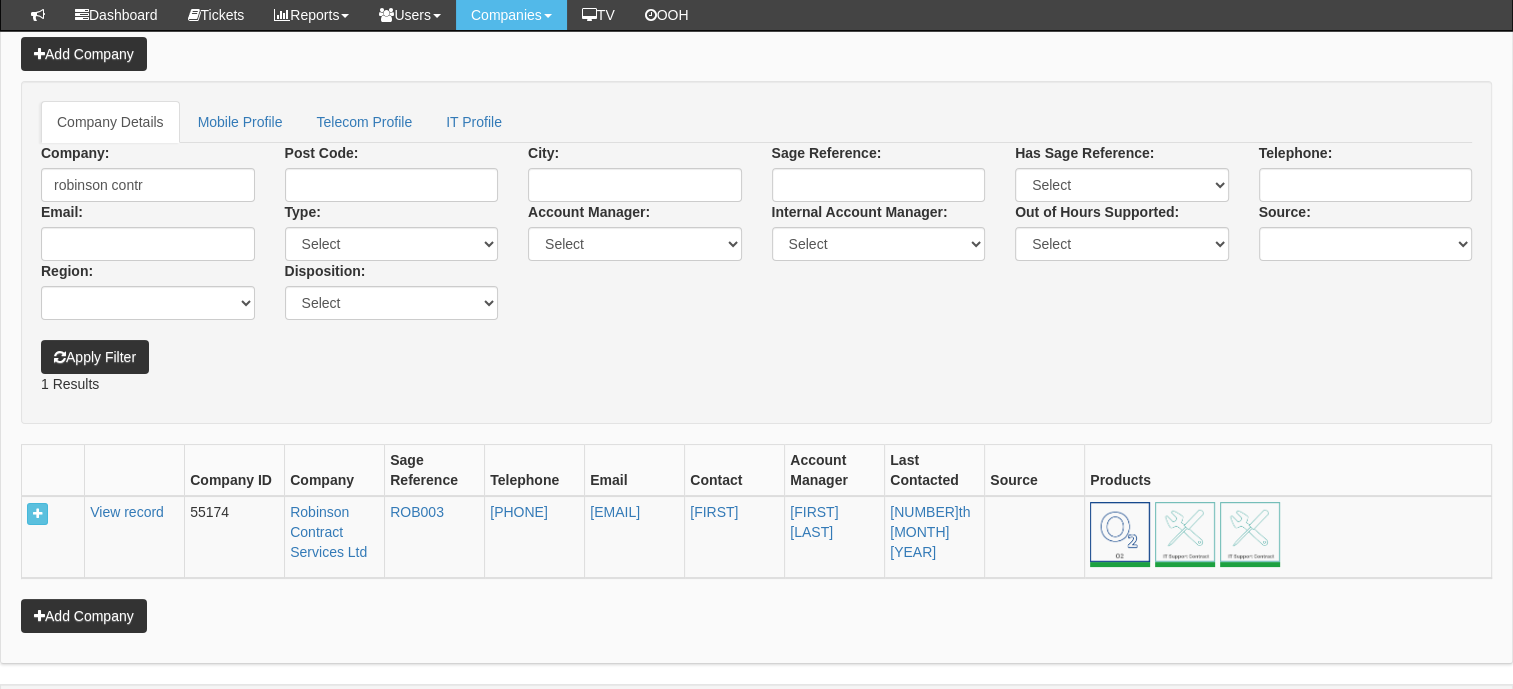 scroll, scrollTop: 251, scrollLeft: 0, axis: vertical 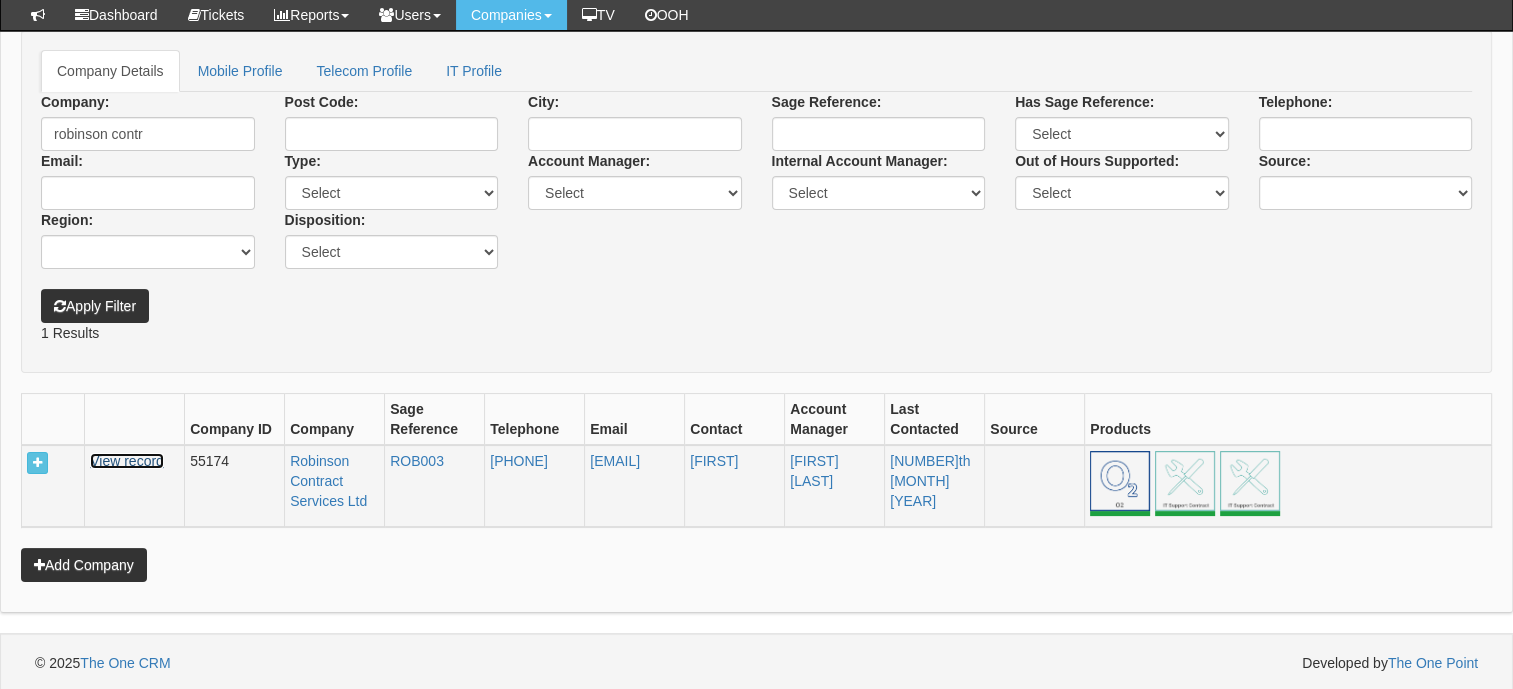 click on "View record" at bounding box center [127, 461] 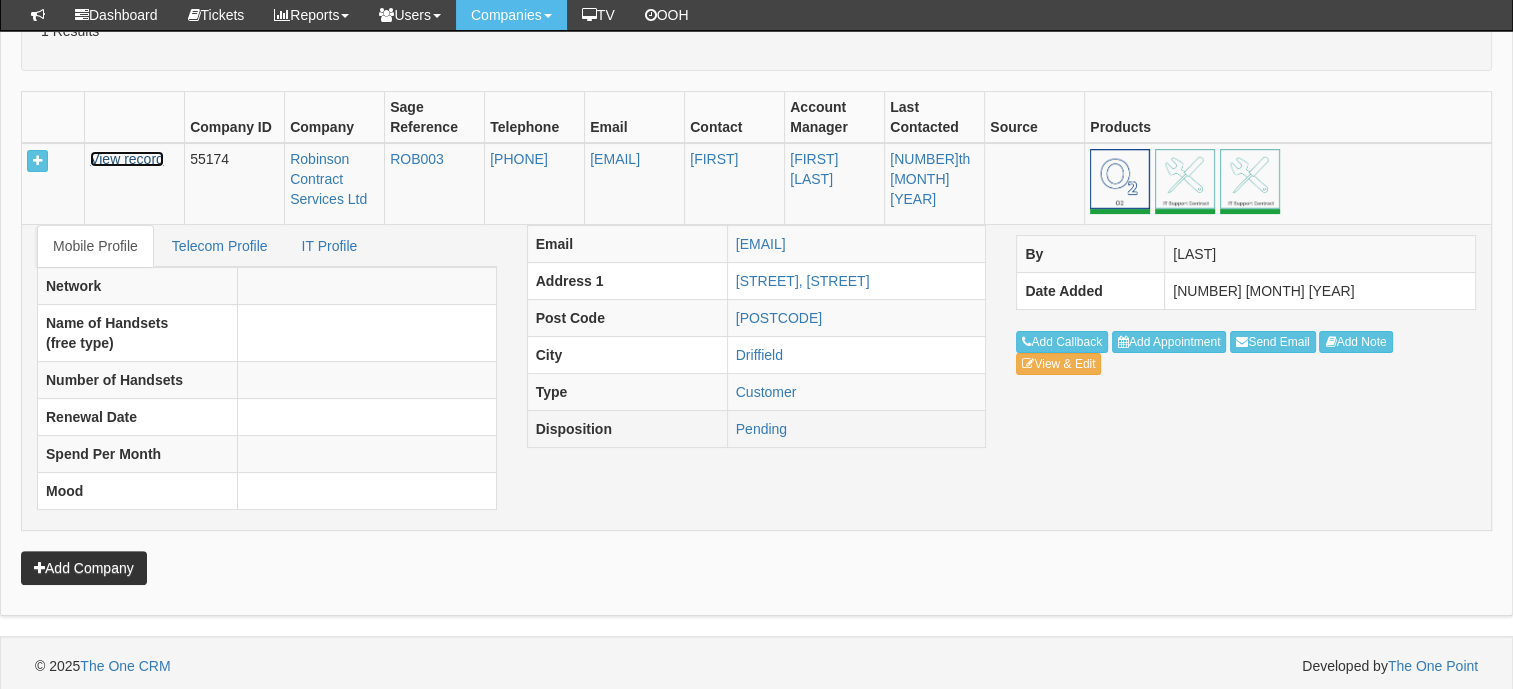 scroll, scrollTop: 353, scrollLeft: 0, axis: vertical 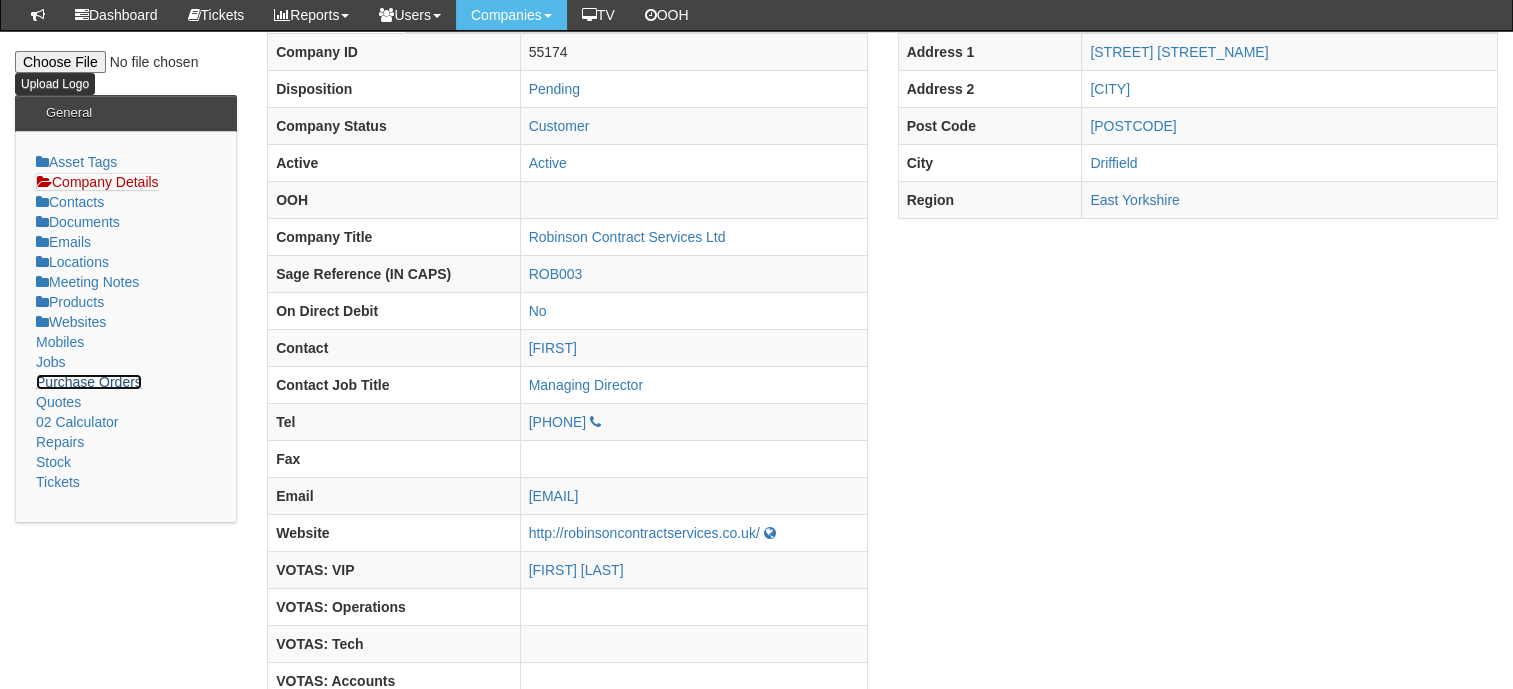 click on "Purchase Orders" at bounding box center (89, 382) 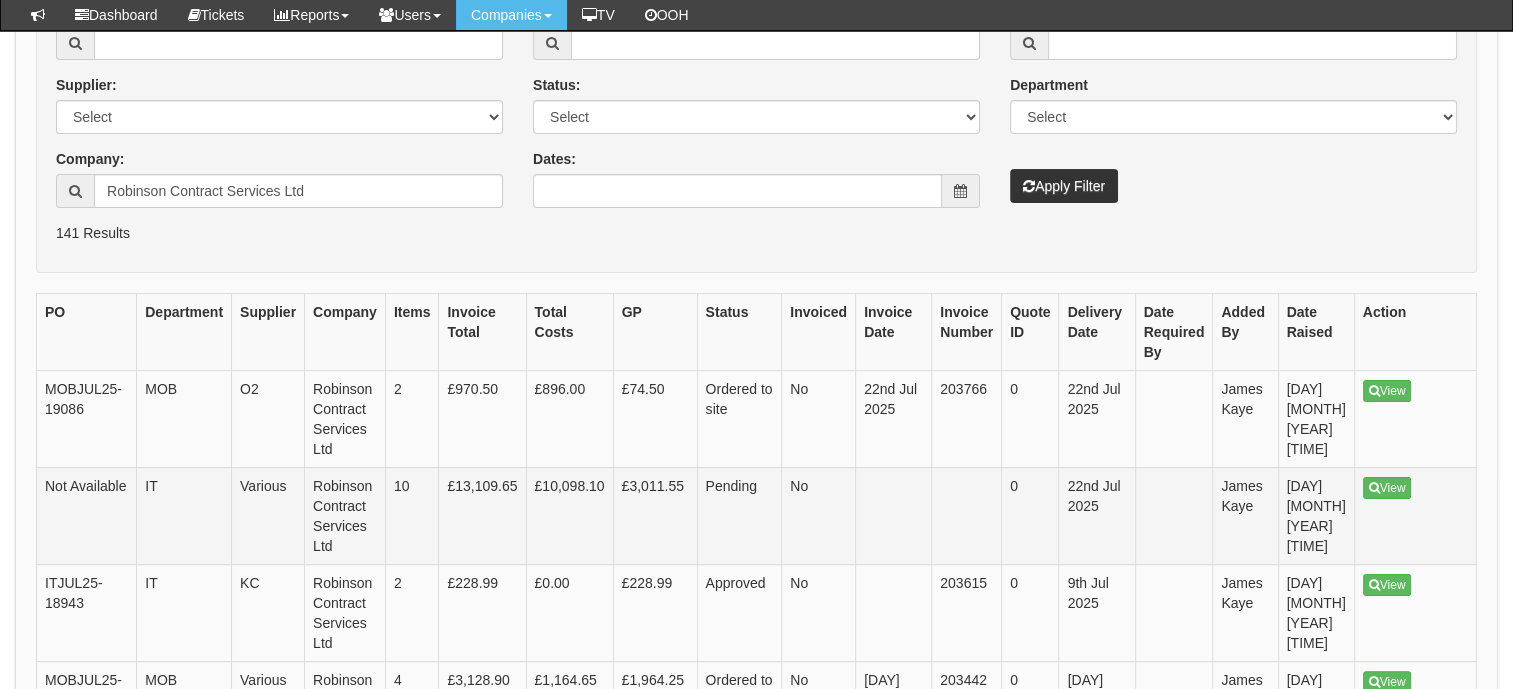 scroll, scrollTop: 400, scrollLeft: 0, axis: vertical 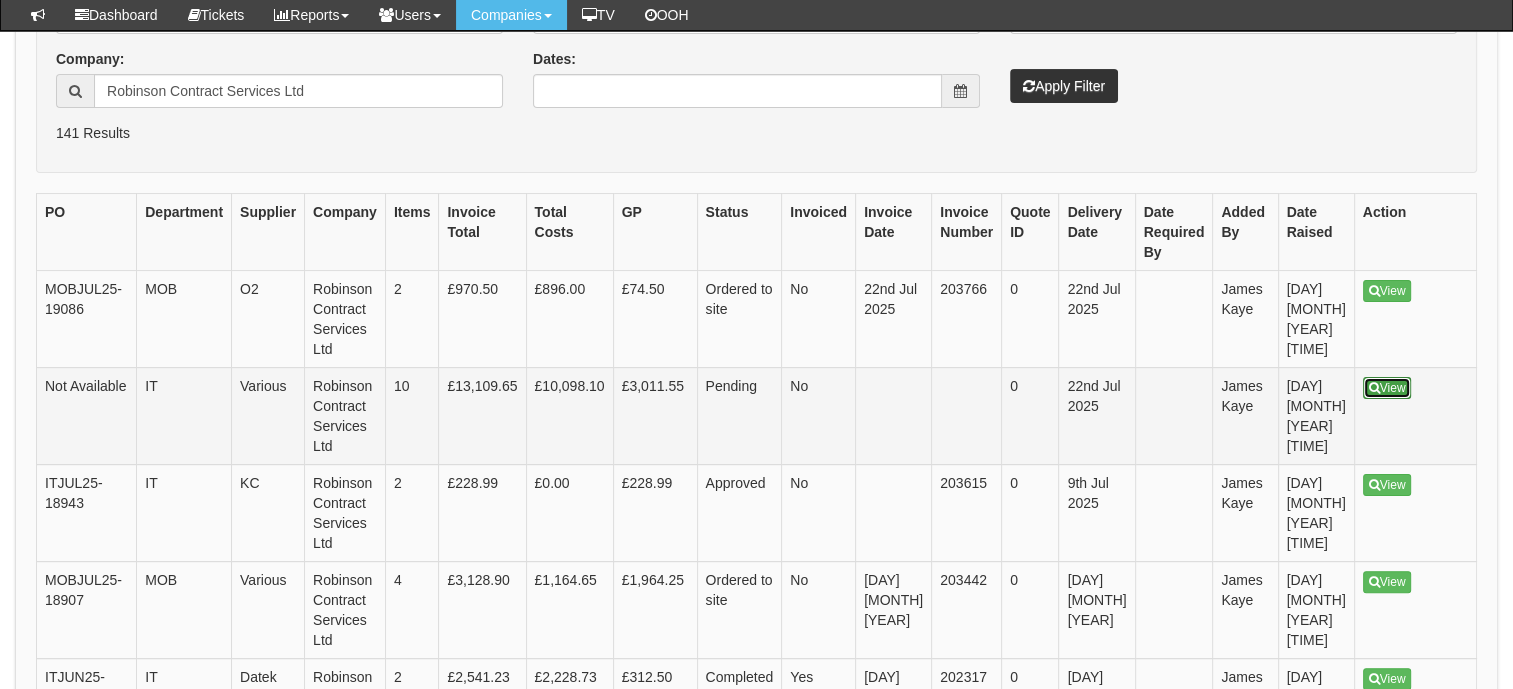 click on "View" at bounding box center (1387, 388) 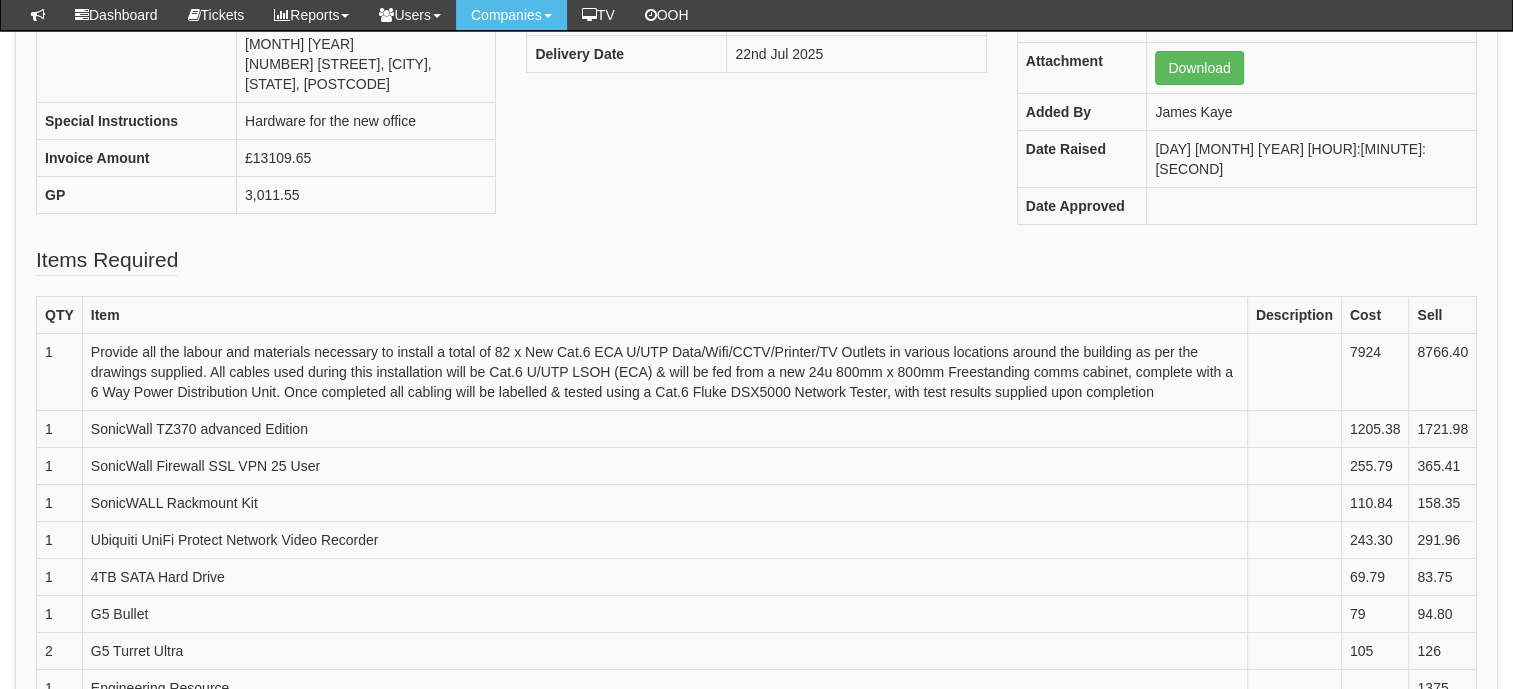 scroll, scrollTop: 0, scrollLeft: 0, axis: both 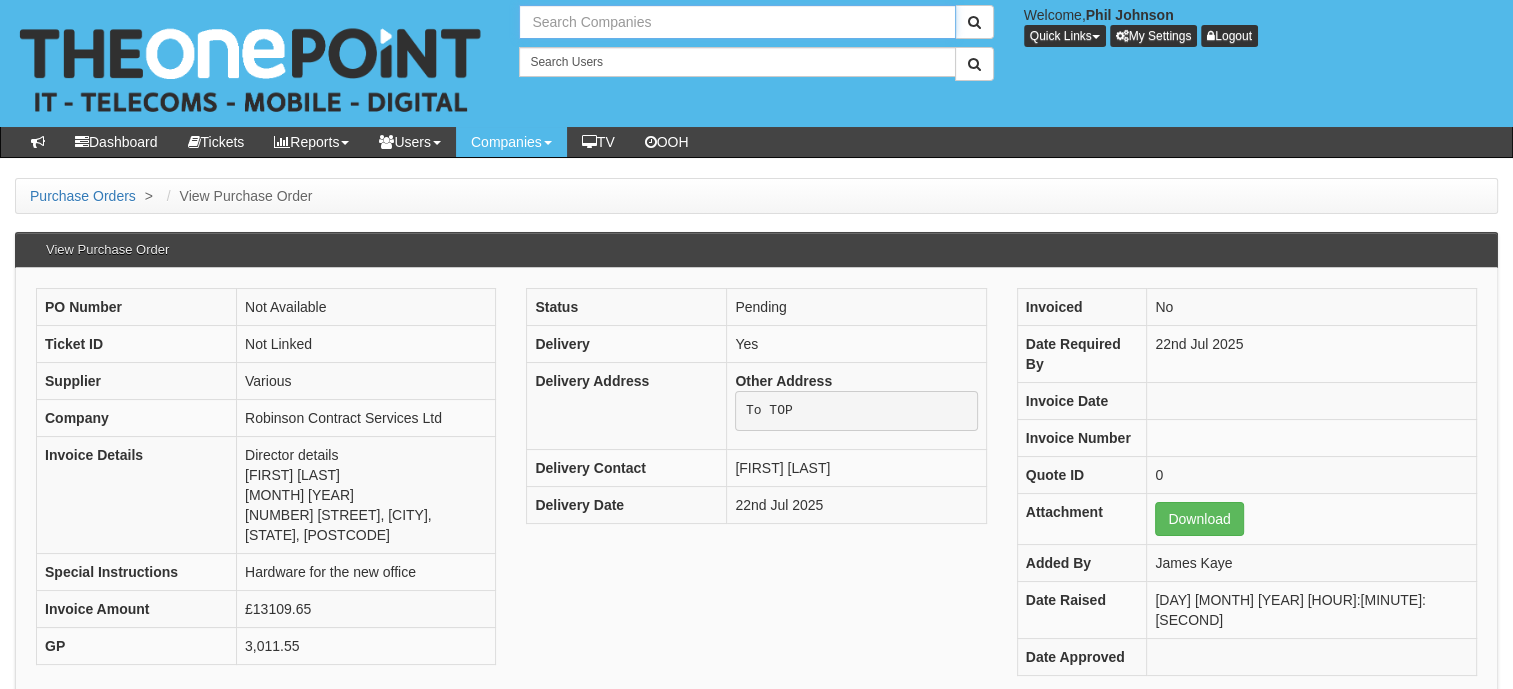 click at bounding box center [737, 22] 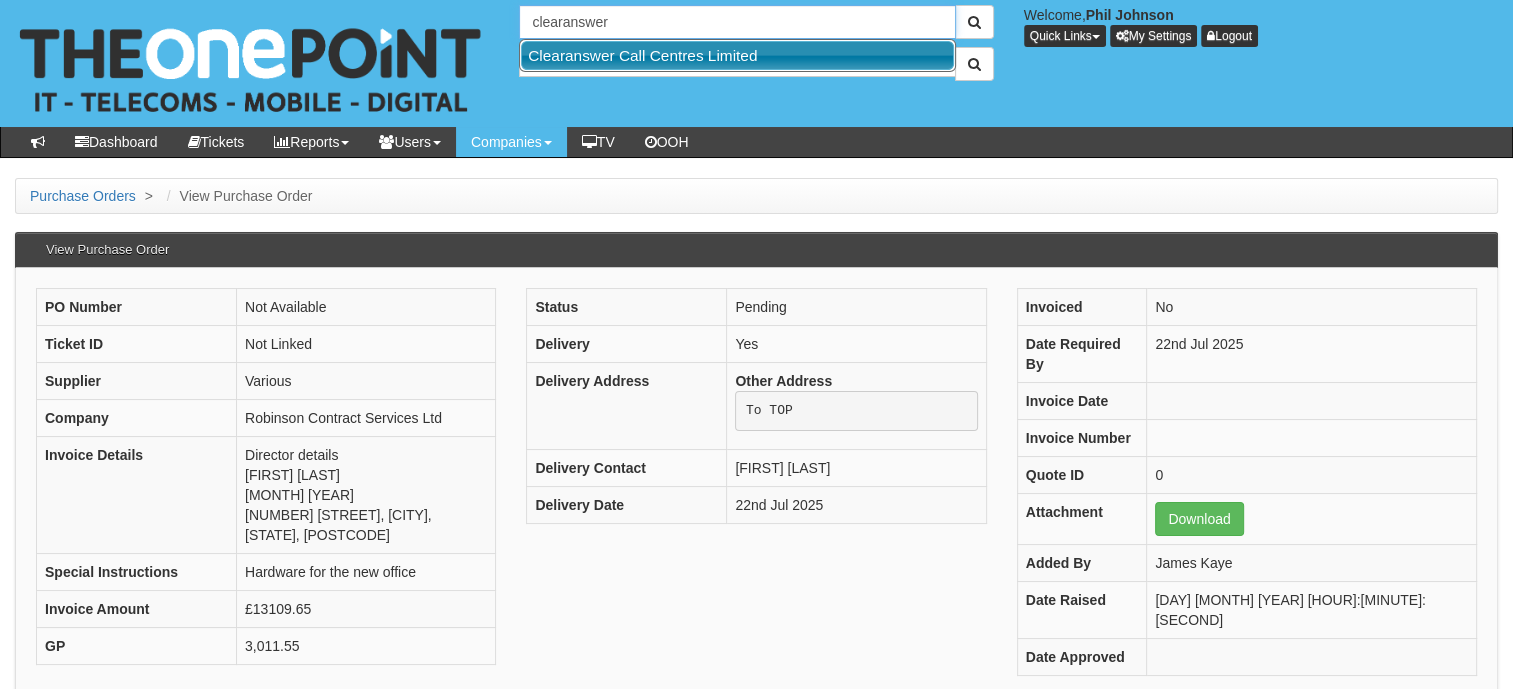click on "Clearanswer Call Centres Limited" at bounding box center [737, 55] 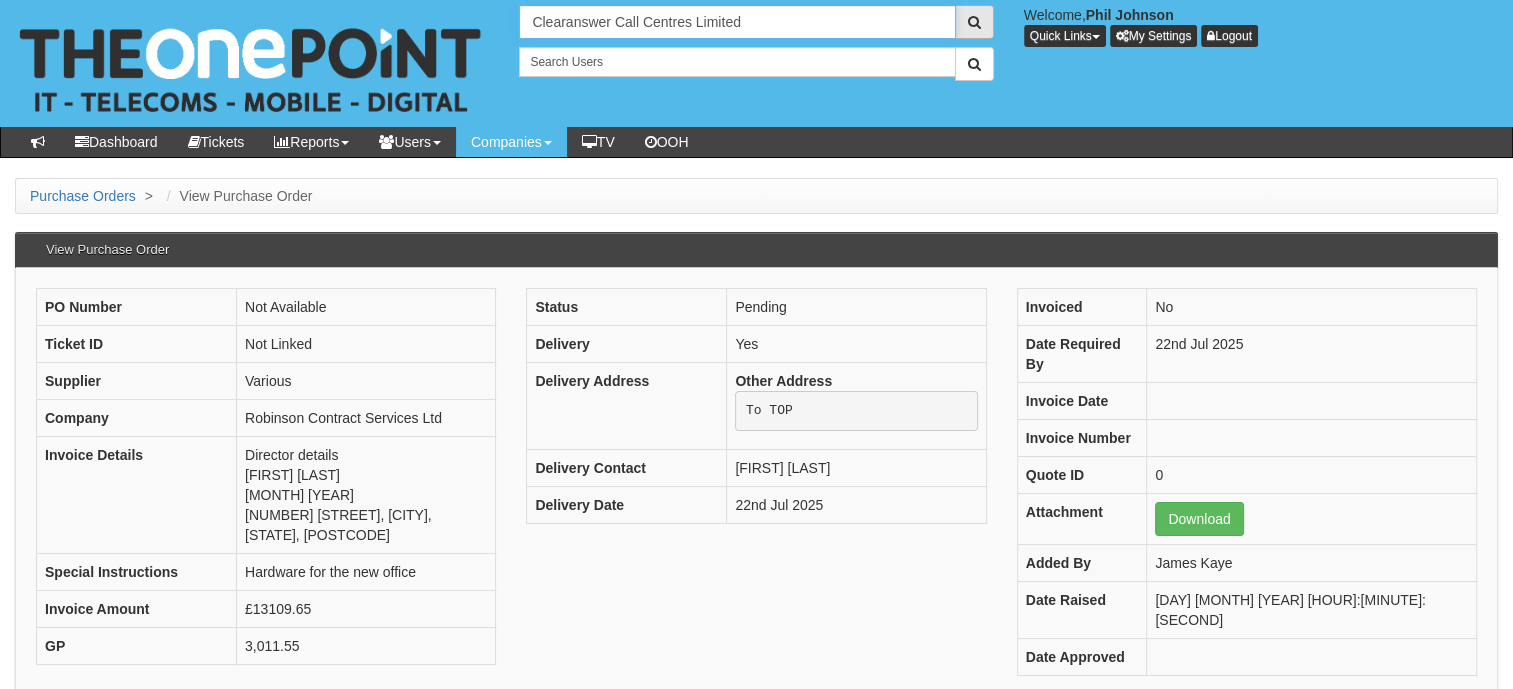 type on "Clearanswer Call Centres Limited" 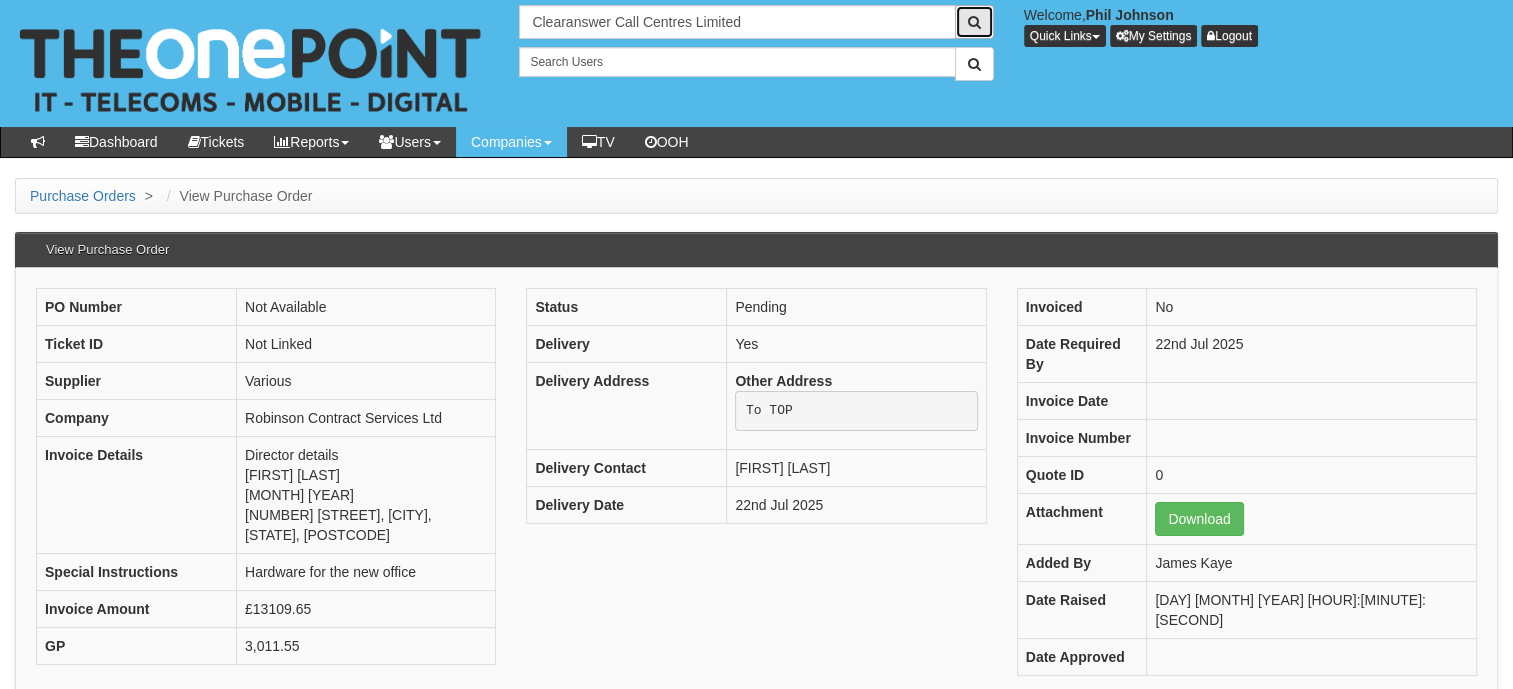 drag, startPoint x: 971, startPoint y: 19, endPoint x: 953, endPoint y: 19, distance: 18 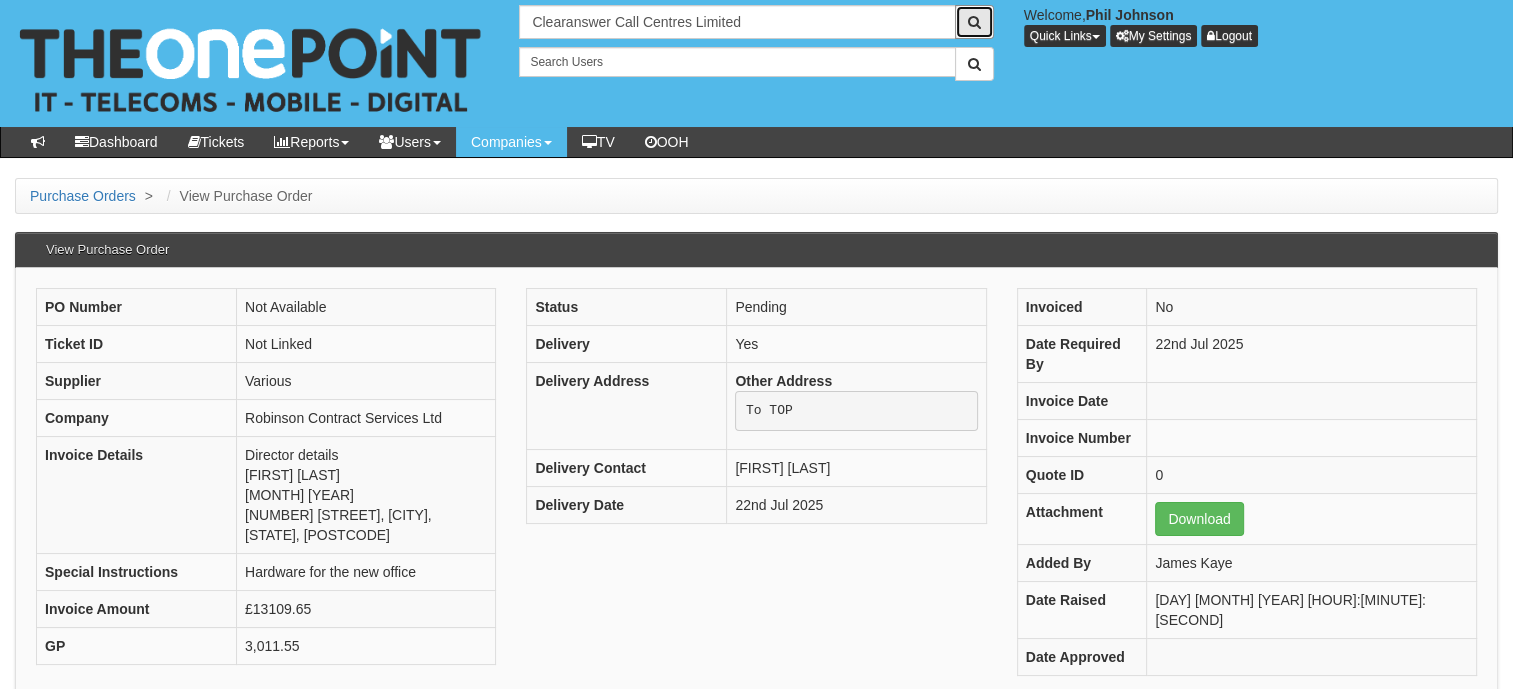 click at bounding box center [974, 22] 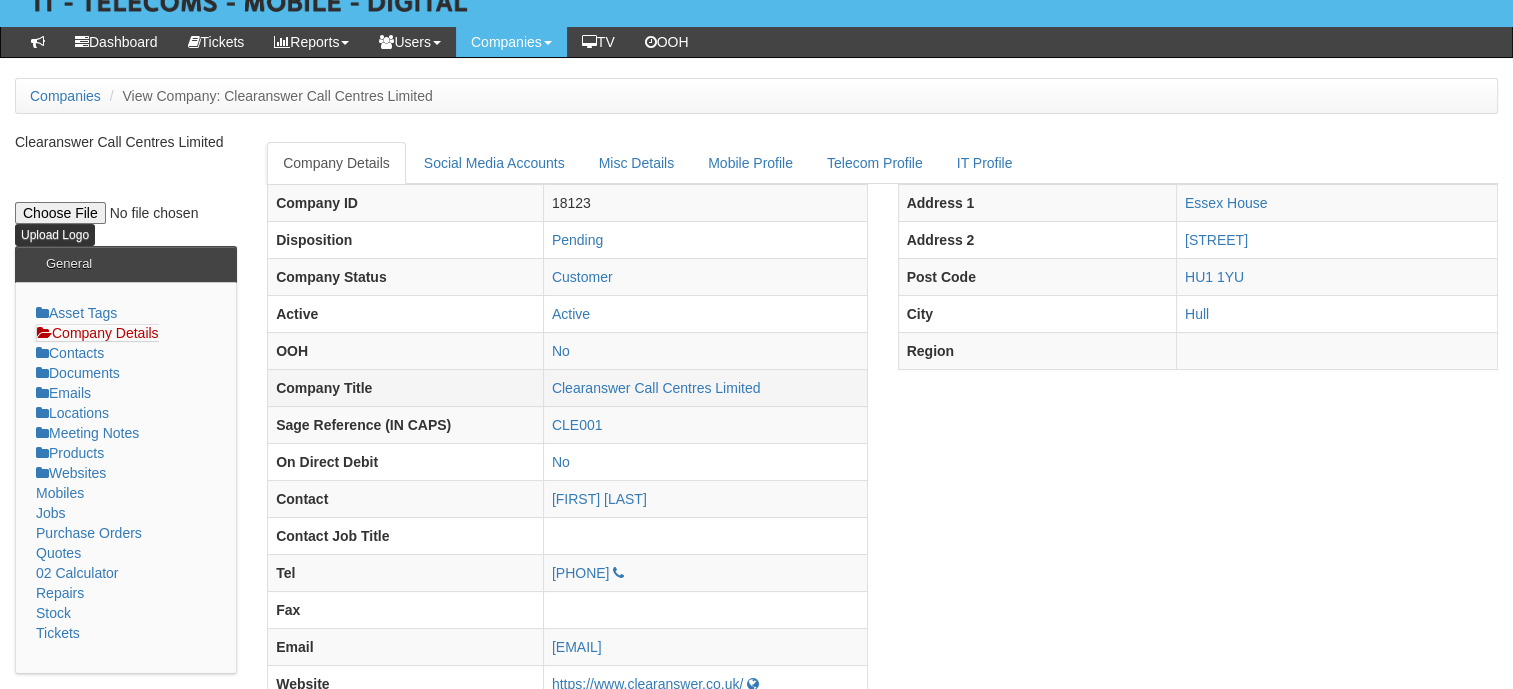 scroll, scrollTop: 200, scrollLeft: 0, axis: vertical 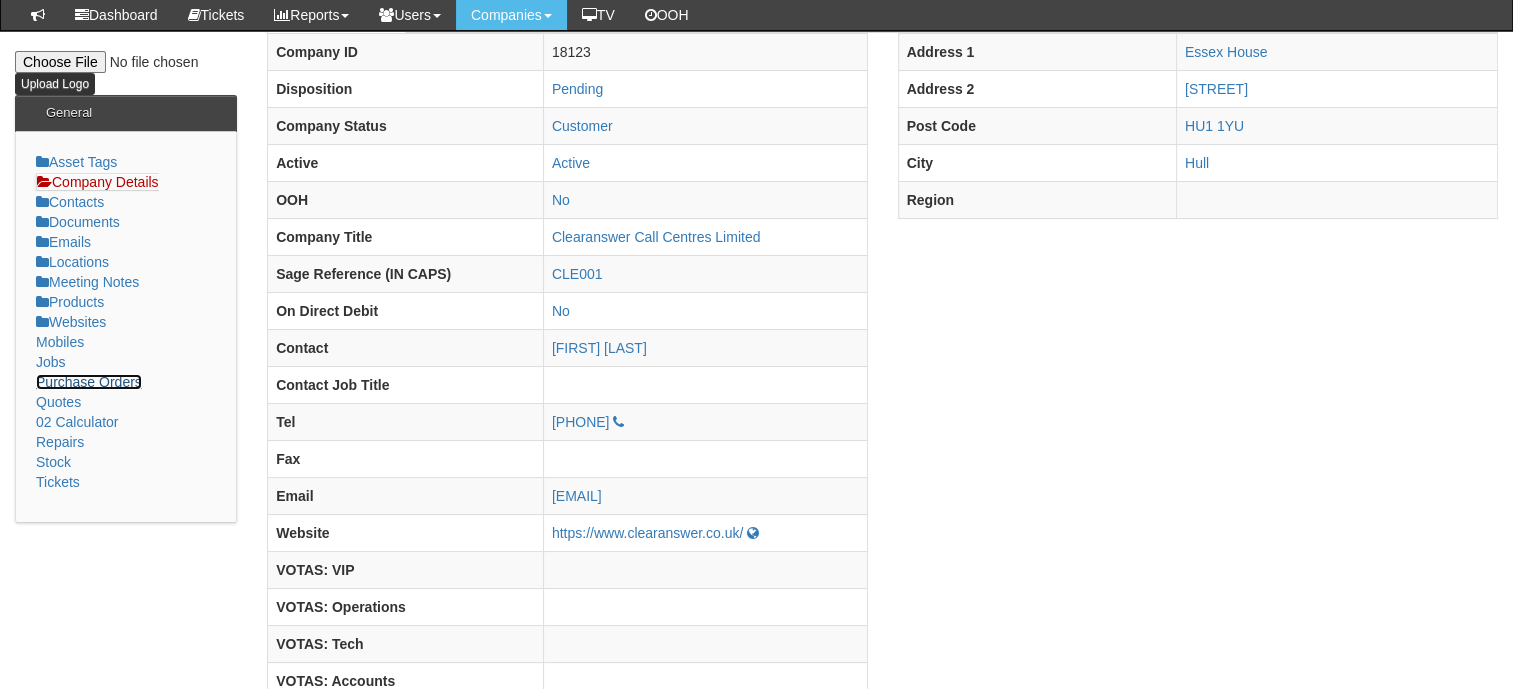 click on "Purchase Orders" at bounding box center [89, 382] 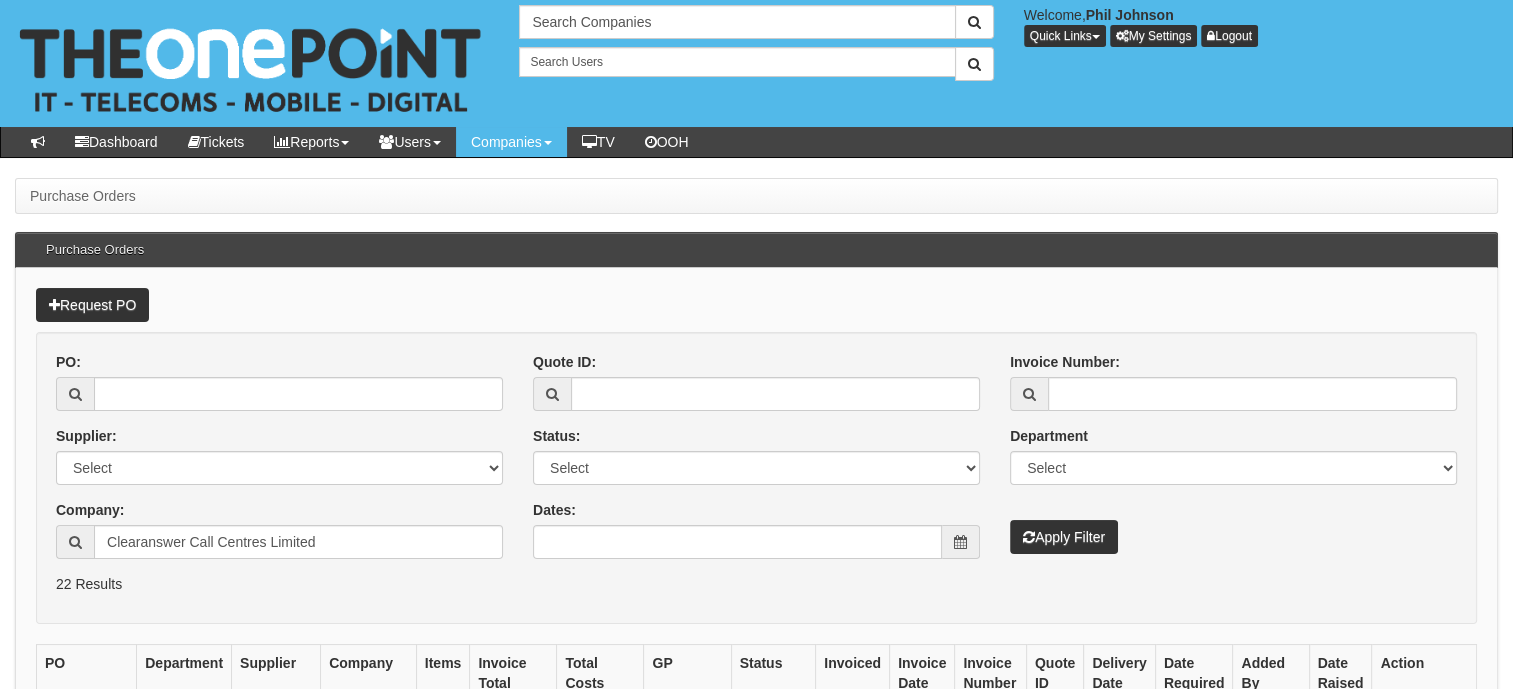 scroll, scrollTop: 200, scrollLeft: 0, axis: vertical 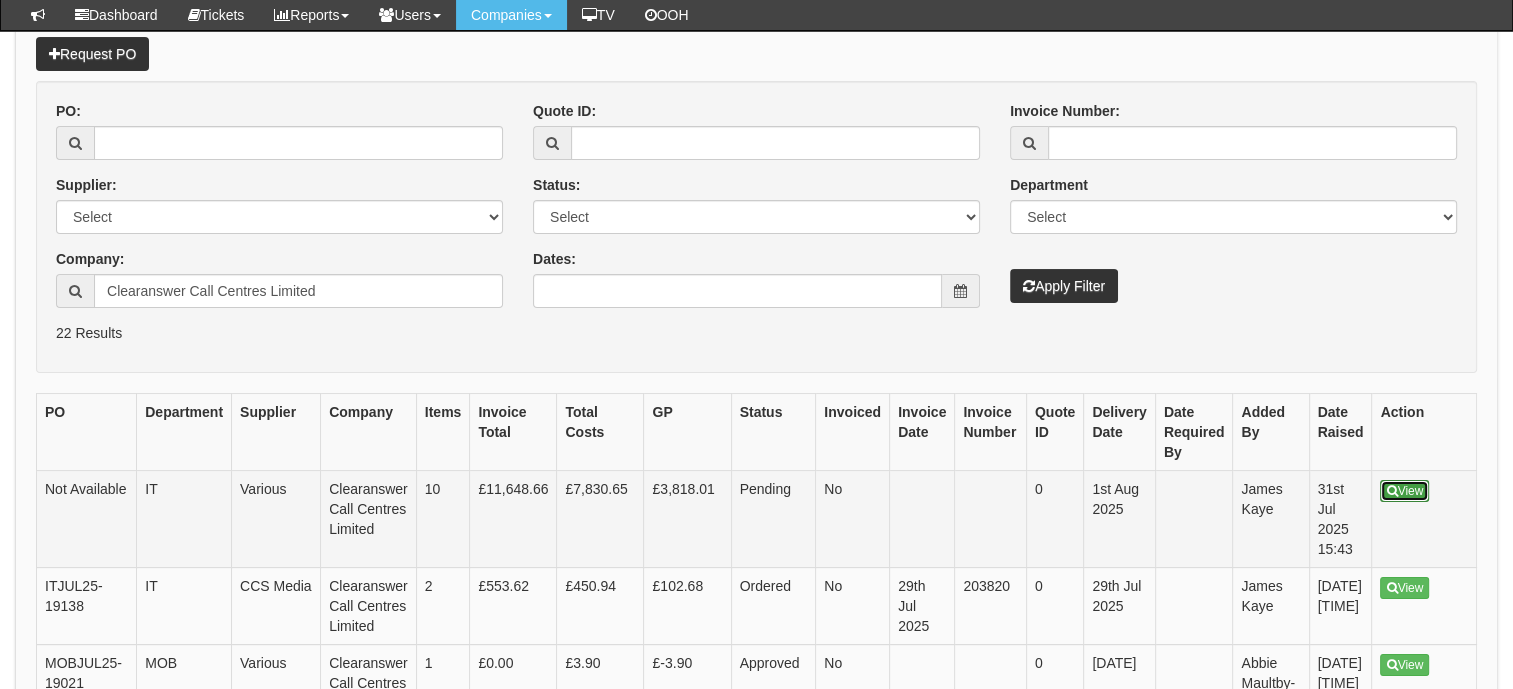 click at bounding box center [1391, 491] 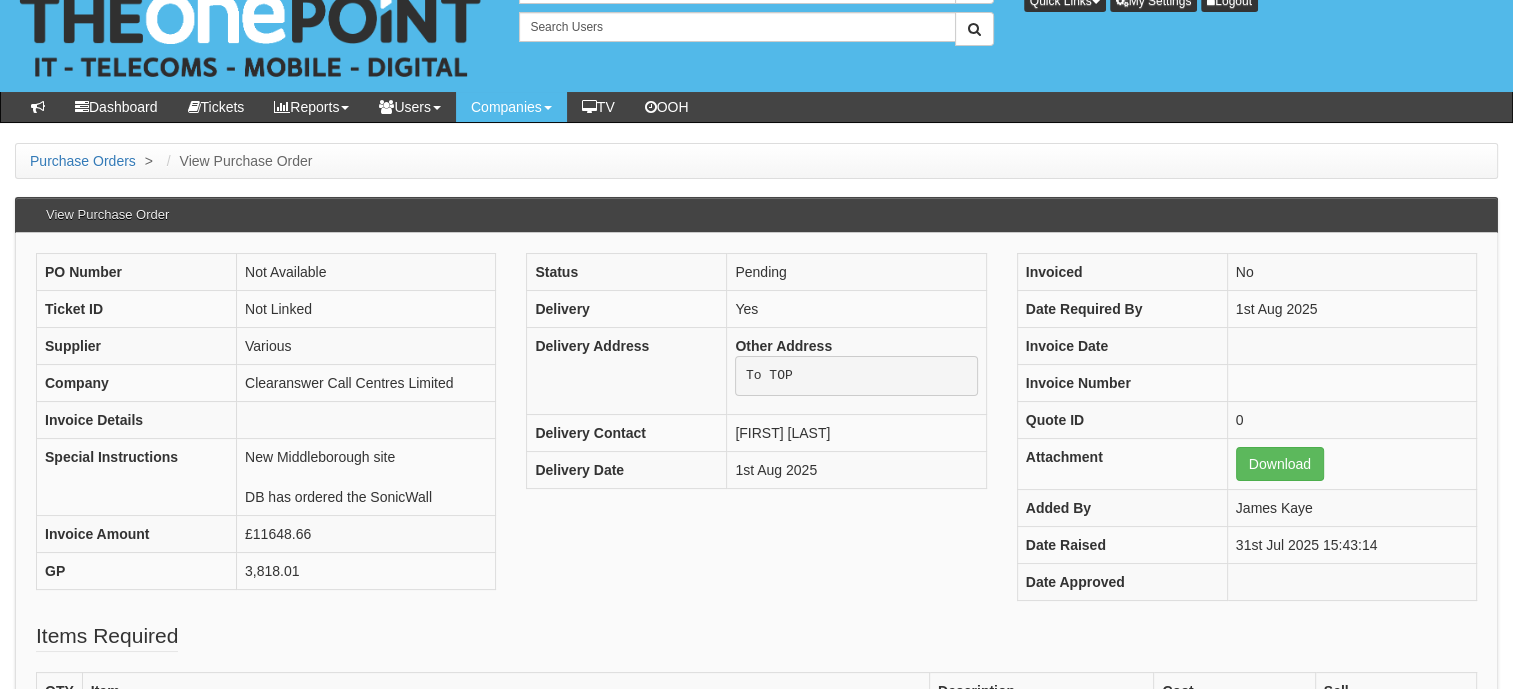scroll, scrollTop: 0, scrollLeft: 0, axis: both 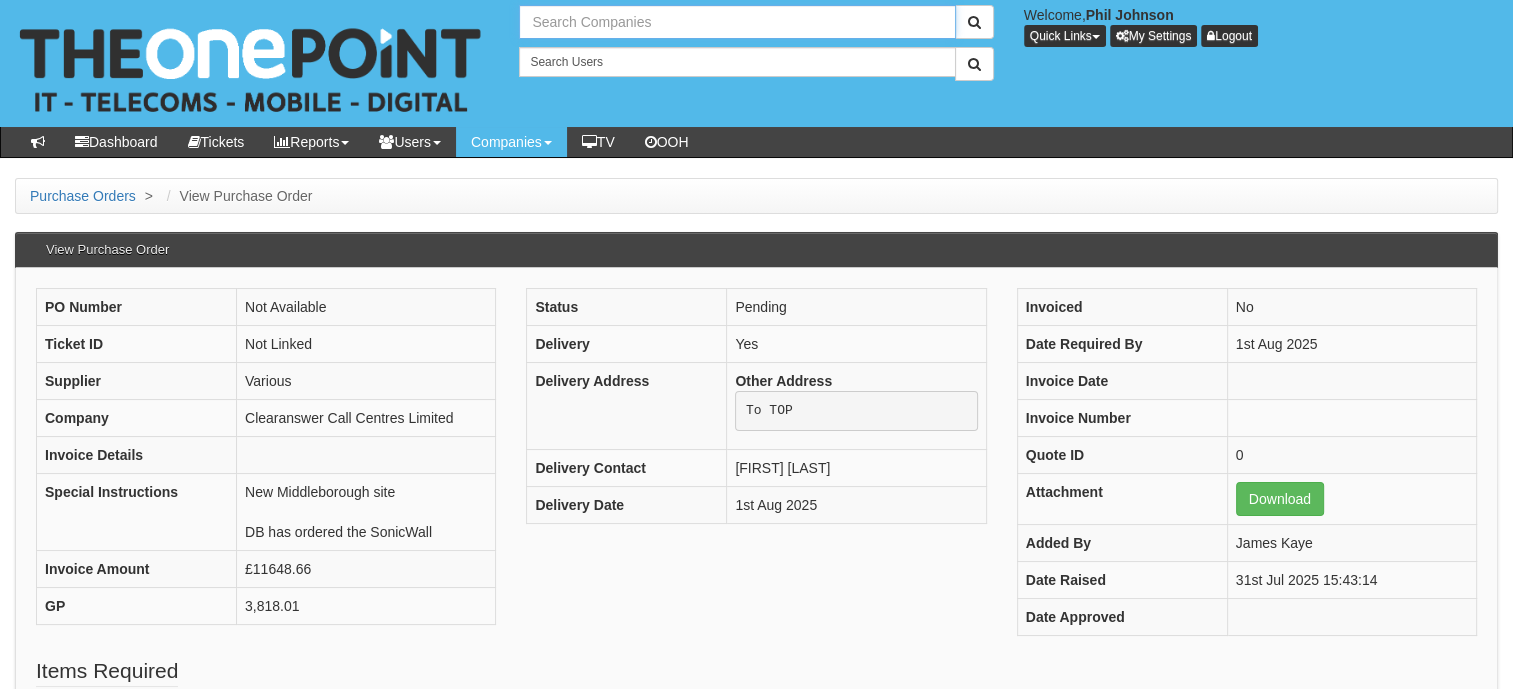 drag, startPoint x: 687, startPoint y: 25, endPoint x: 533, endPoint y: 24, distance: 154.00325 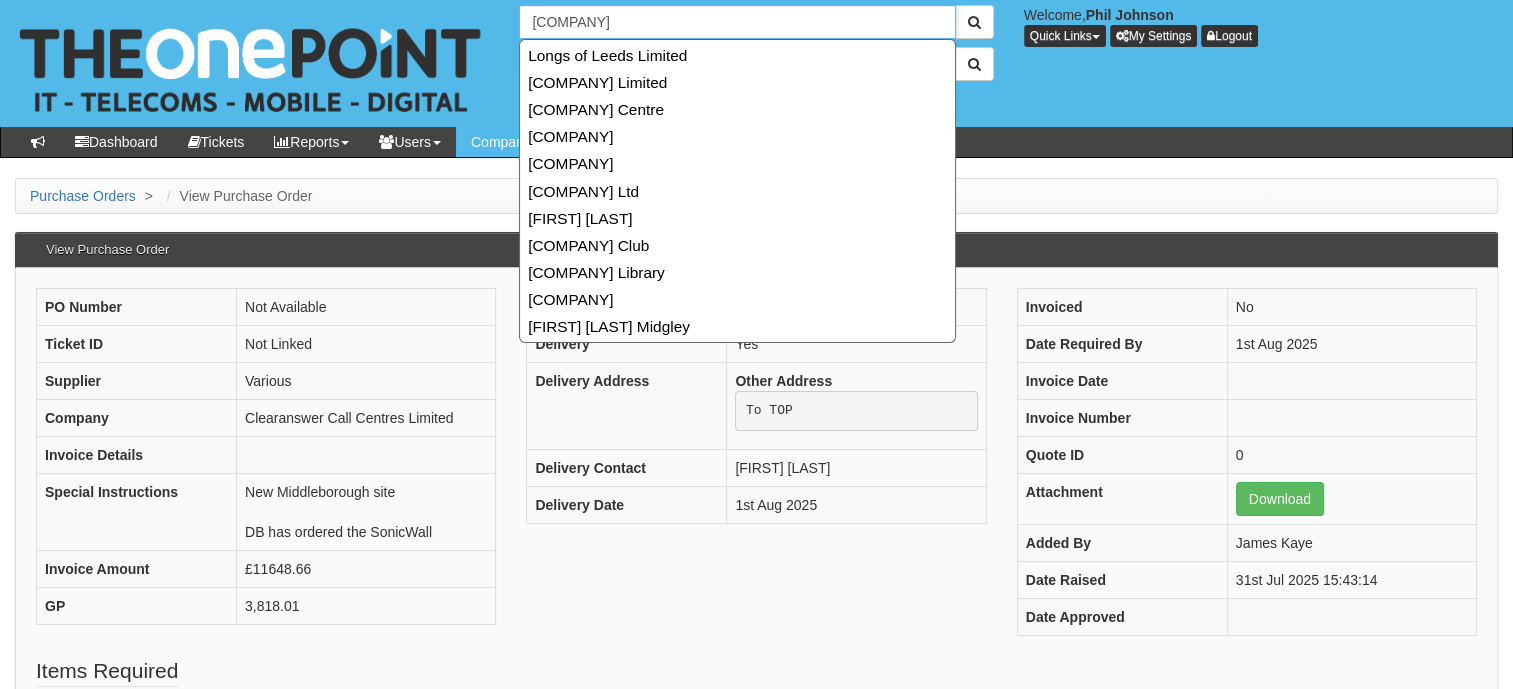 type on "longs" 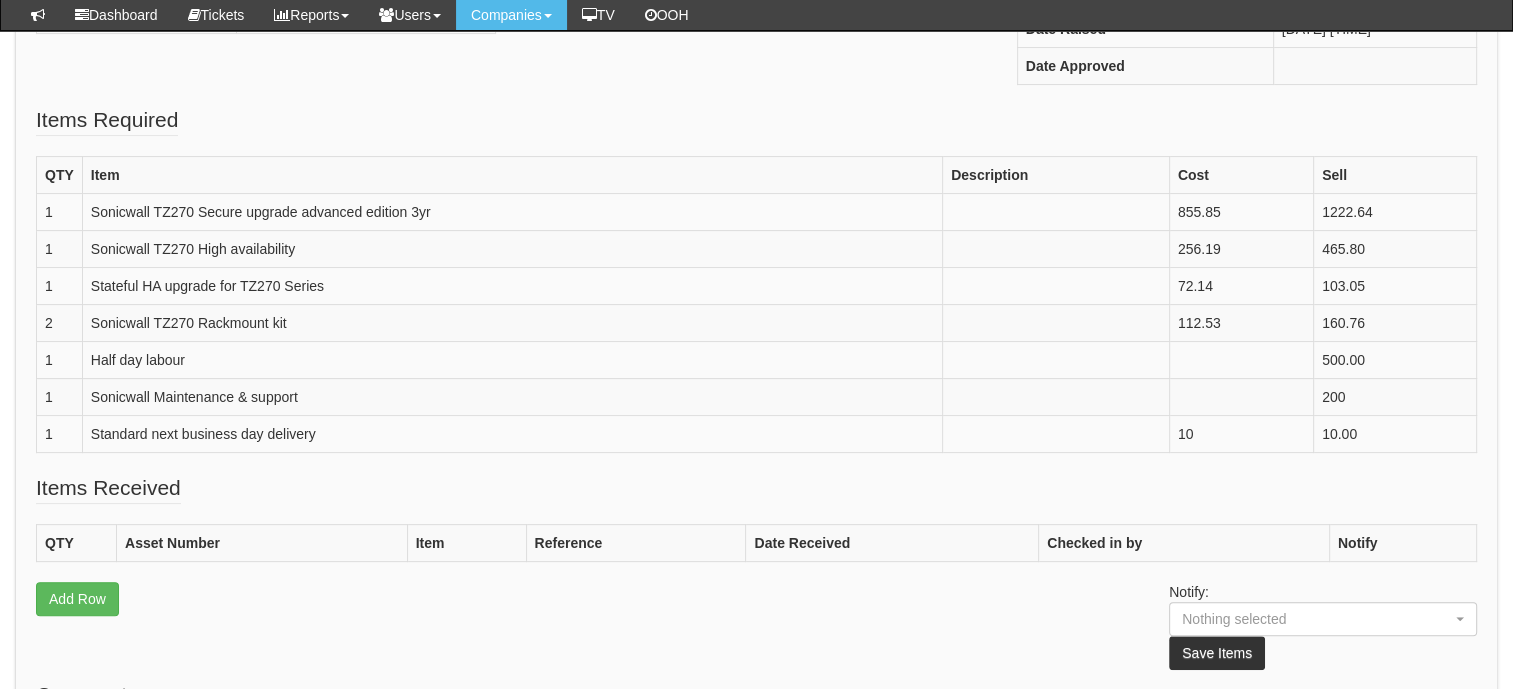 scroll, scrollTop: 400, scrollLeft: 0, axis: vertical 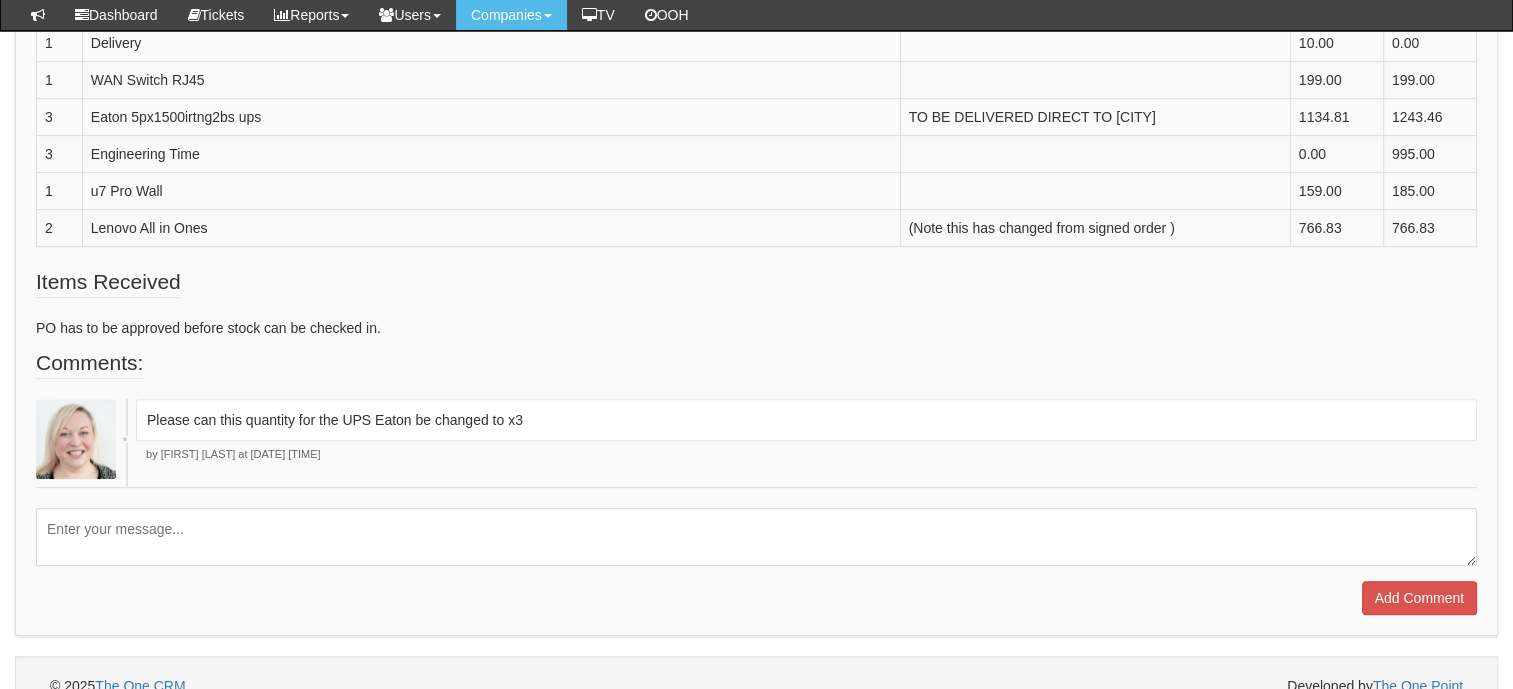 click at bounding box center [756, 537] 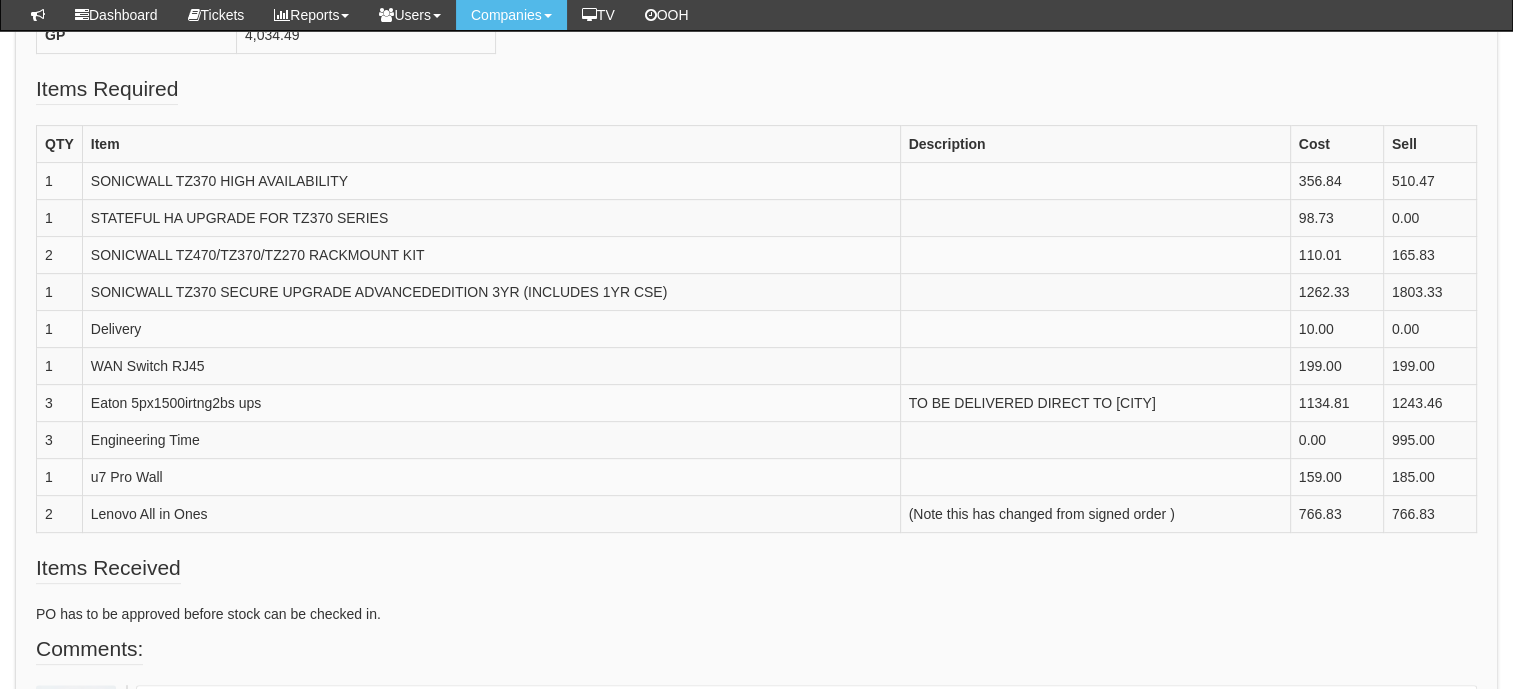 scroll, scrollTop: 986, scrollLeft: 0, axis: vertical 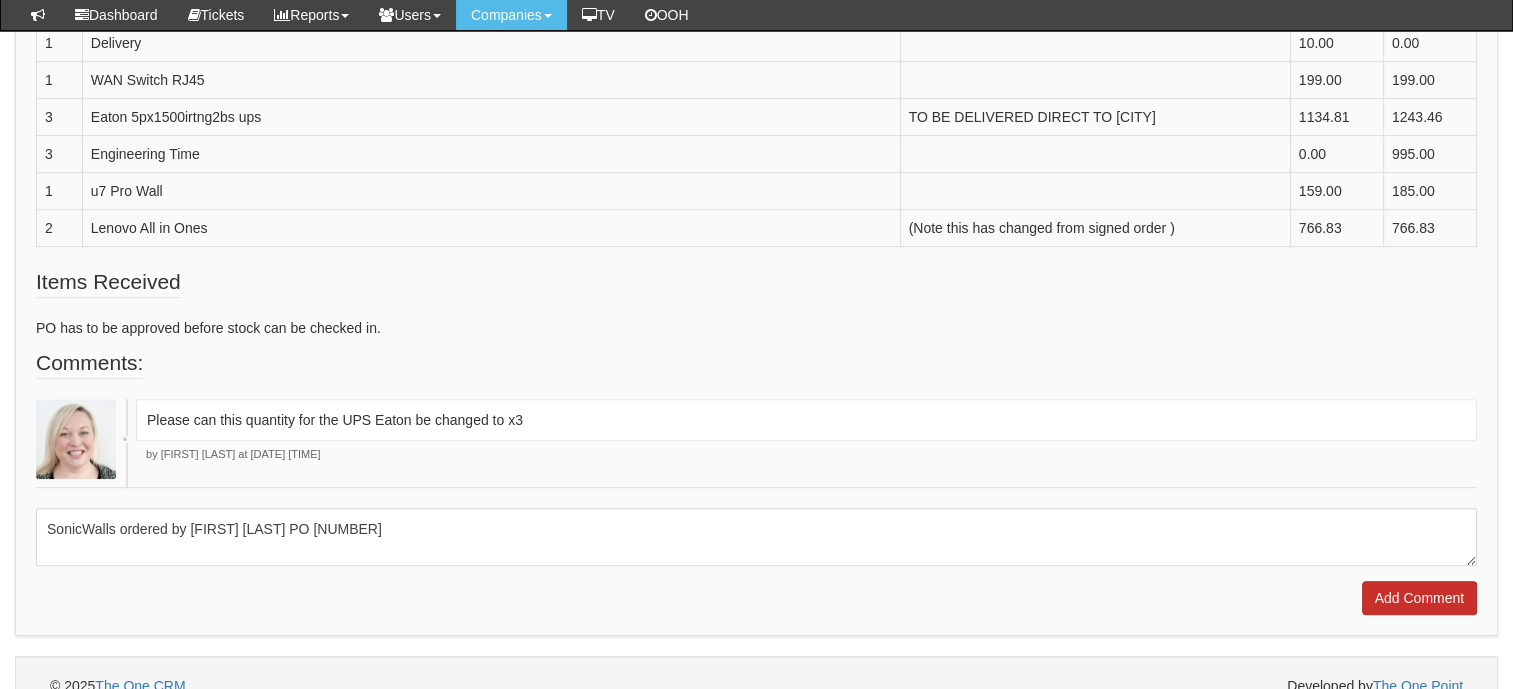type on "SonicWalls ordered by [FIRST] [LAST] PO [NUMBER]" 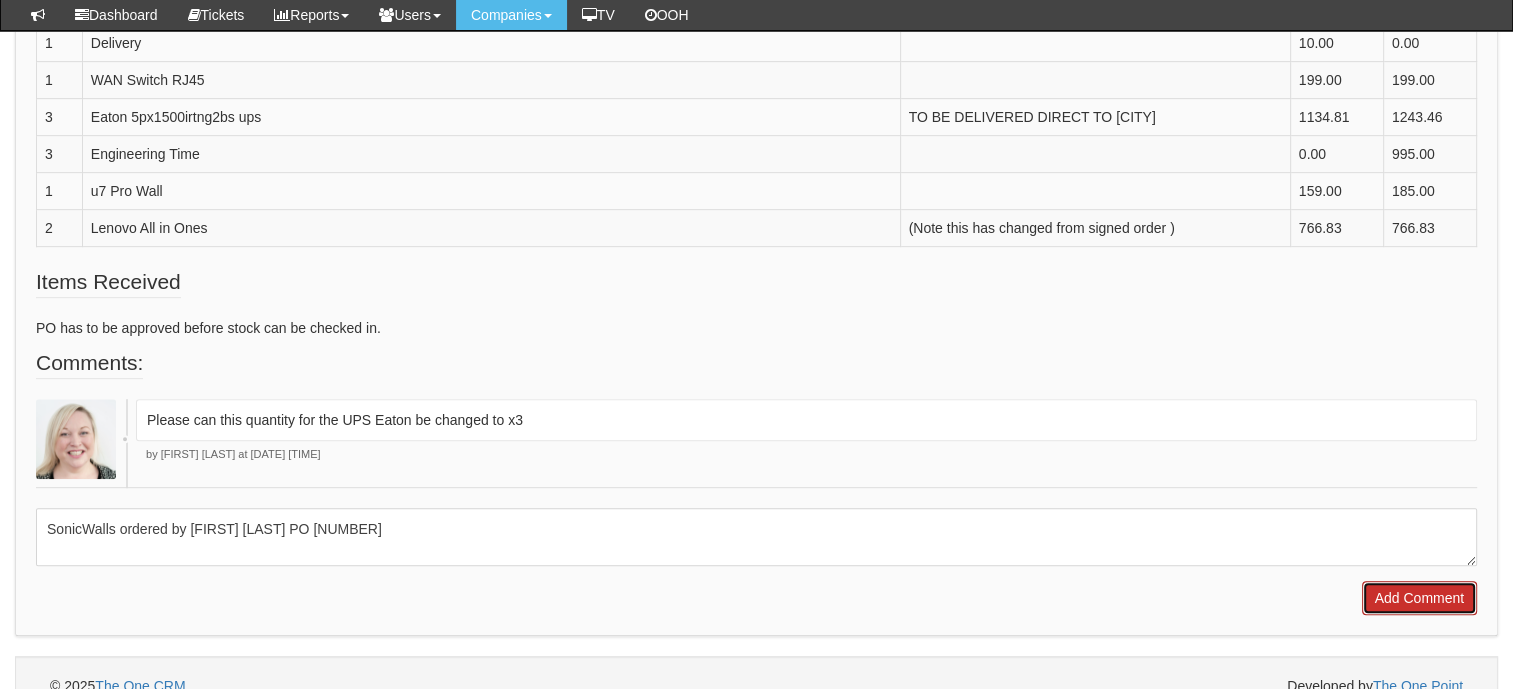 click on "Add Comment" at bounding box center (1419, 598) 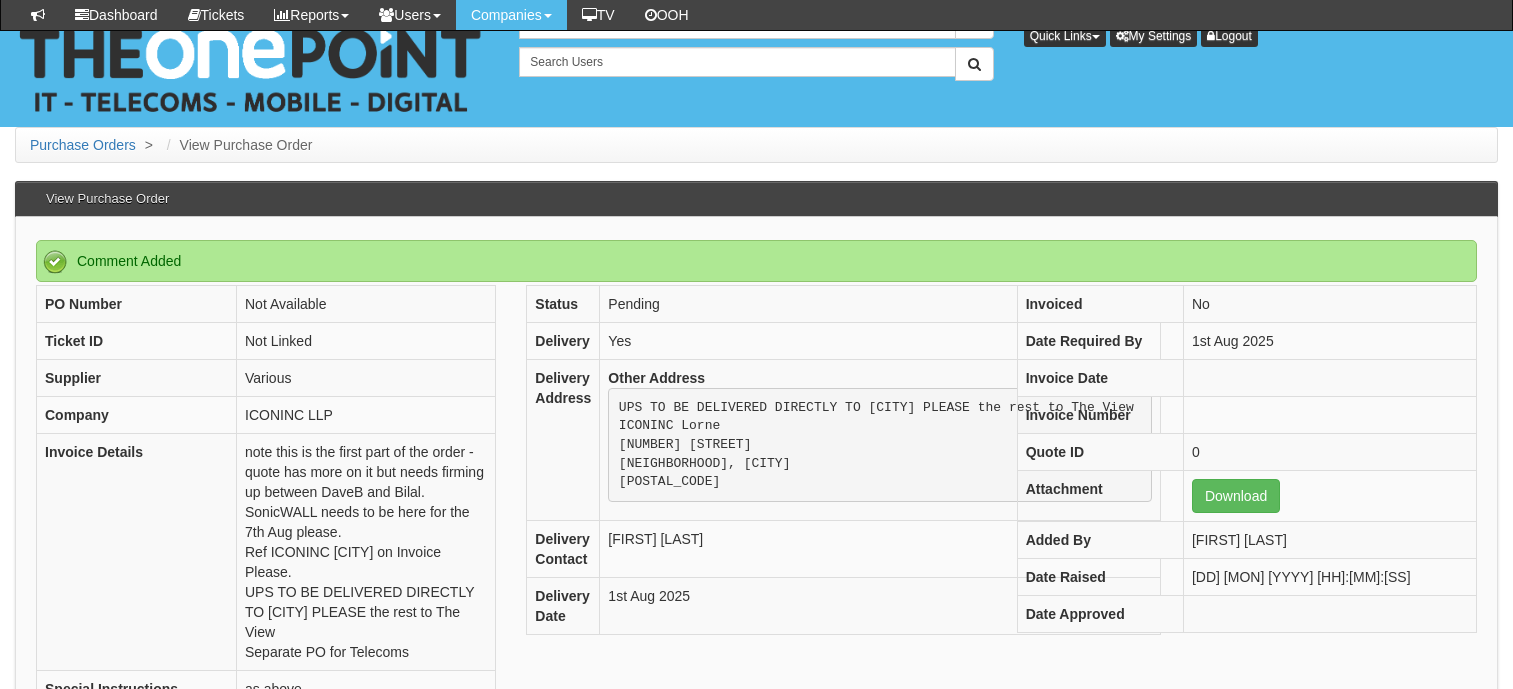 scroll, scrollTop: 1132, scrollLeft: 0, axis: vertical 